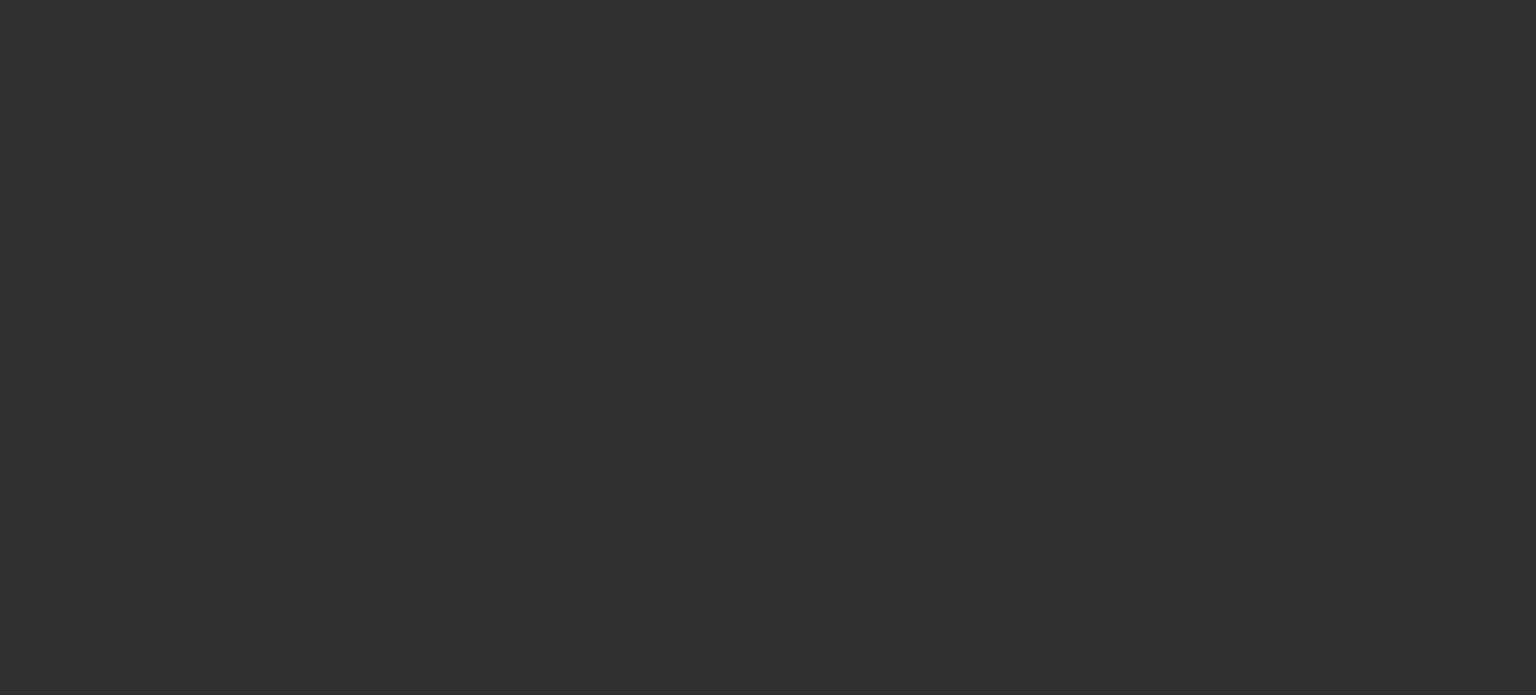 scroll, scrollTop: 0, scrollLeft: 0, axis: both 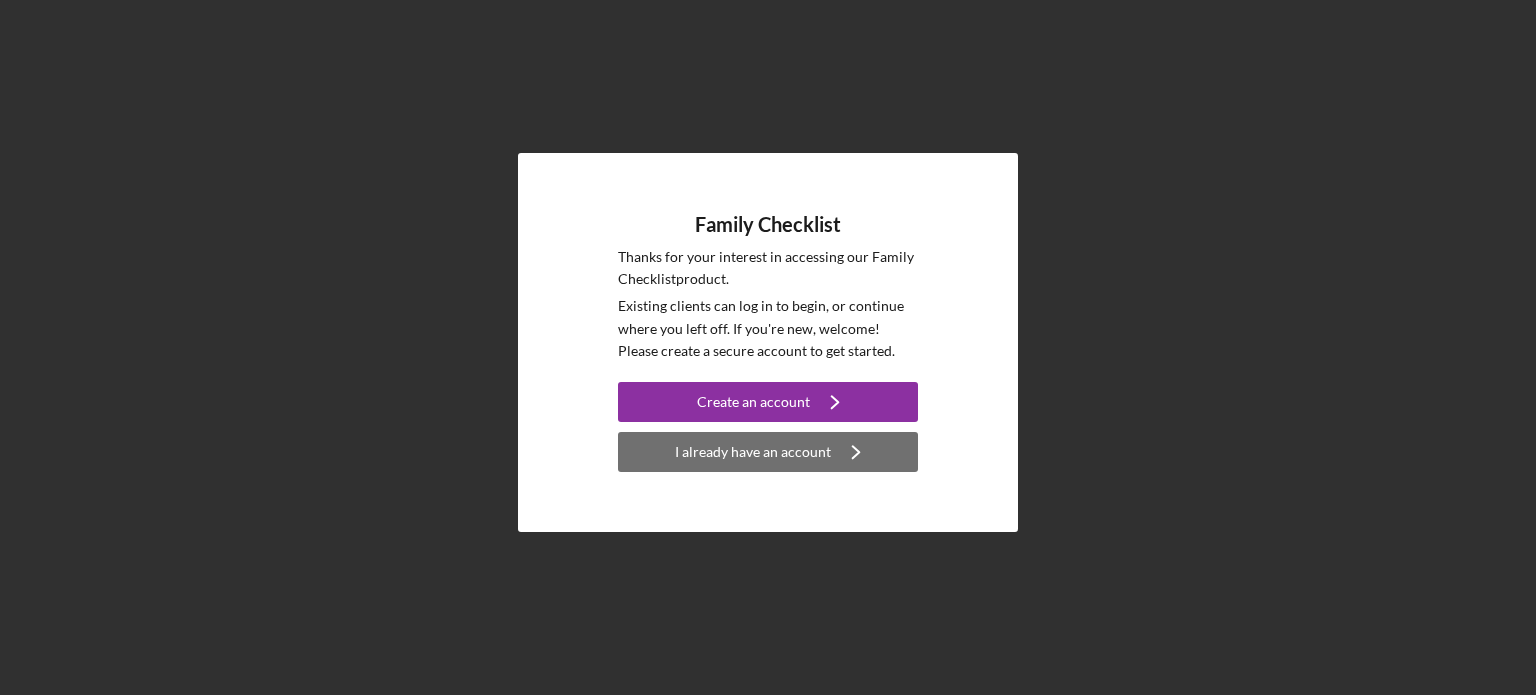 click on "I already have an account" at bounding box center (753, 452) 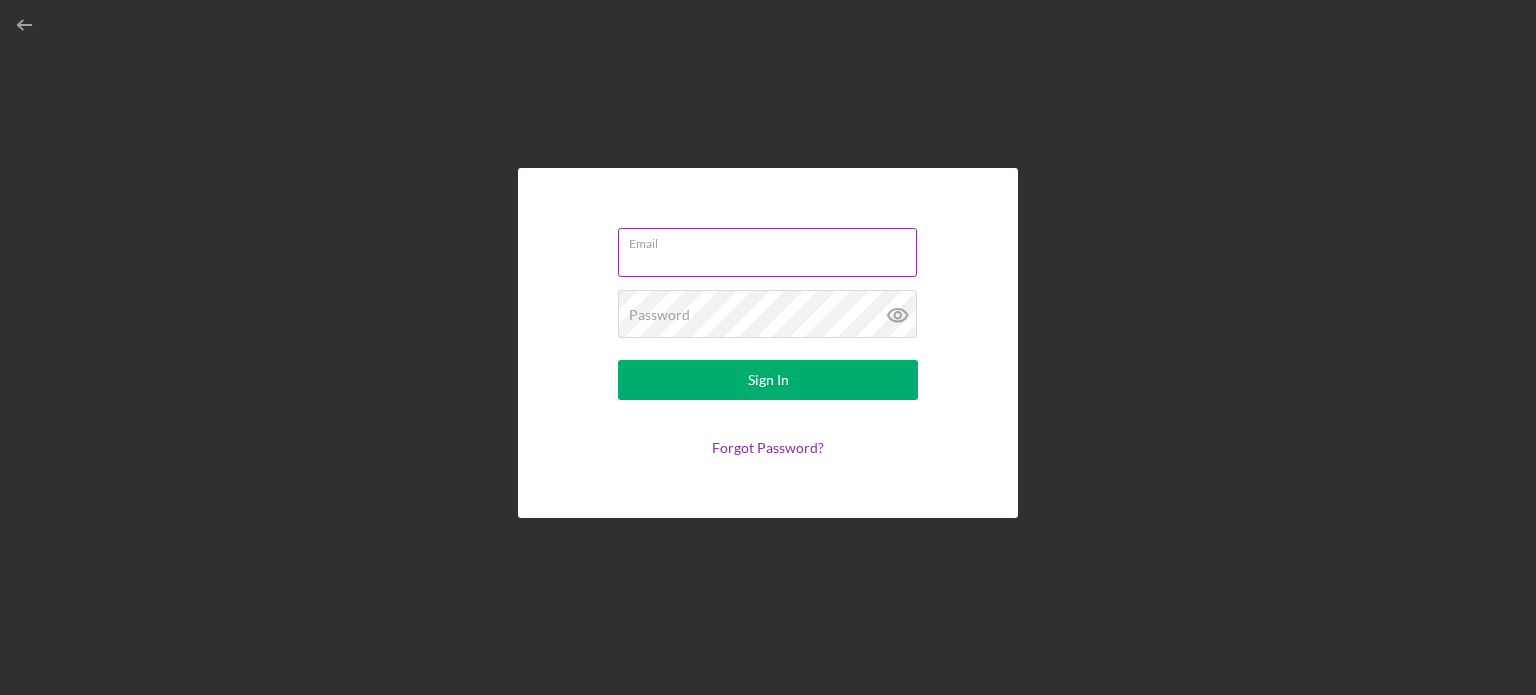 click on "Email" at bounding box center (767, 252) 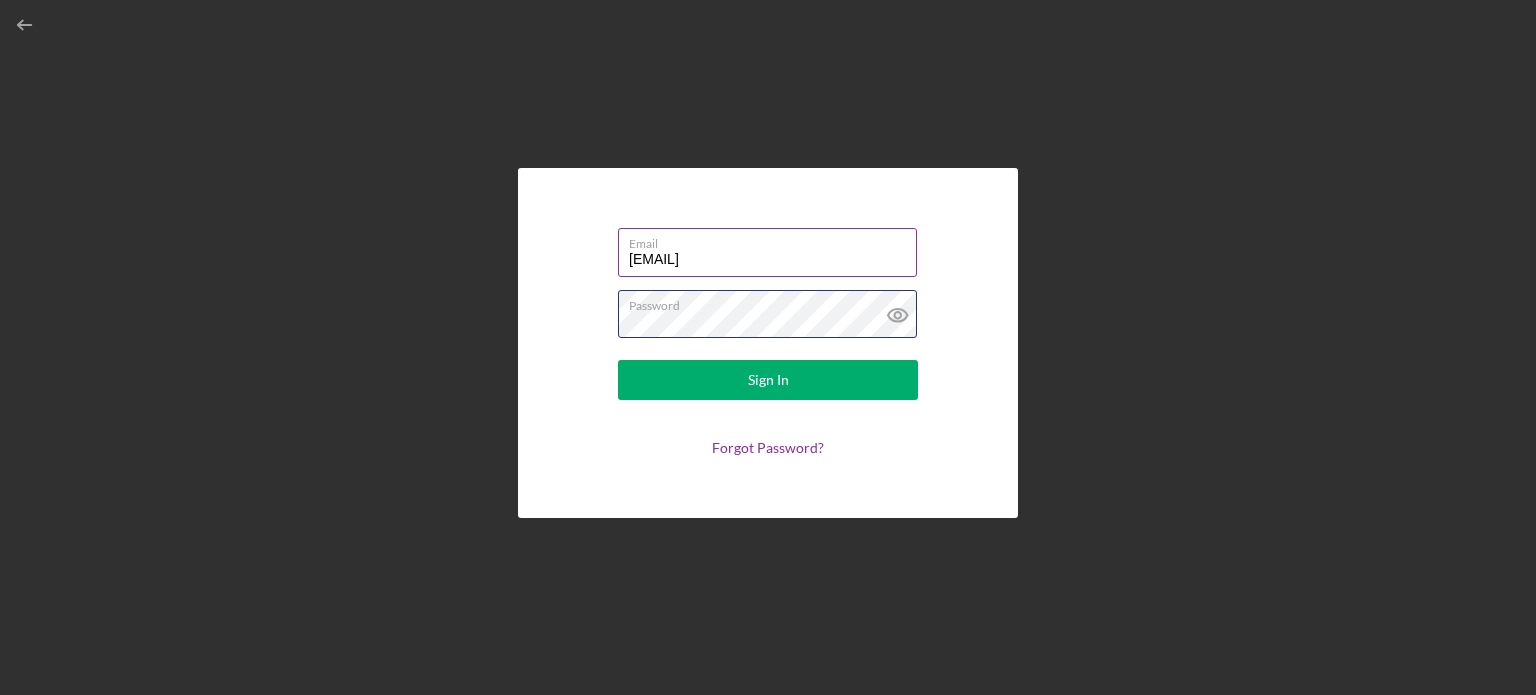 click on "Sign In" at bounding box center [768, 380] 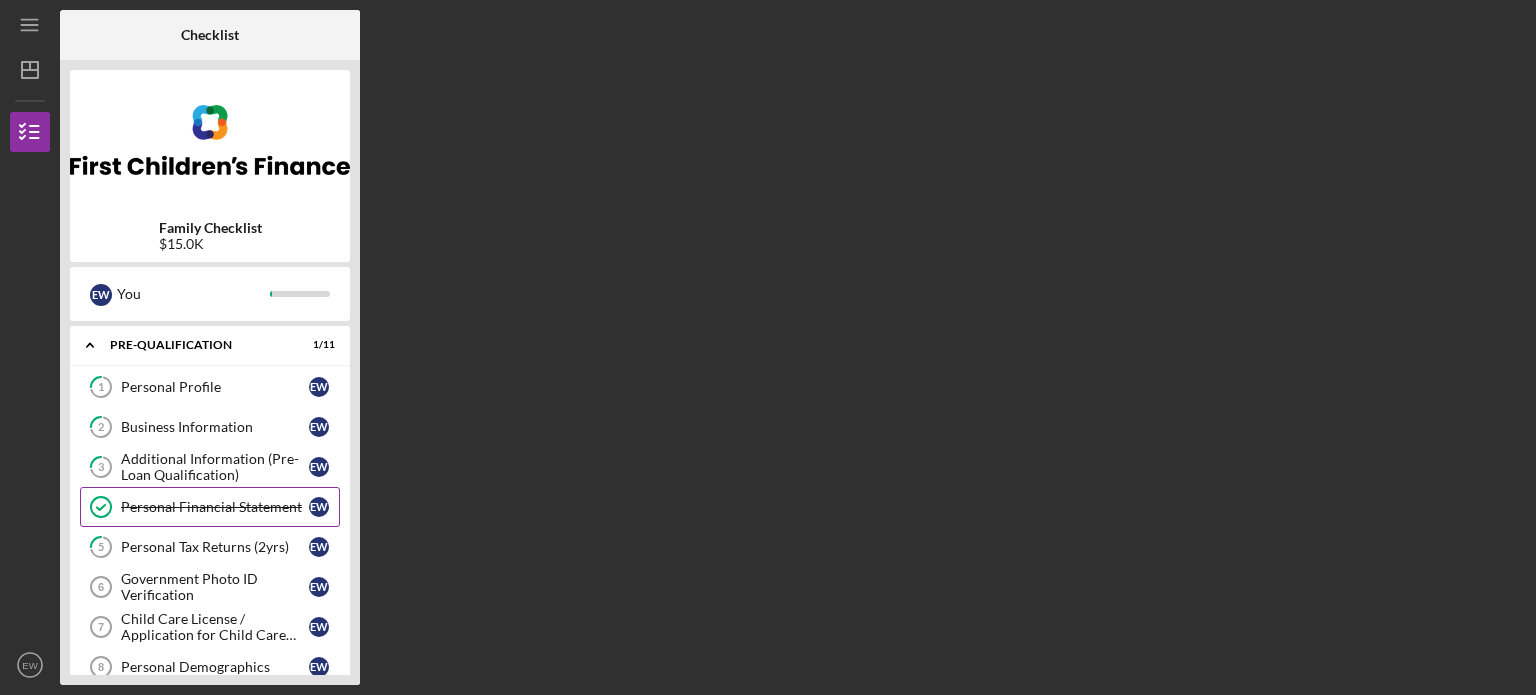 click on "Personal Financial Statement Personal Financial Statement E W" at bounding box center [210, 507] 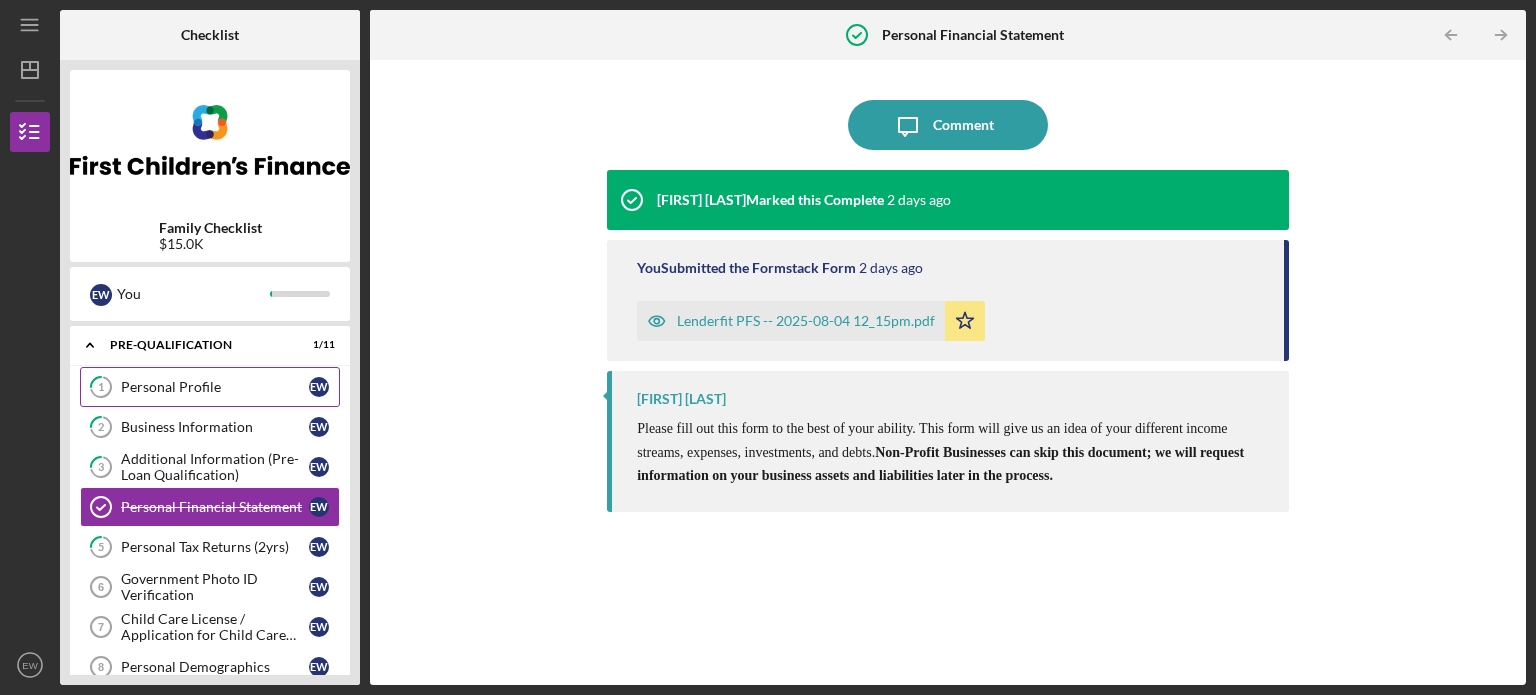 click on "Personal Profile" at bounding box center (215, 387) 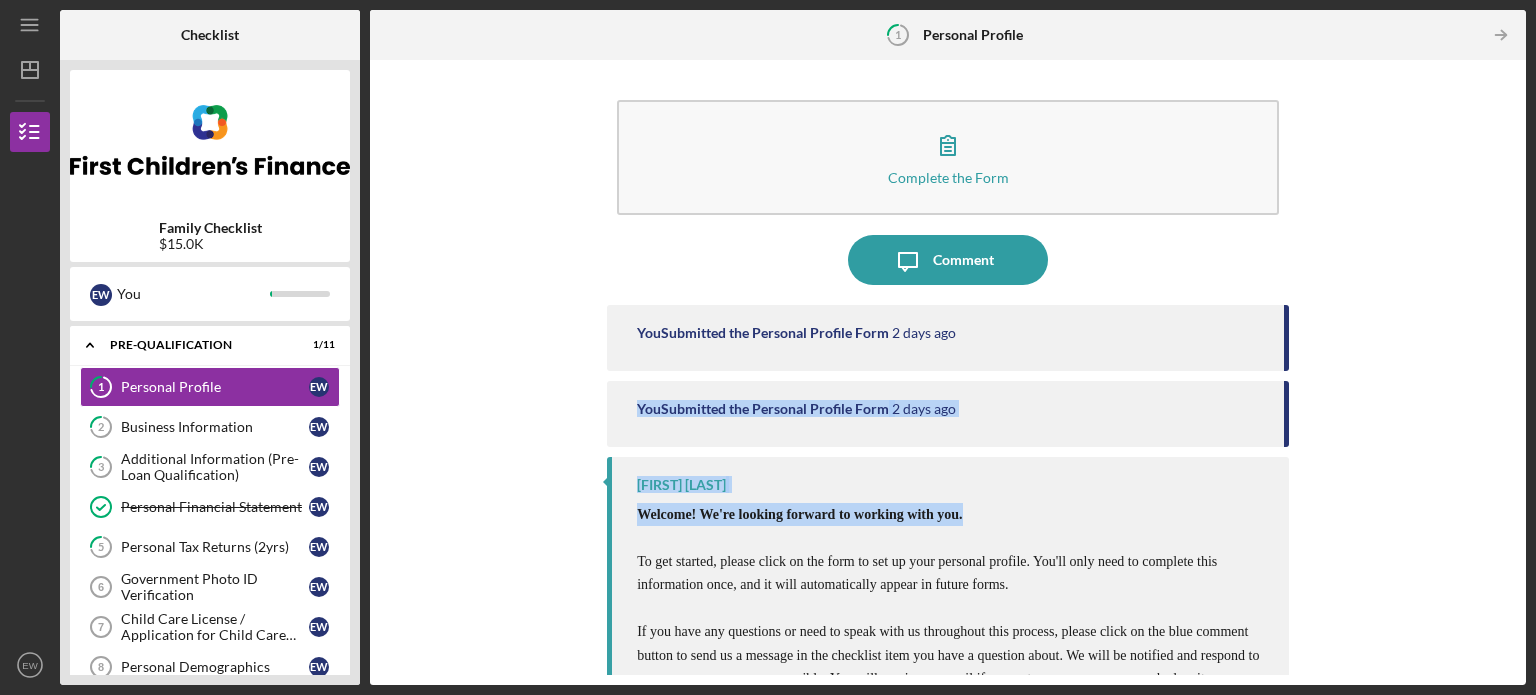 drag, startPoint x: 1509, startPoint y: 311, endPoint x: 1524, endPoint y: 507, distance: 196.57314 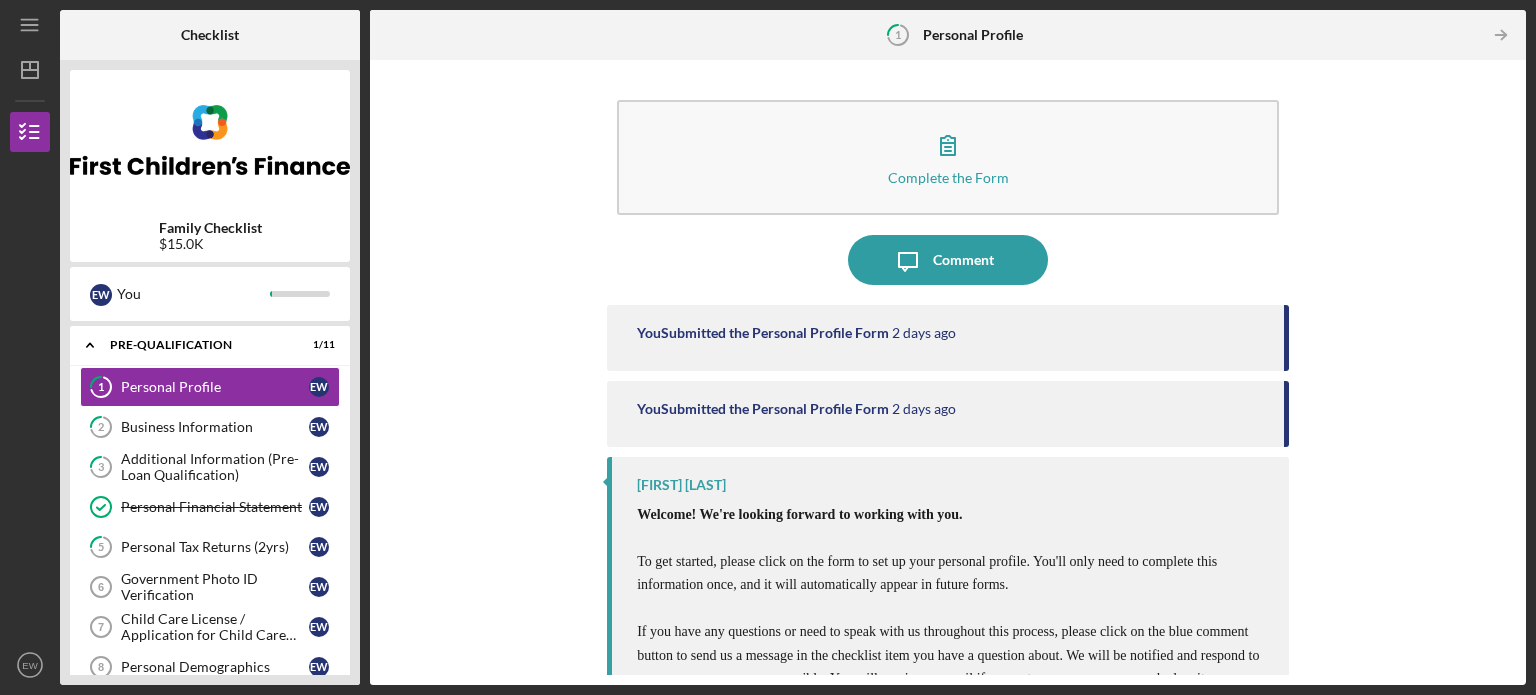 scroll, scrollTop: 166, scrollLeft: 0, axis: vertical 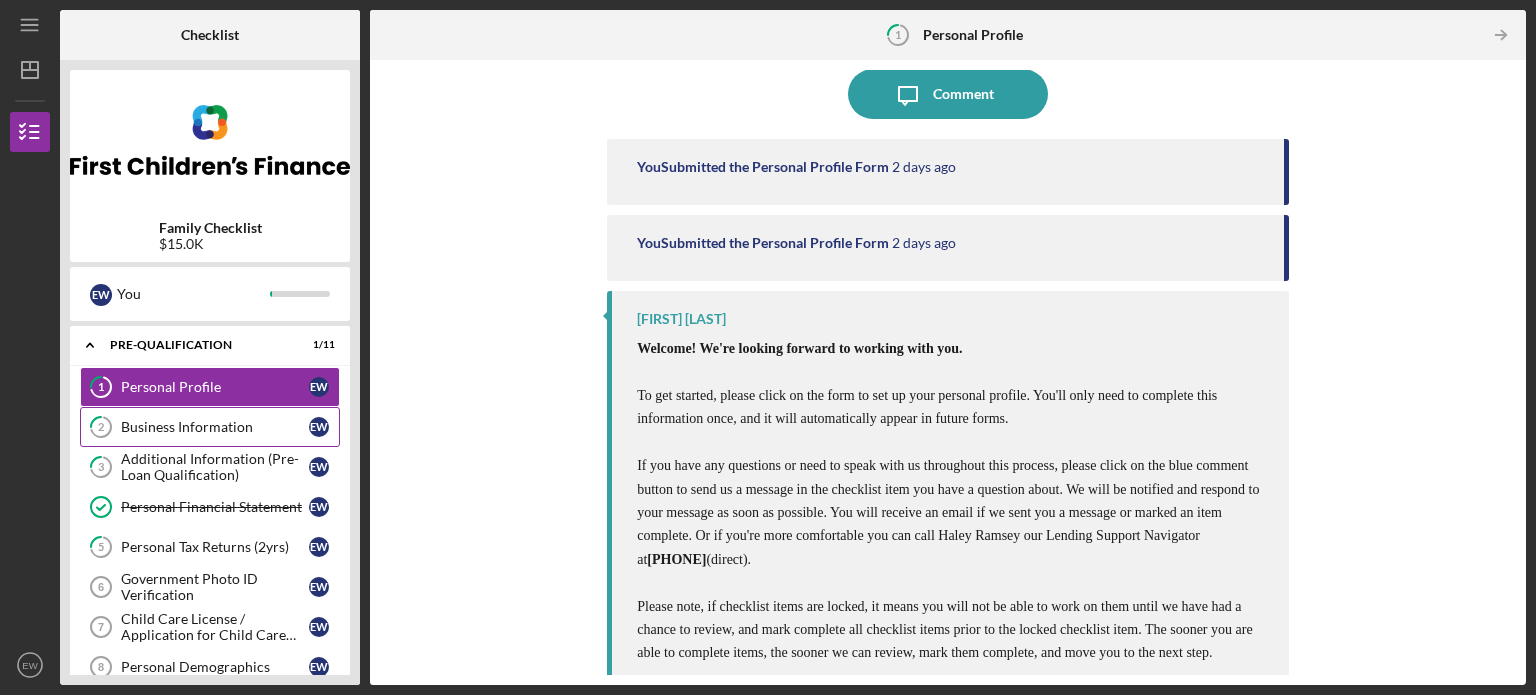 click on "Business Information" at bounding box center (215, 427) 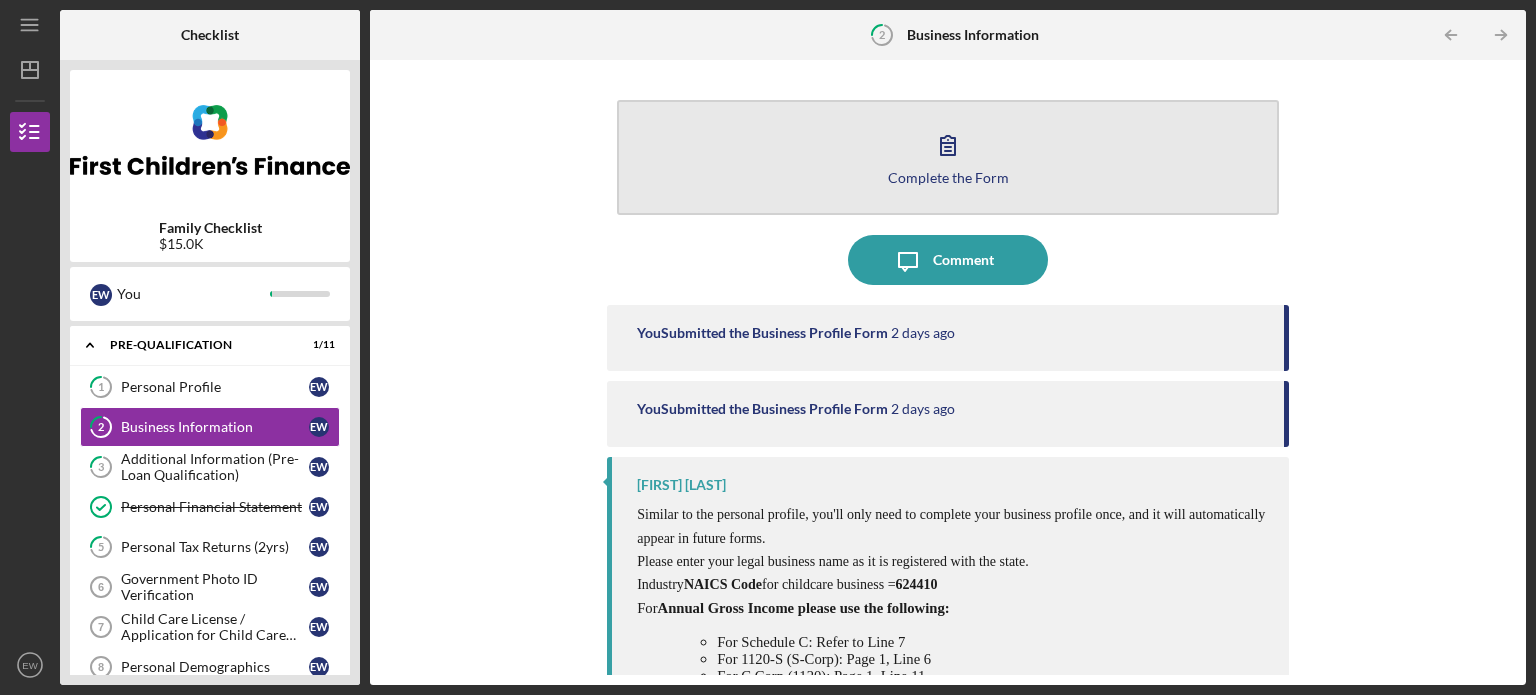 click on "Complete the Form Form" at bounding box center [948, 157] 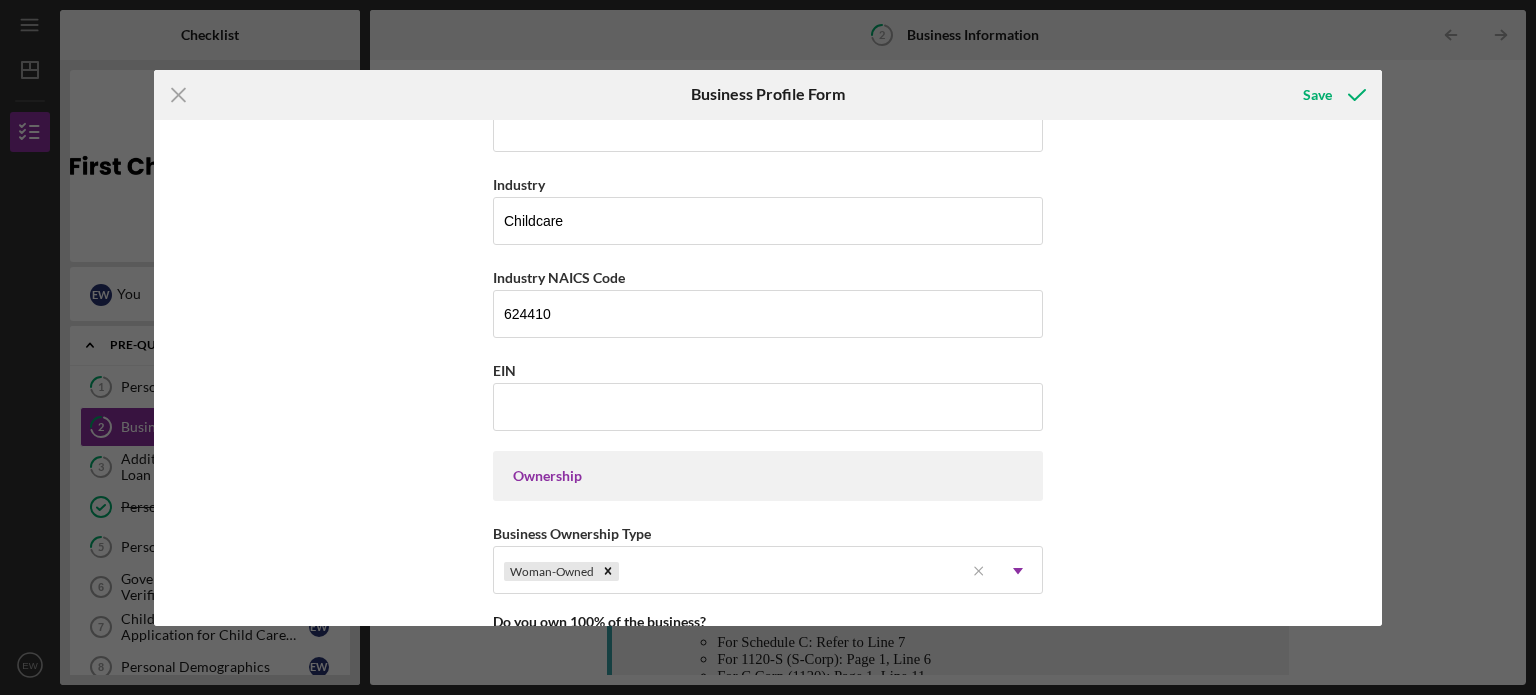 scroll, scrollTop: 604, scrollLeft: 0, axis: vertical 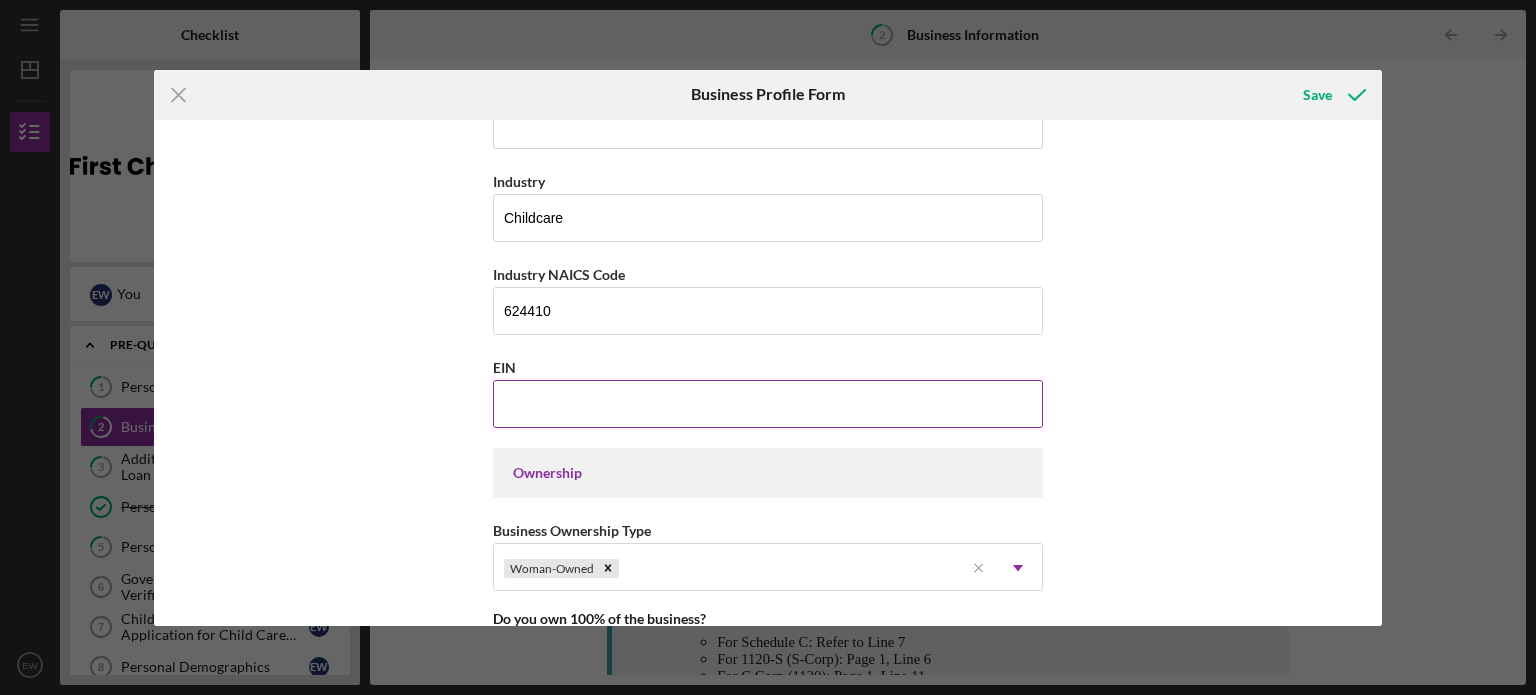 click on "EIN" at bounding box center [768, 404] 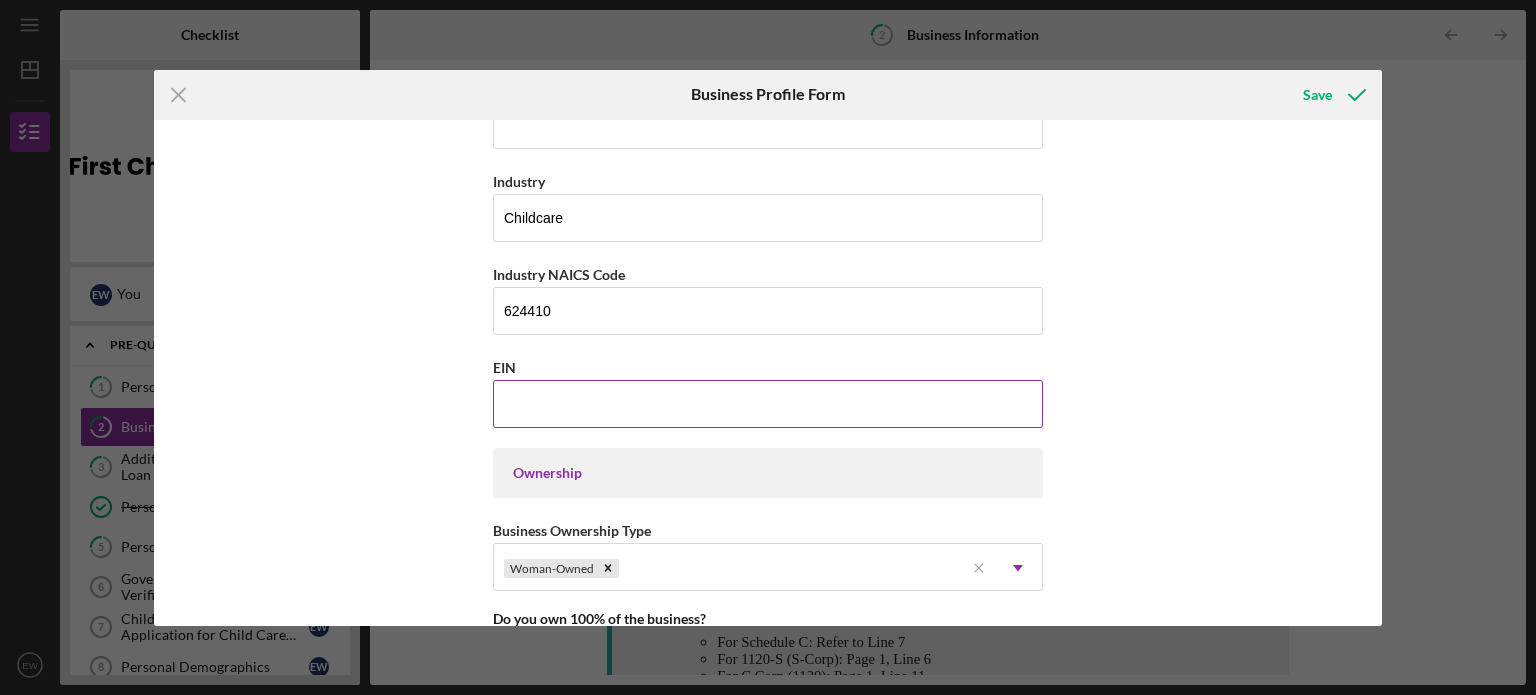 paste on "[EIN]" 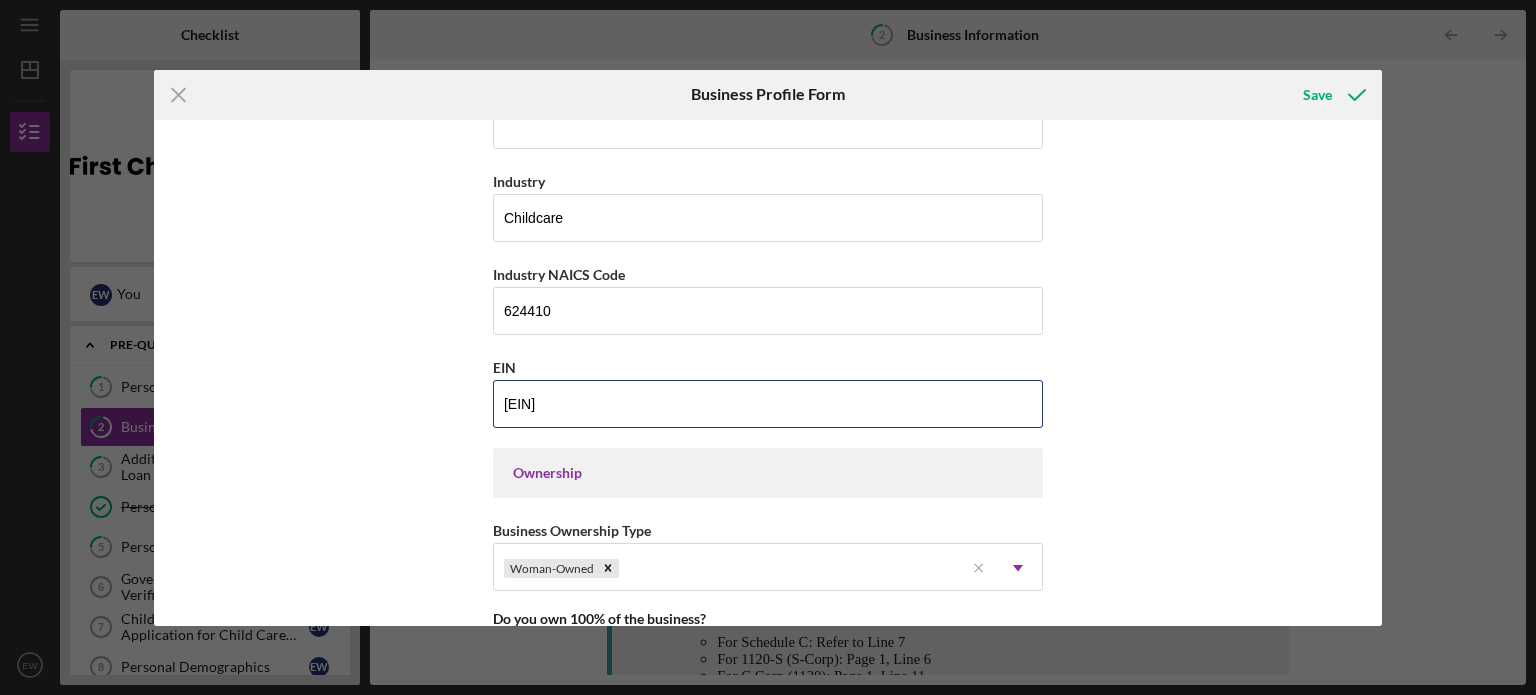 type on "[EIN]" 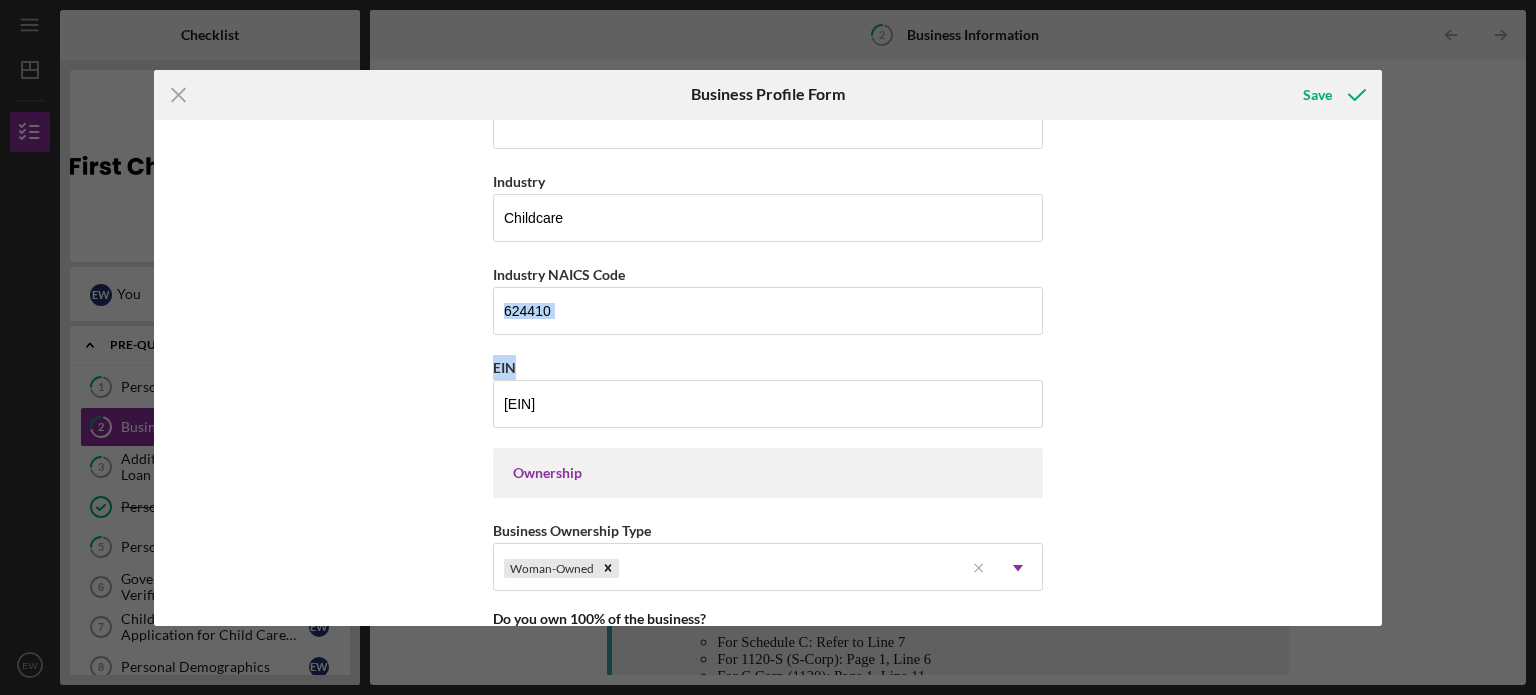 drag, startPoint x: 1384, startPoint y: 327, endPoint x: 1391, endPoint y: 406, distance: 79.30952 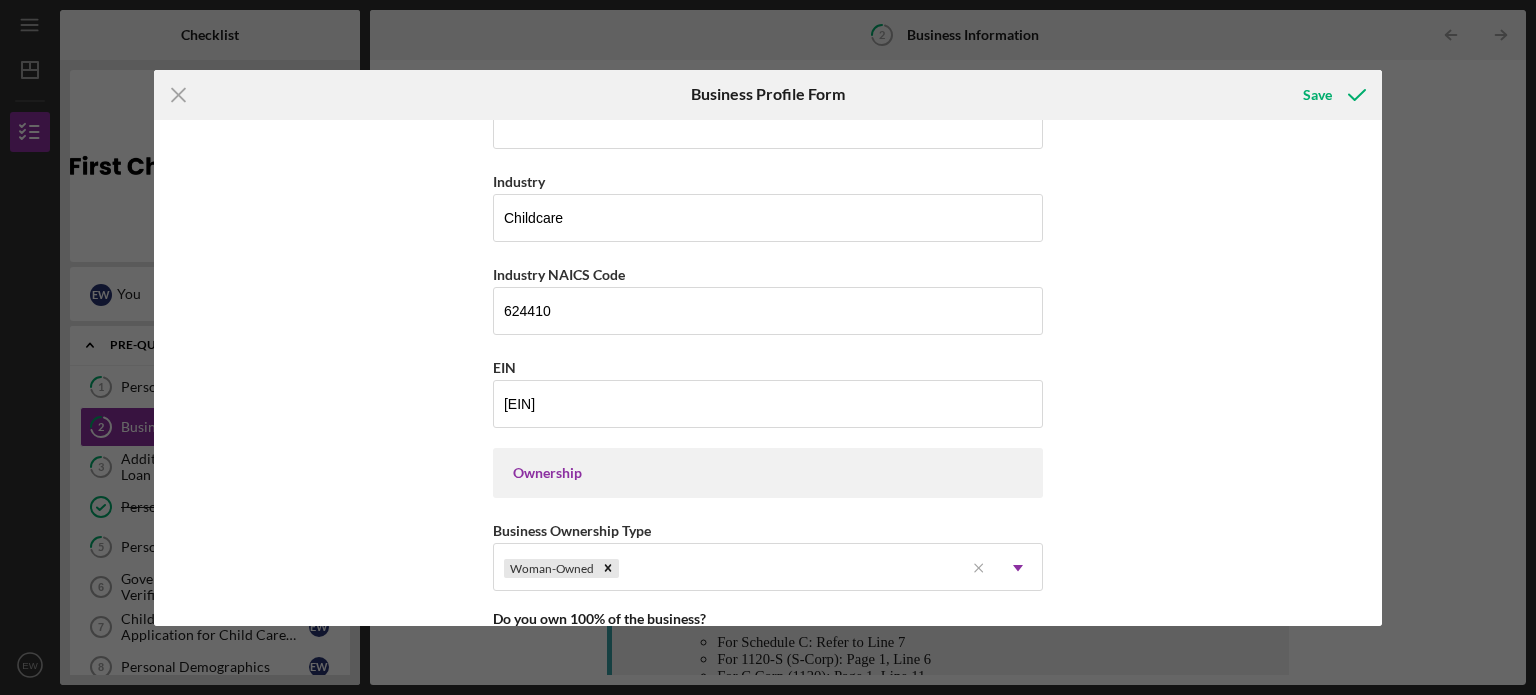 drag, startPoint x: 1374, startPoint y: 299, endPoint x: 1374, endPoint y: 325, distance: 26 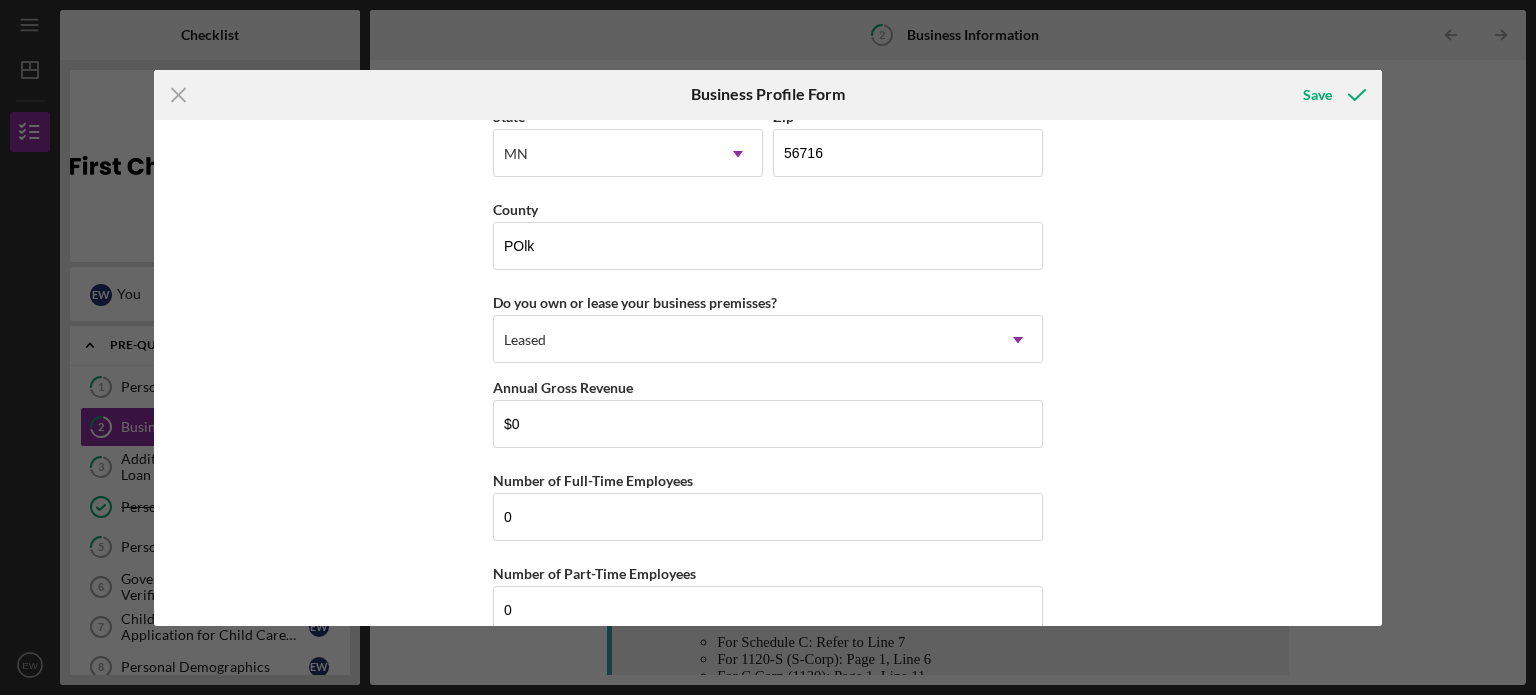 scroll, scrollTop: 1903, scrollLeft: 0, axis: vertical 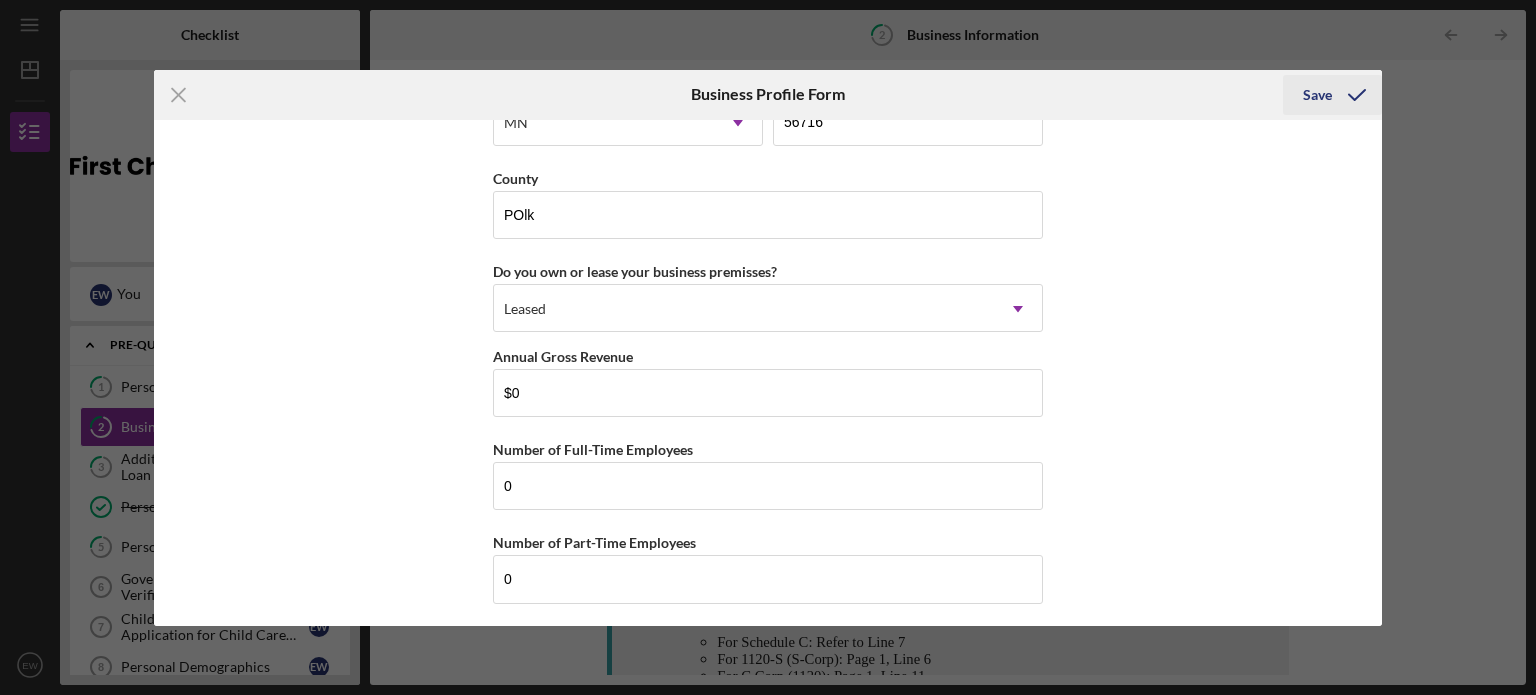 click 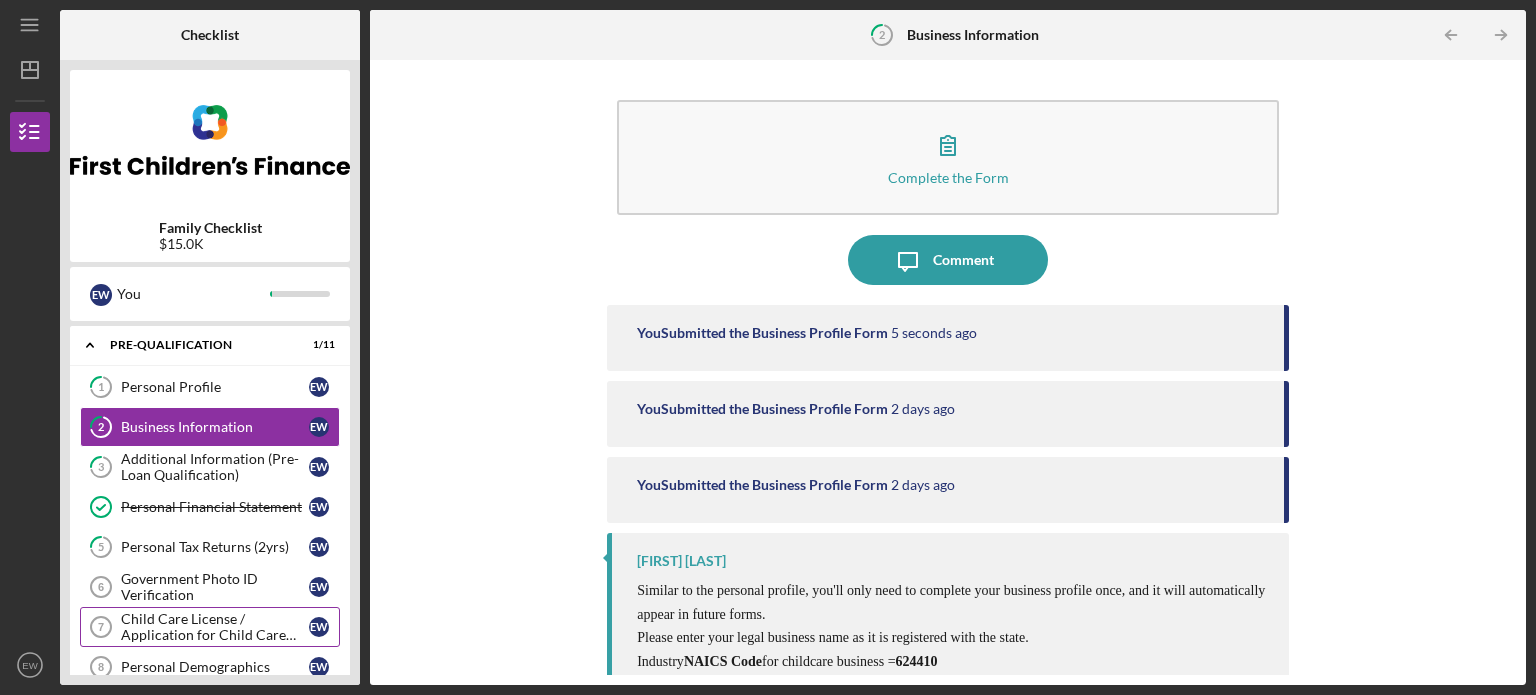 click on "Child Care License / Application for Child Care License" at bounding box center [215, 627] 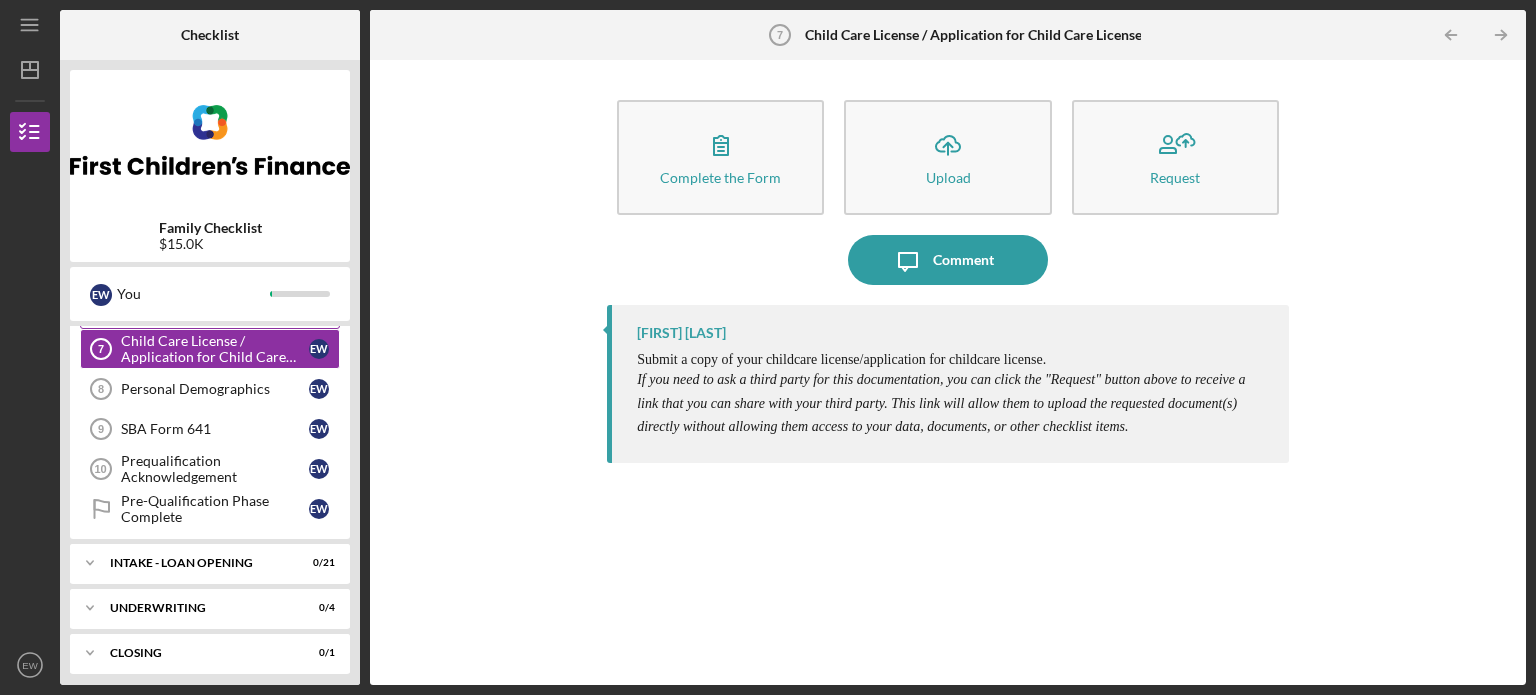 scroll, scrollTop: 280, scrollLeft: 0, axis: vertical 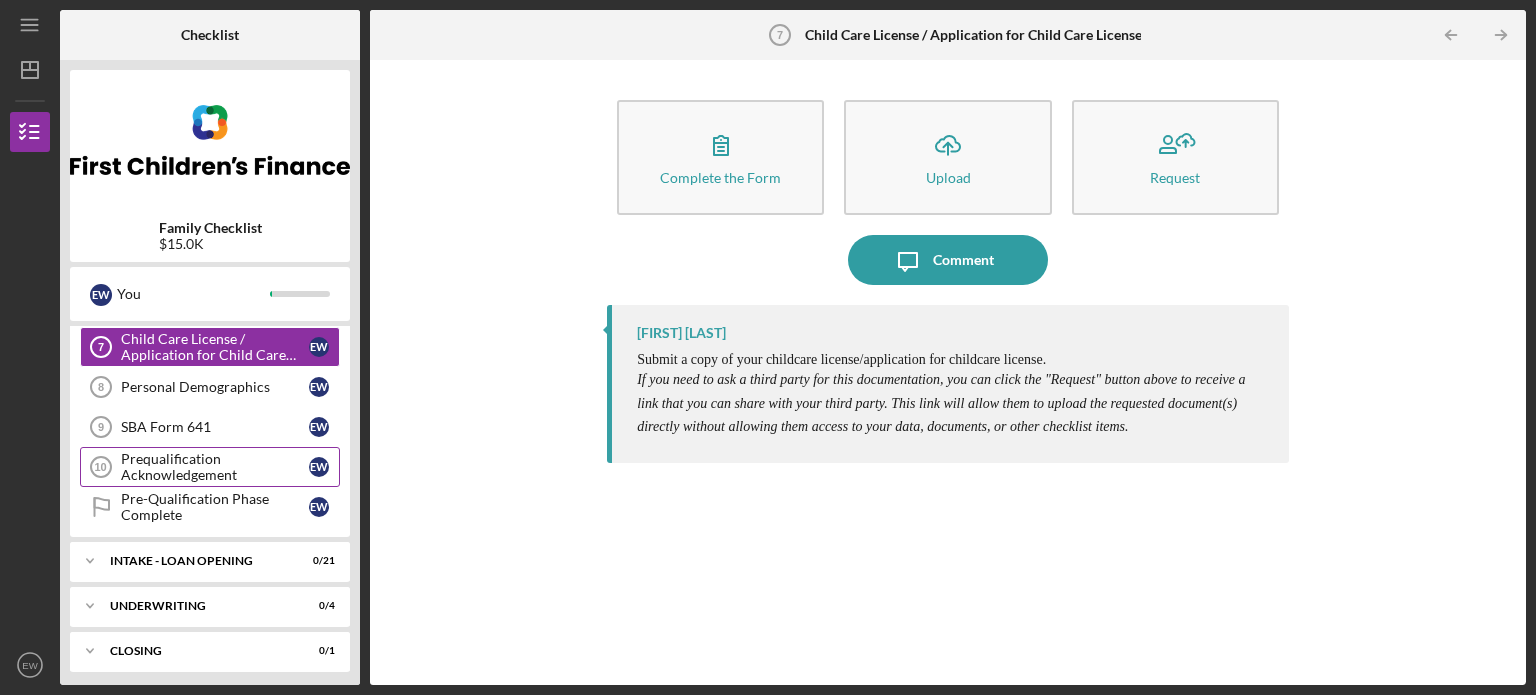 click on "Prequalification Acknowledgement" at bounding box center [215, 467] 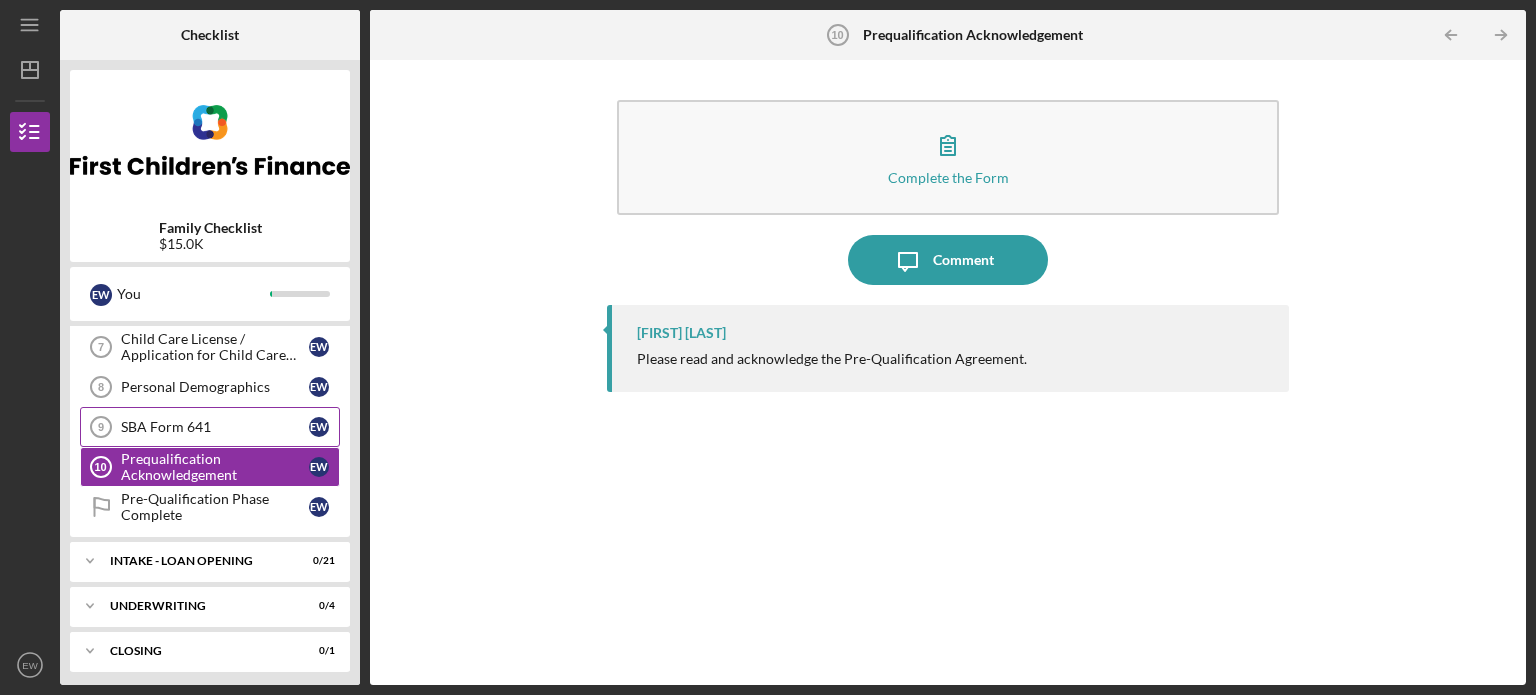click on "SBA Form 641" at bounding box center [215, 427] 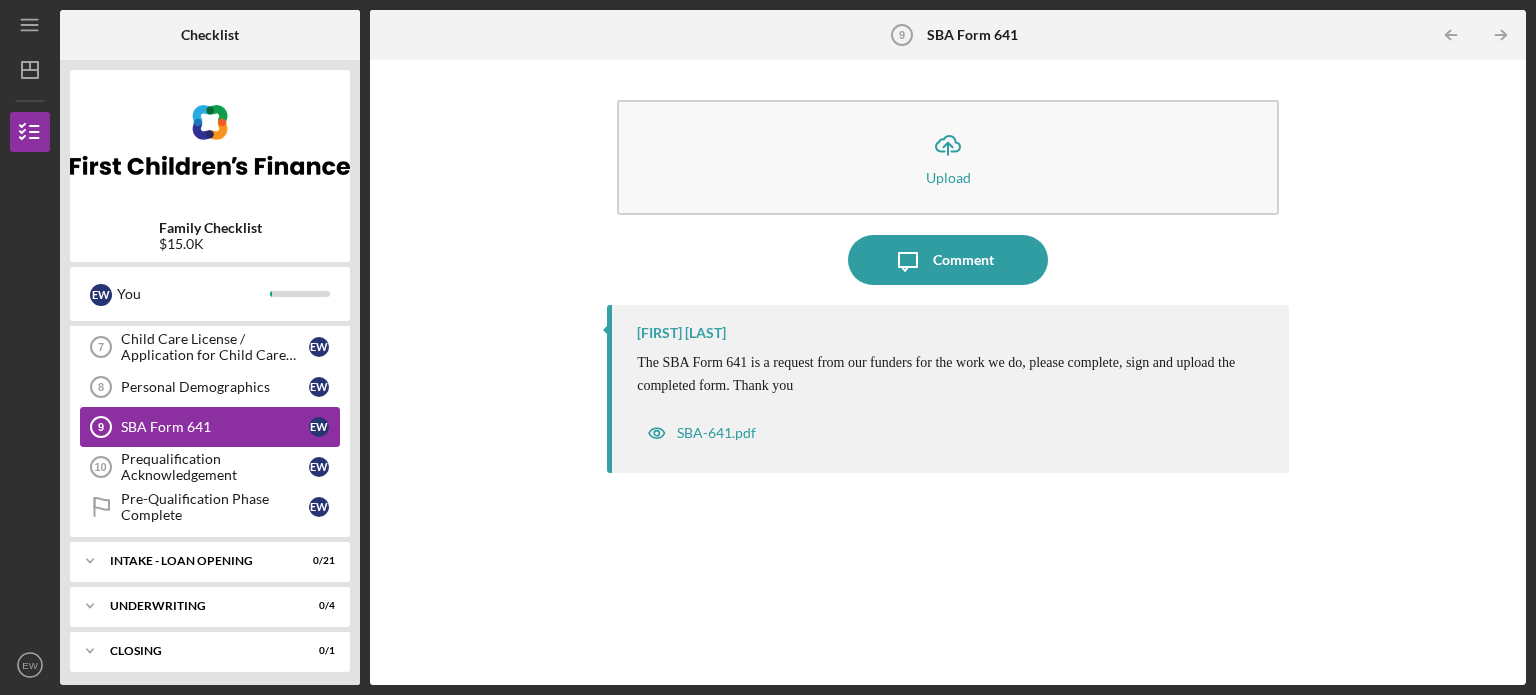 click on "SBA Form 641" at bounding box center [215, 427] 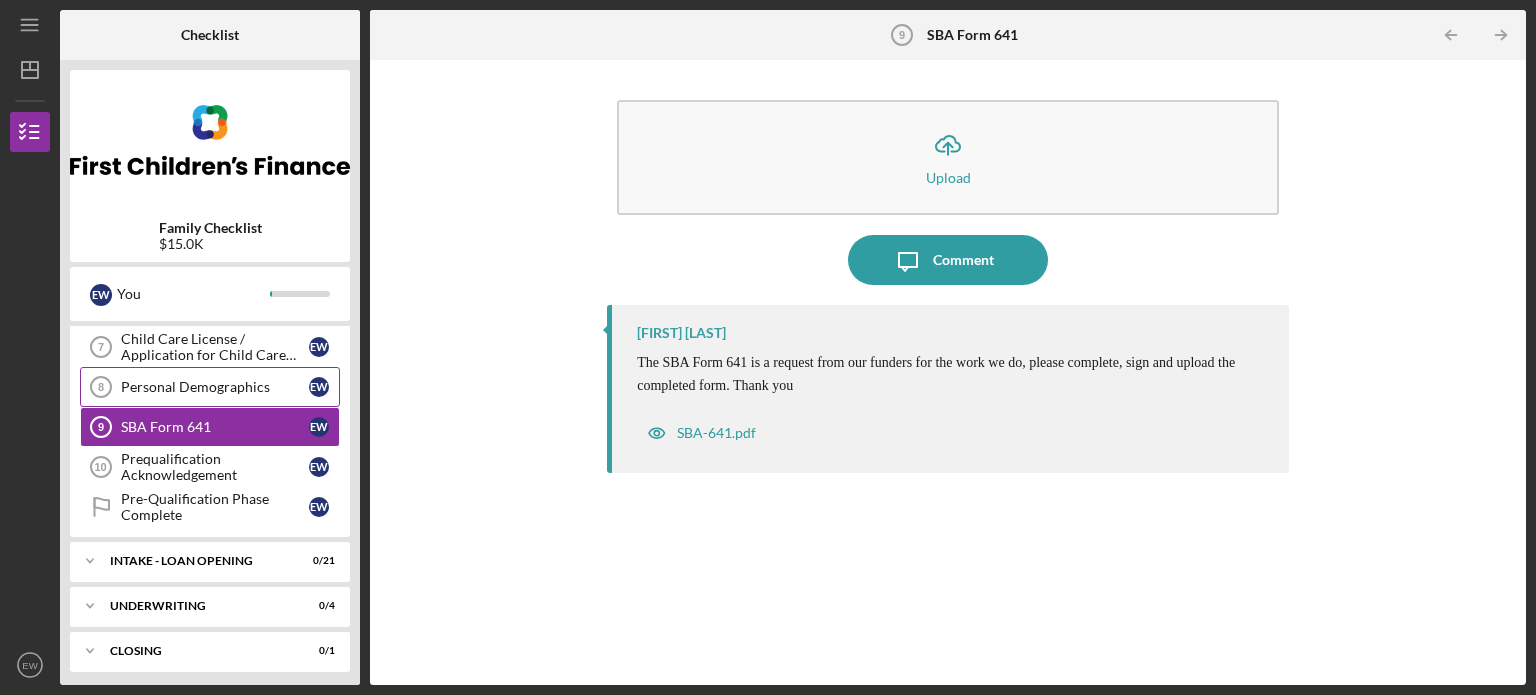 click on "Personal Demographics 8 Personal Demographics E W" at bounding box center (210, 387) 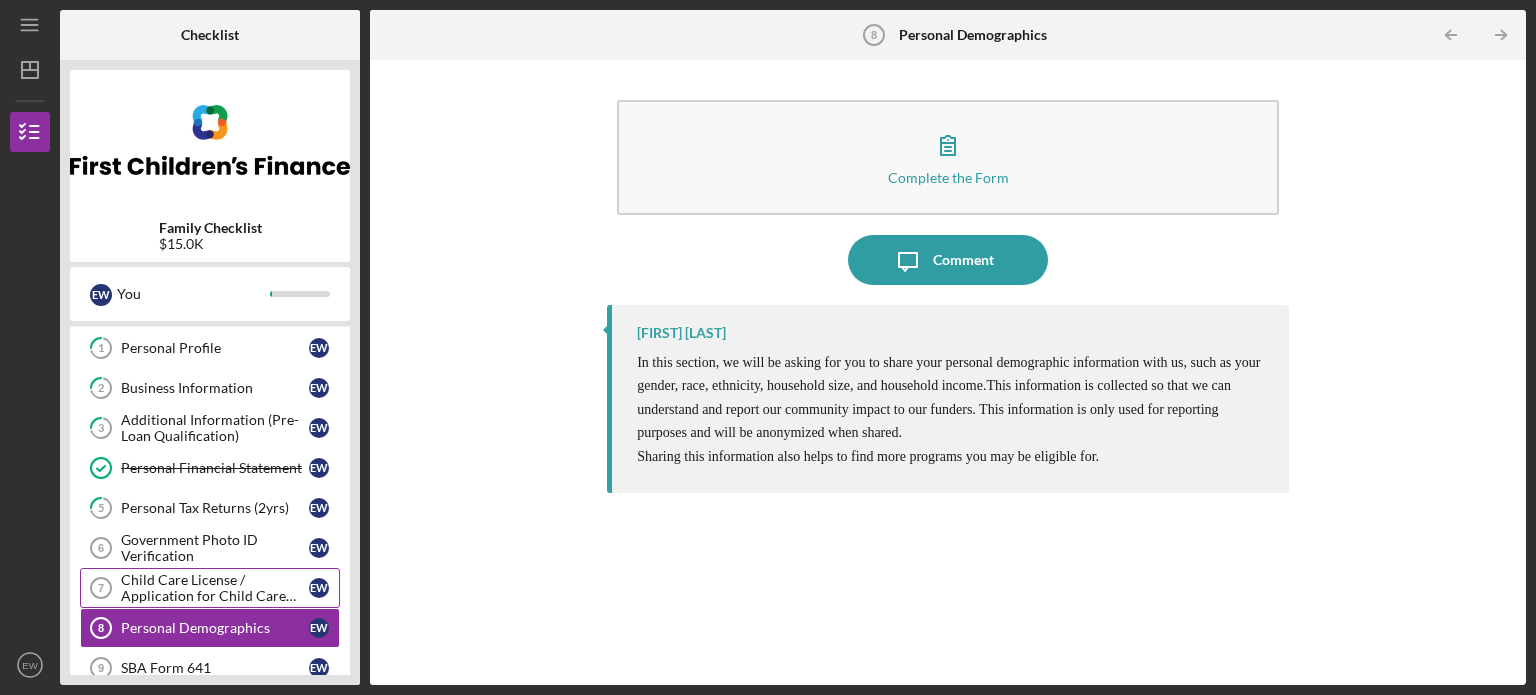 scroll, scrollTop: 0, scrollLeft: 0, axis: both 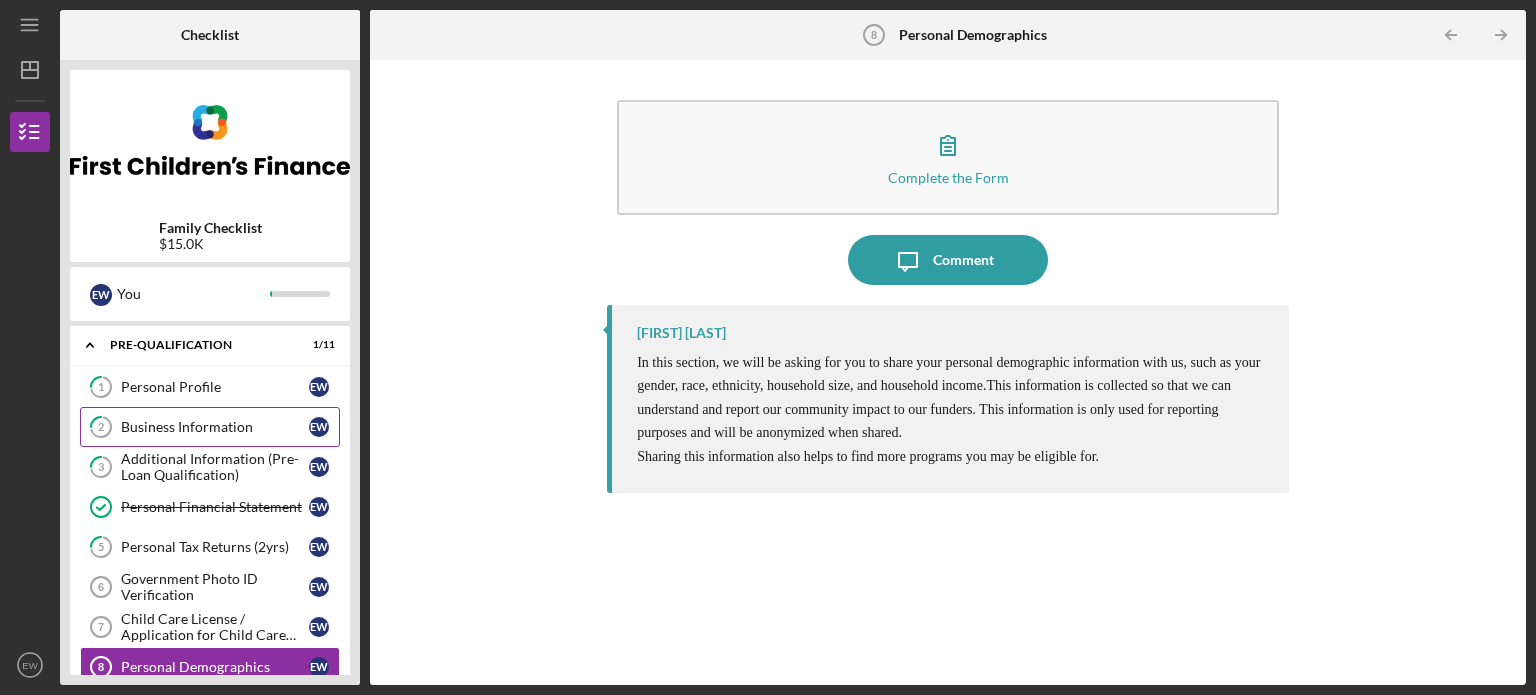 click on "Business Information" at bounding box center [215, 427] 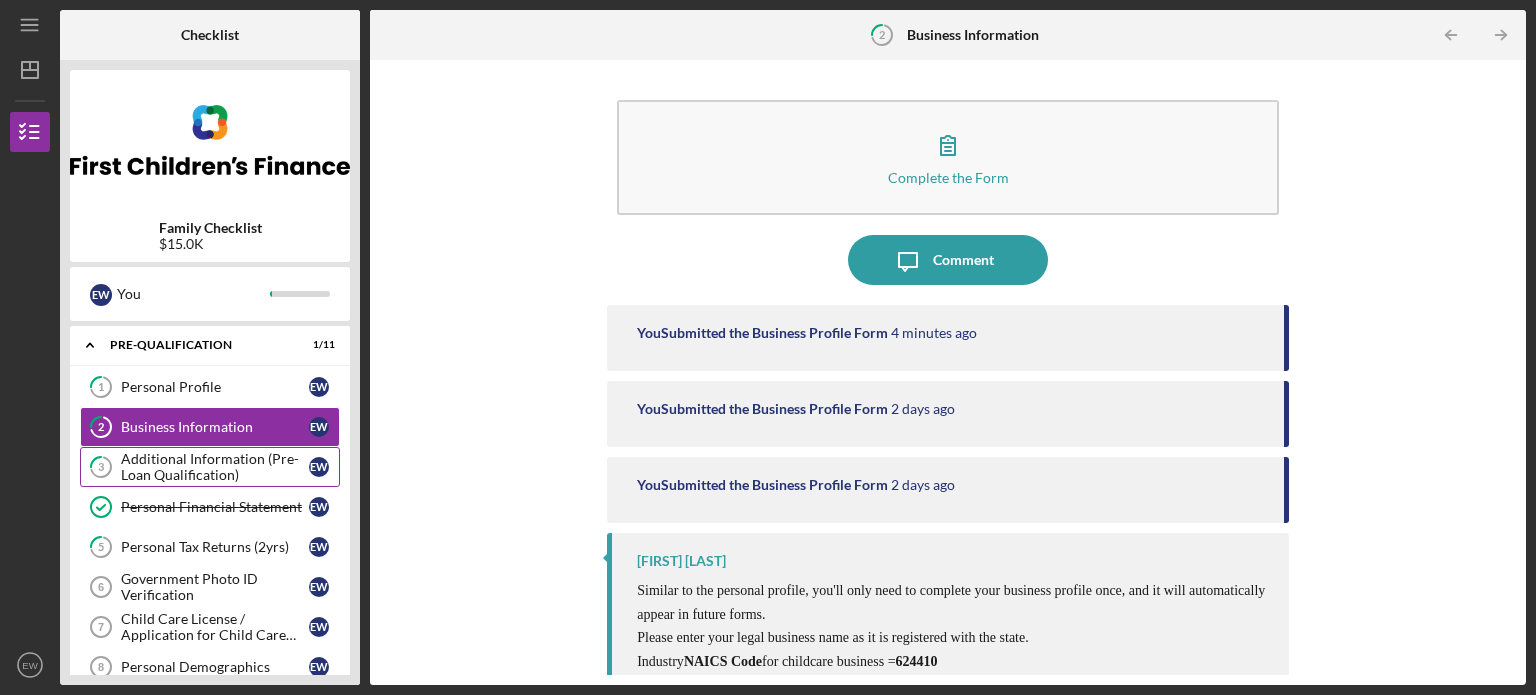 click on "Additional Information (Pre-Loan Qualification)" at bounding box center (215, 467) 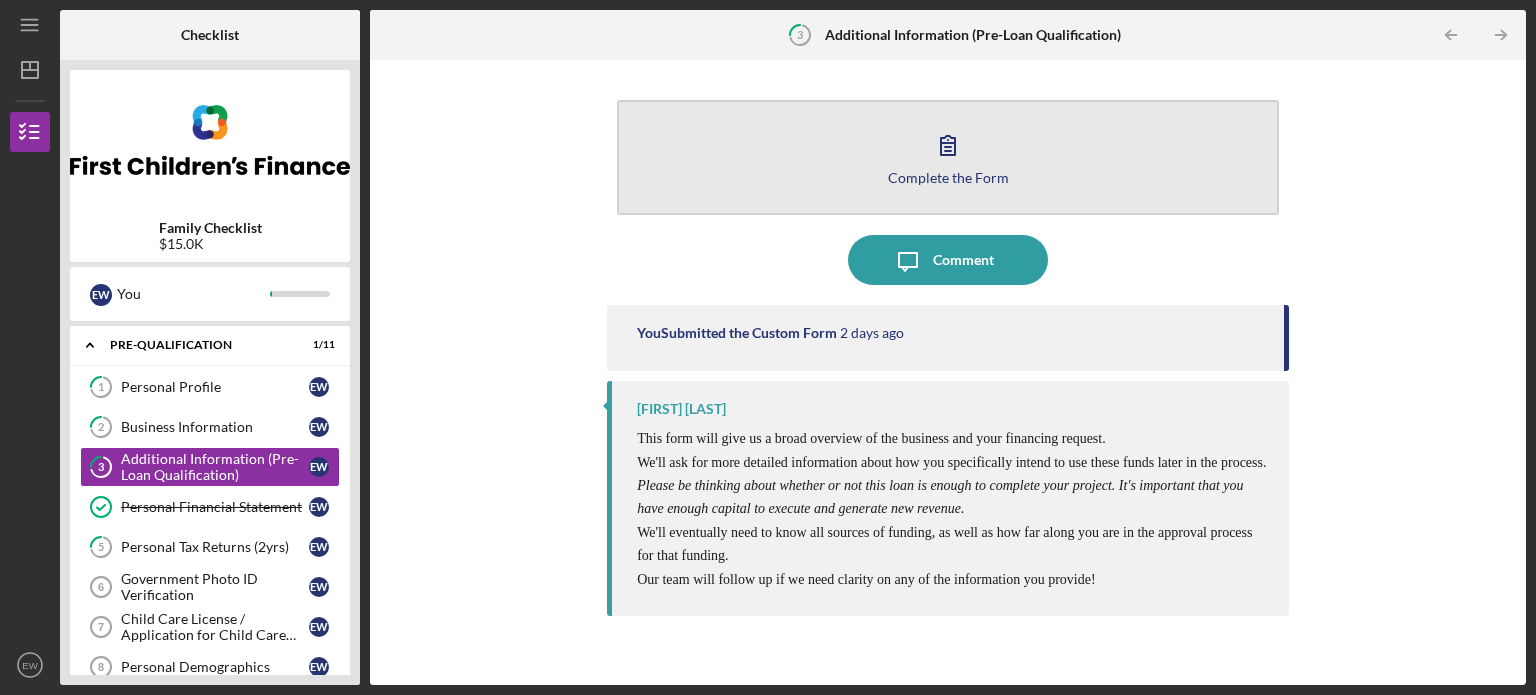click on "Complete the Form Form" at bounding box center [948, 157] 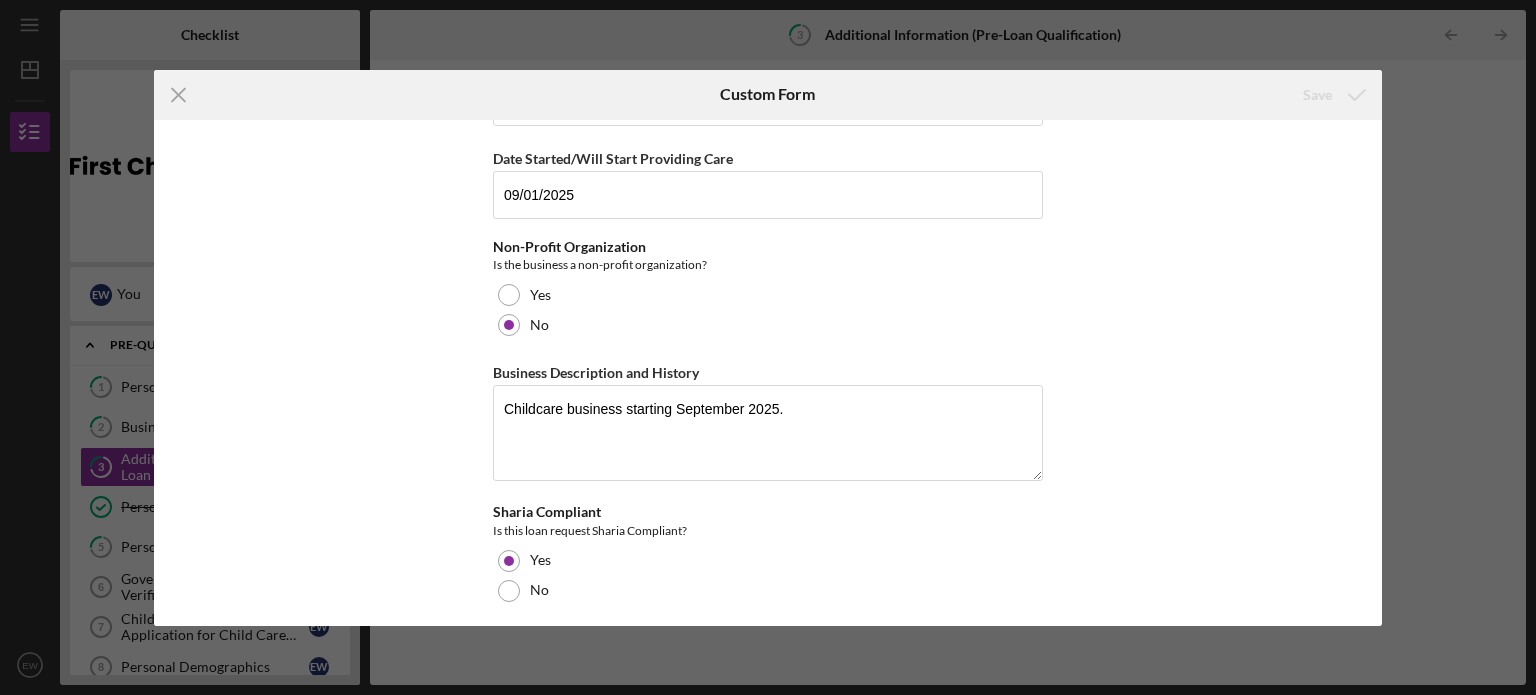 scroll, scrollTop: 272, scrollLeft: 0, axis: vertical 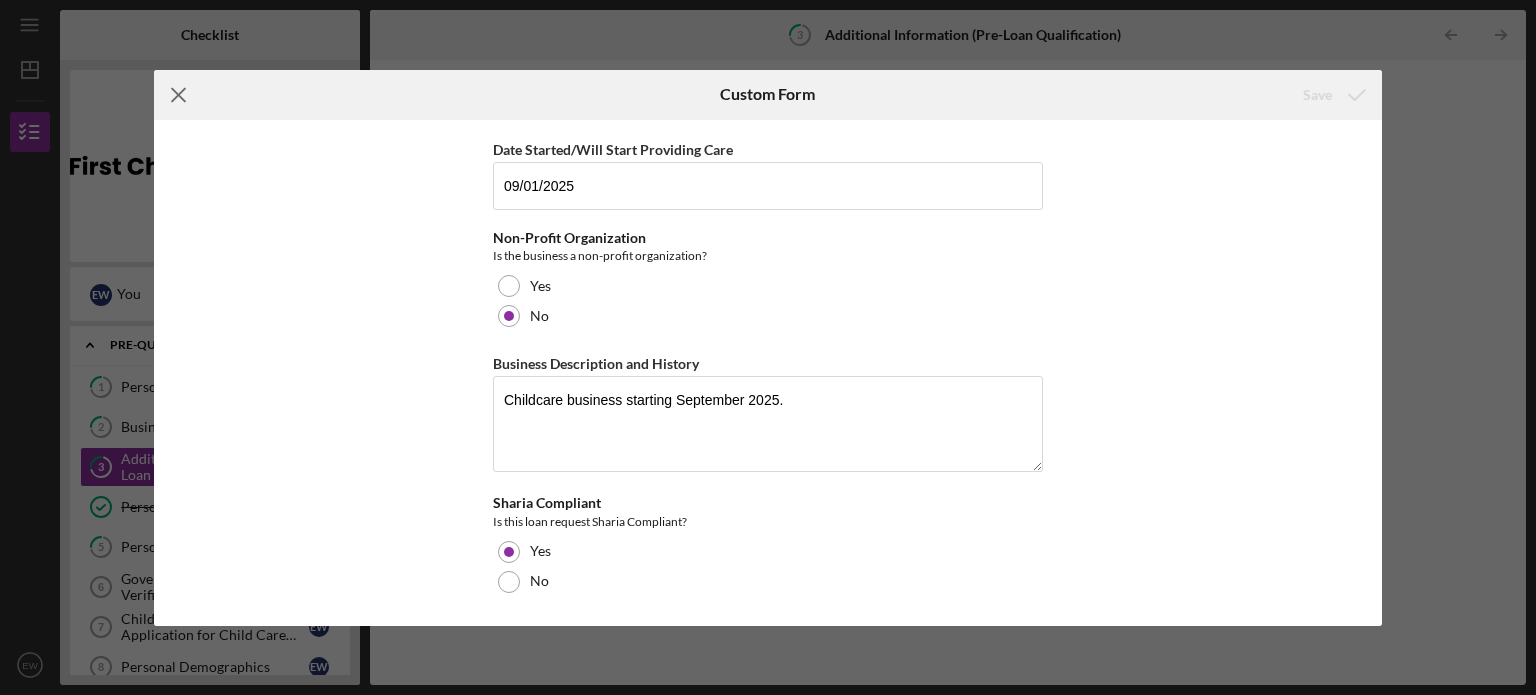 click on "Icon/Menu Close" 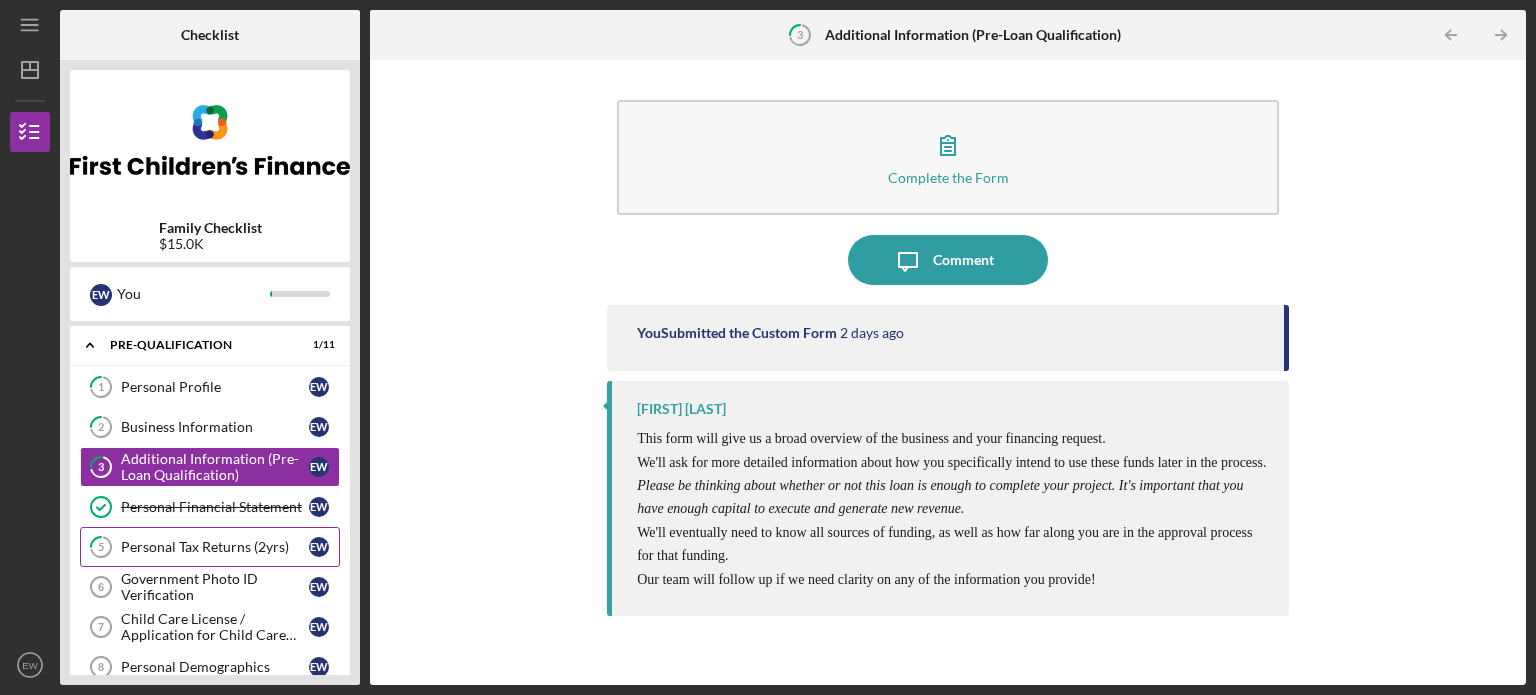 click on "Personal Tax Returns (2yrs)" at bounding box center [215, 547] 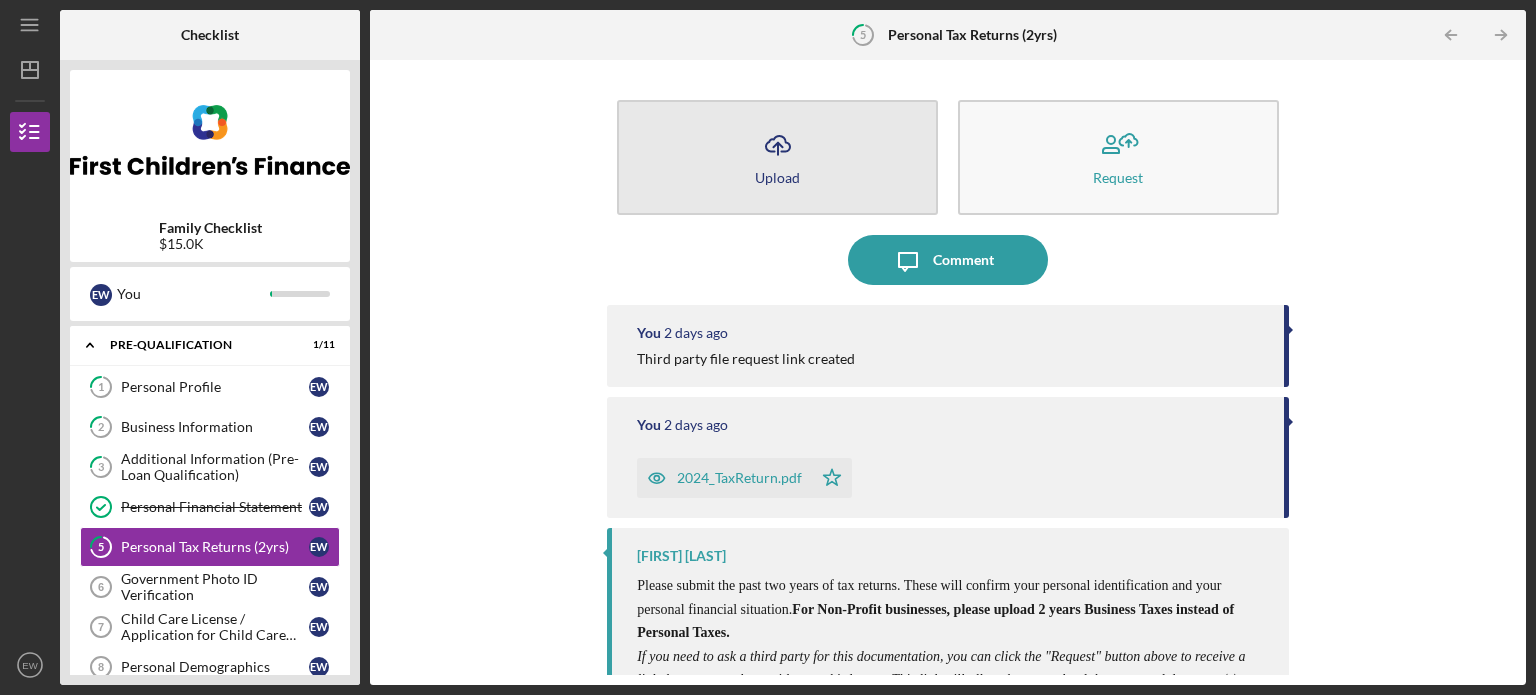 click on "Icon/Upload Upload" at bounding box center (777, 157) 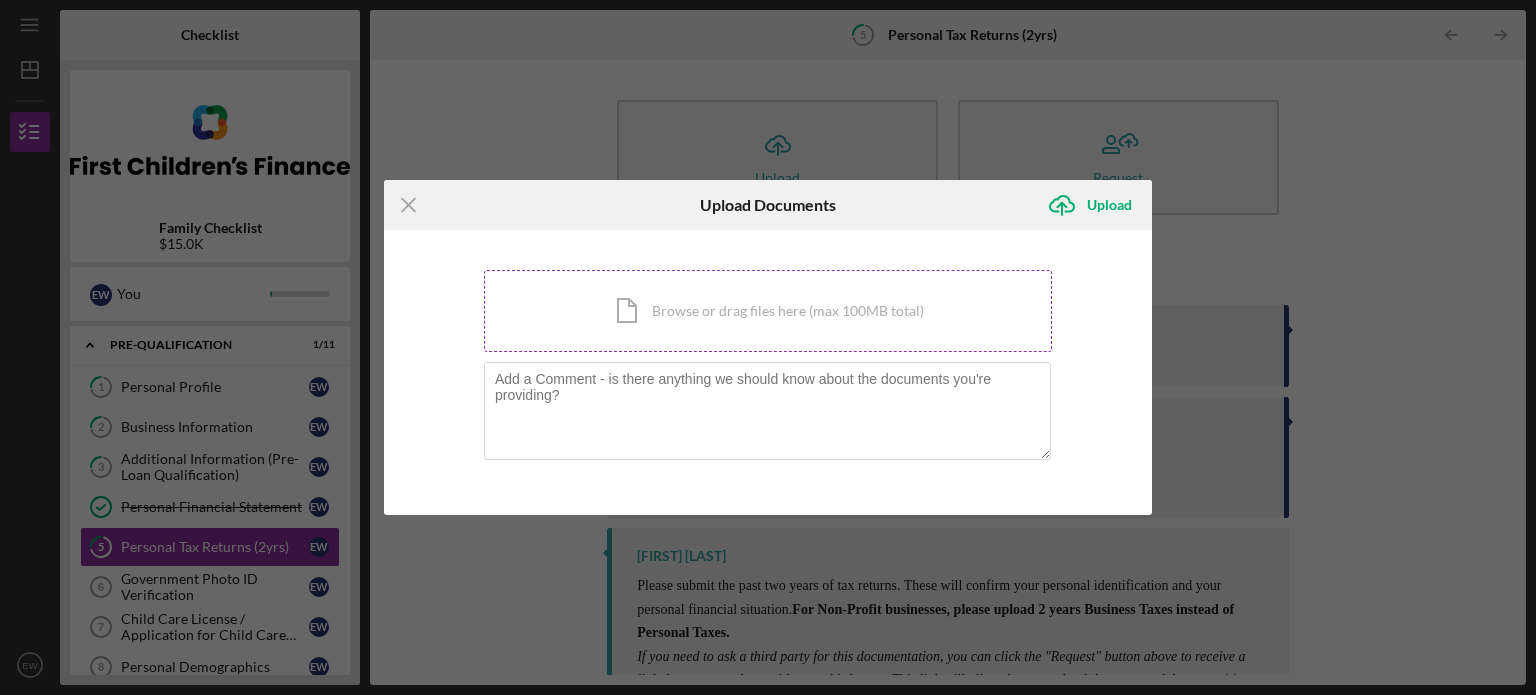 click on "Icon/Document Browse or drag files here (max 100MB total) Tap to choose files or take a photo" at bounding box center (768, 311) 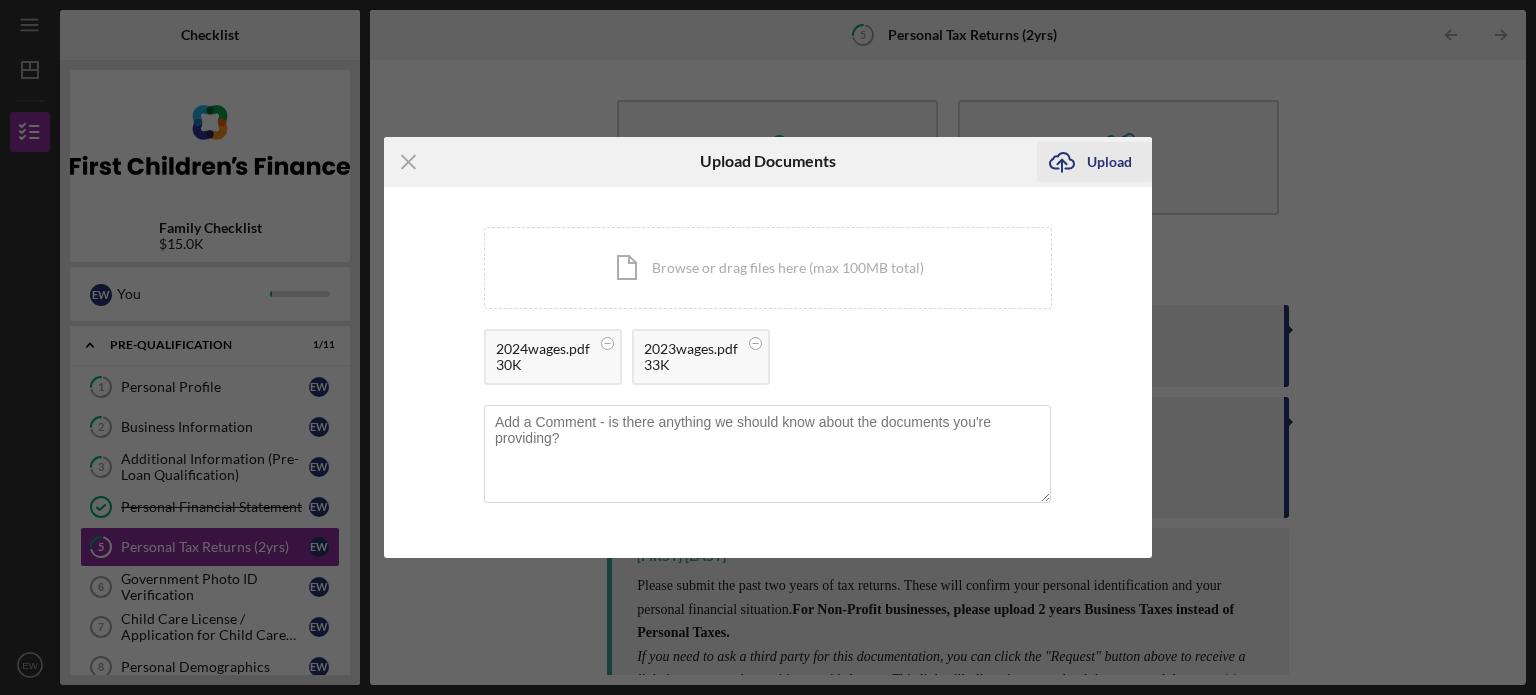 click on "Icon/Upload" 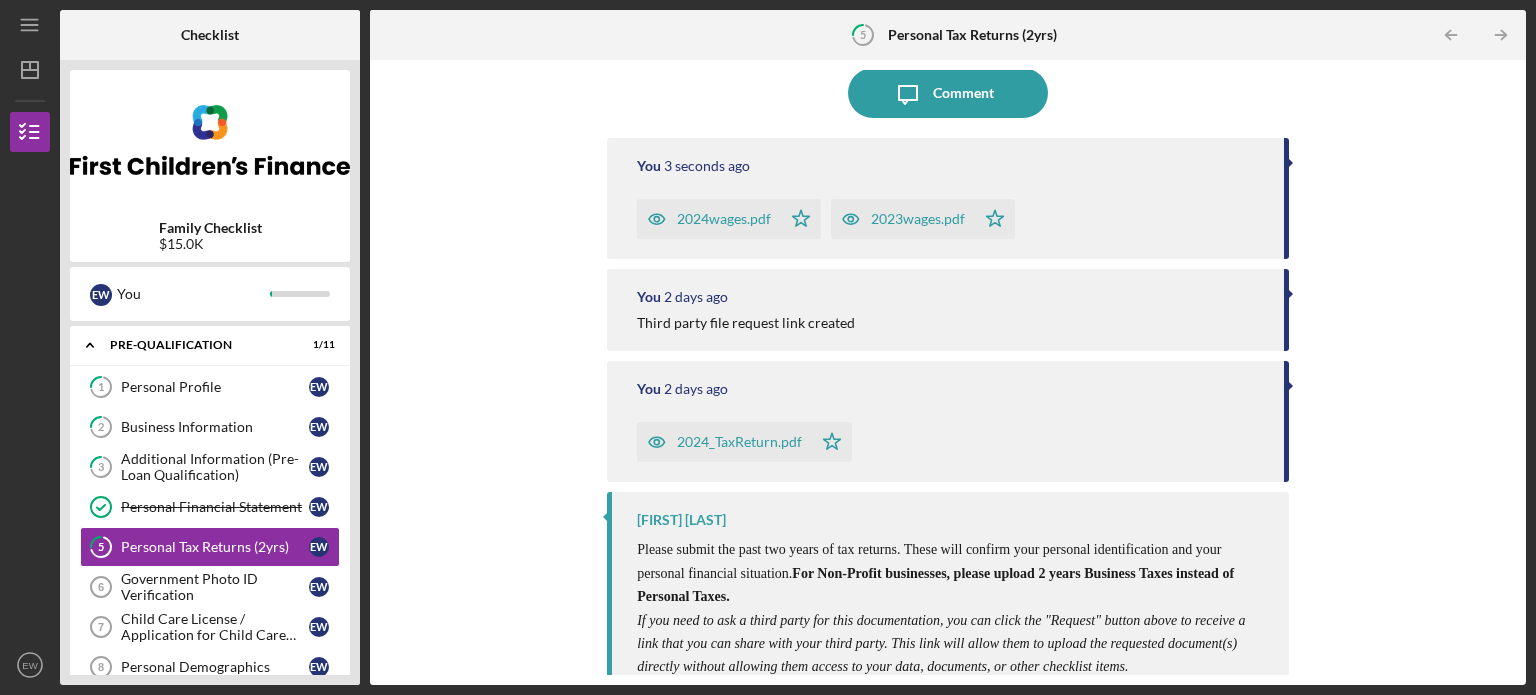 scroll, scrollTop: 189, scrollLeft: 0, axis: vertical 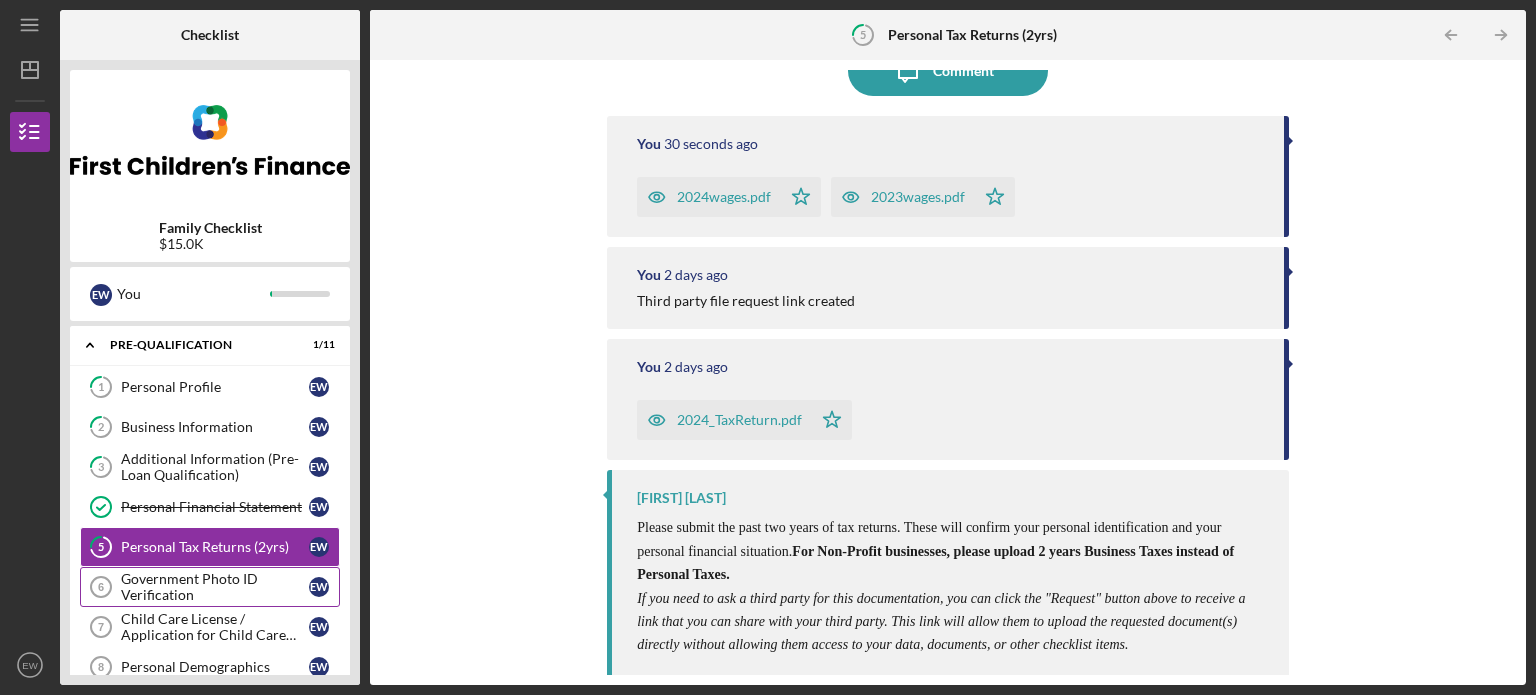 click on "Government Photo ID Verification" at bounding box center [215, 587] 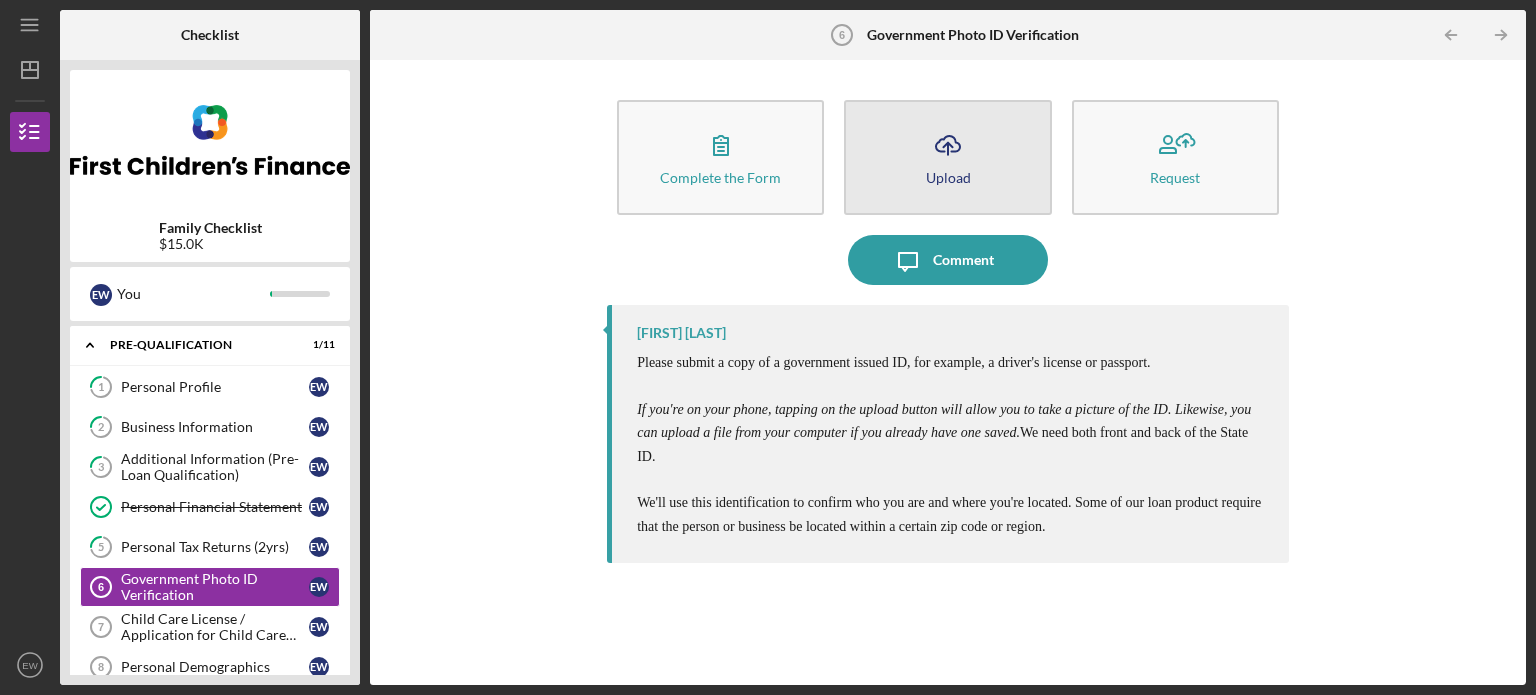 click on "Icon/Upload Upload" at bounding box center (947, 157) 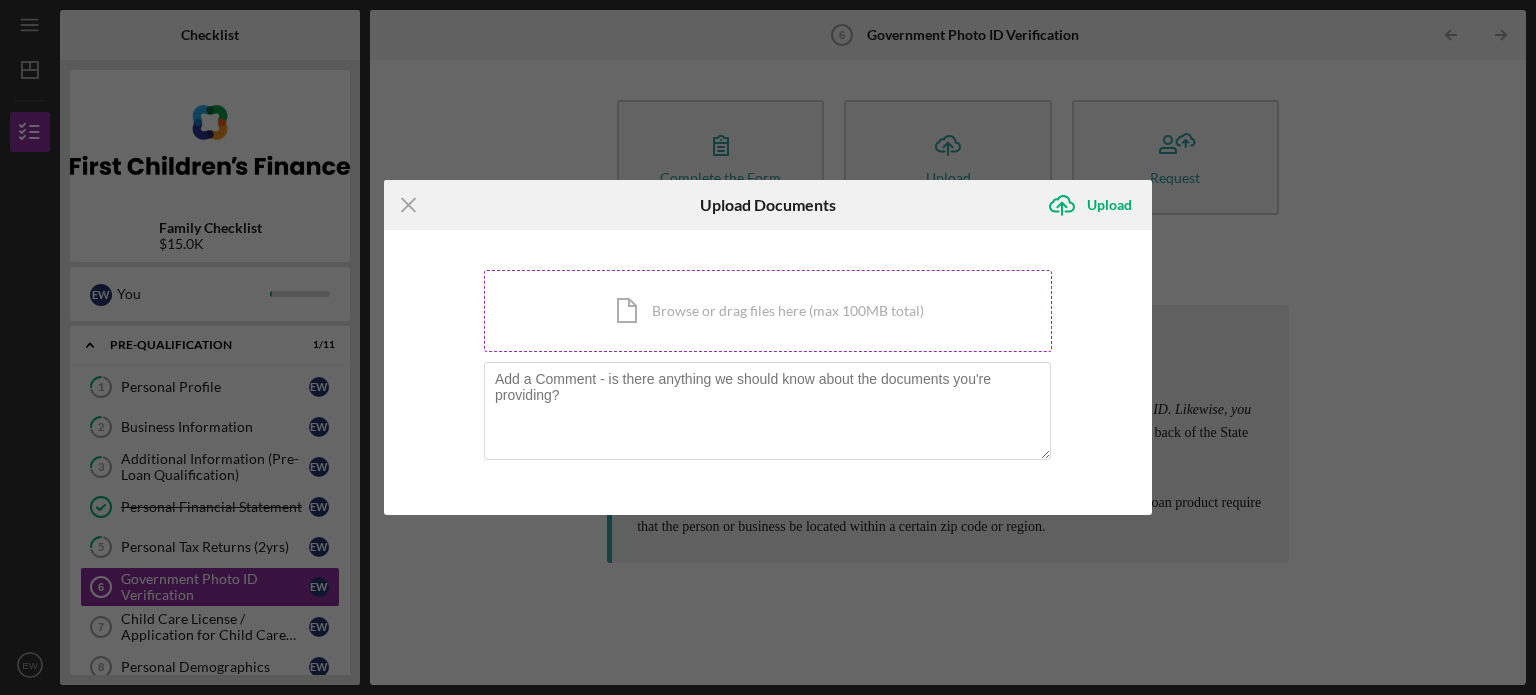 click on "Icon/Document Browse or drag files here (max 100MB total) Tap to choose files or take a photo" at bounding box center [768, 311] 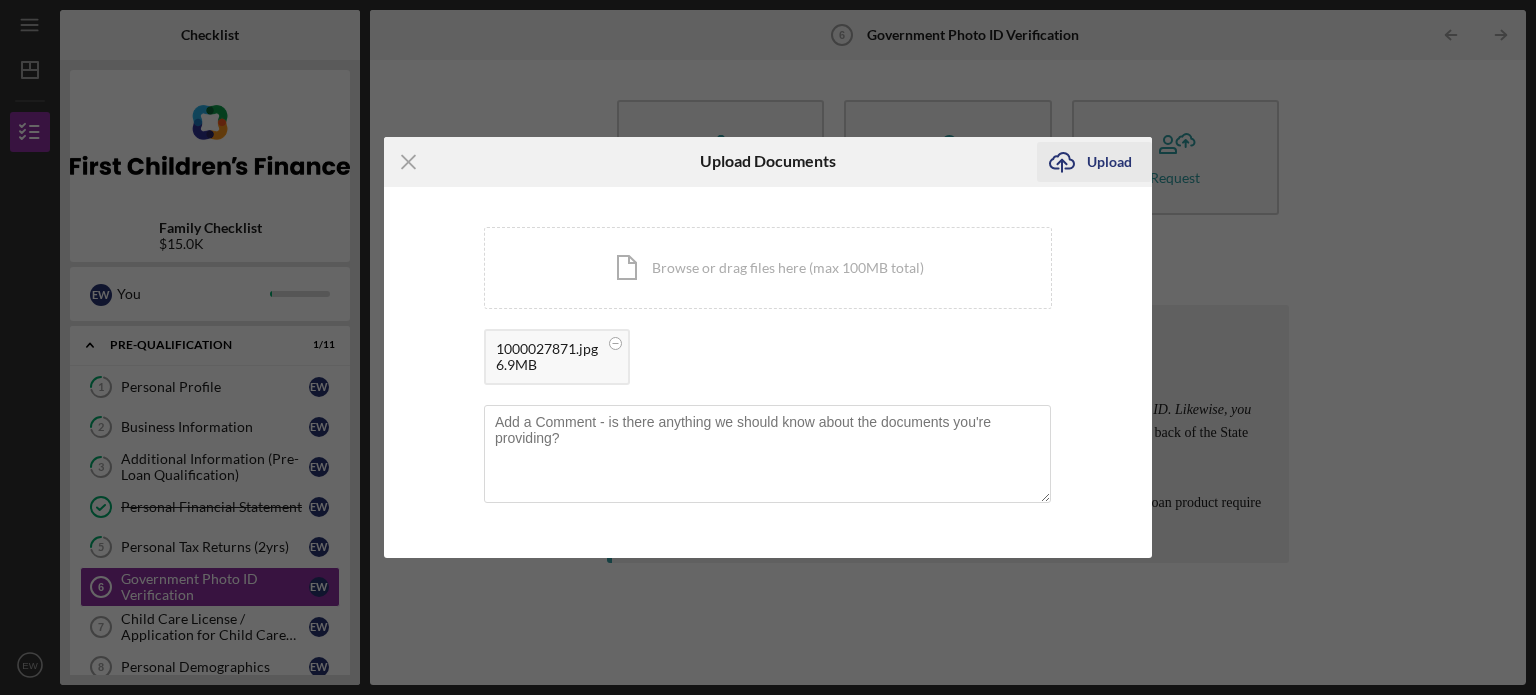 click on "Icon/Upload" 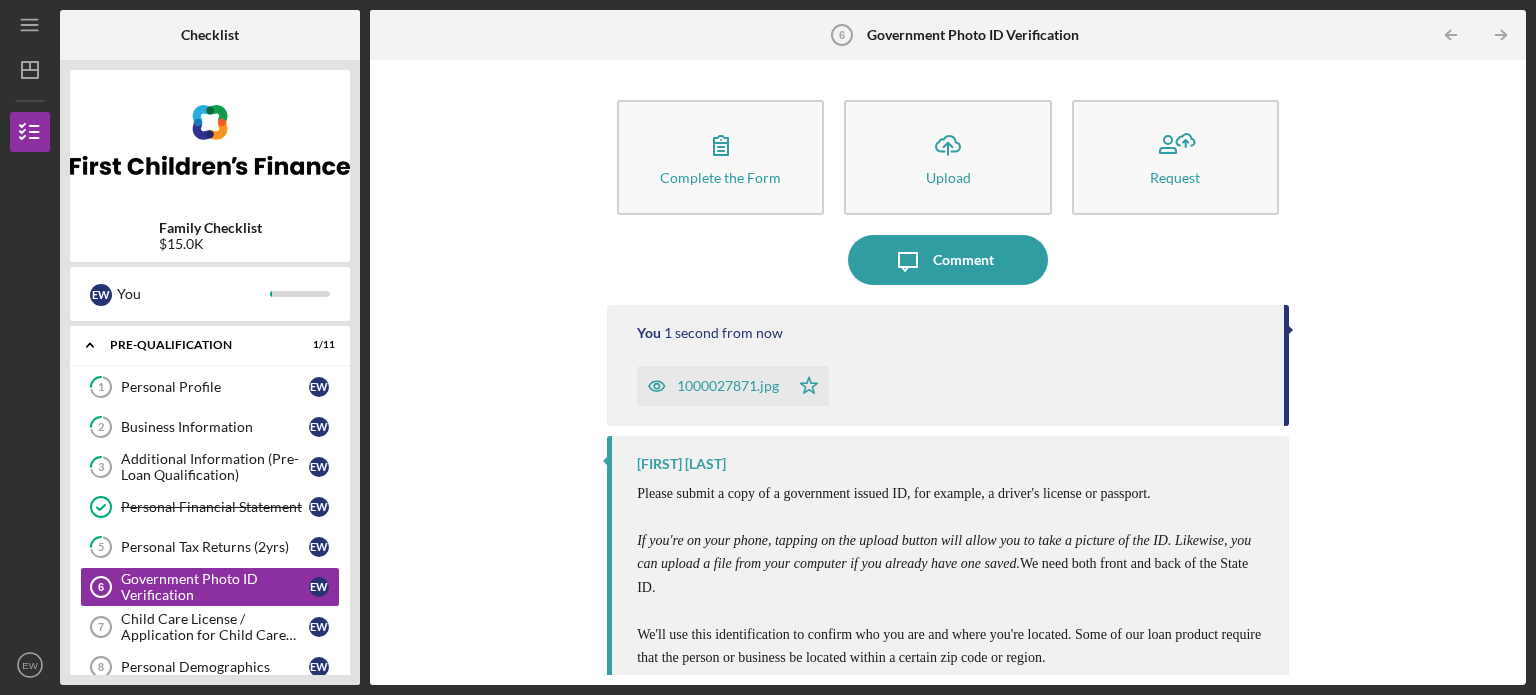 click on "Complete the Form" at bounding box center (720, 177) 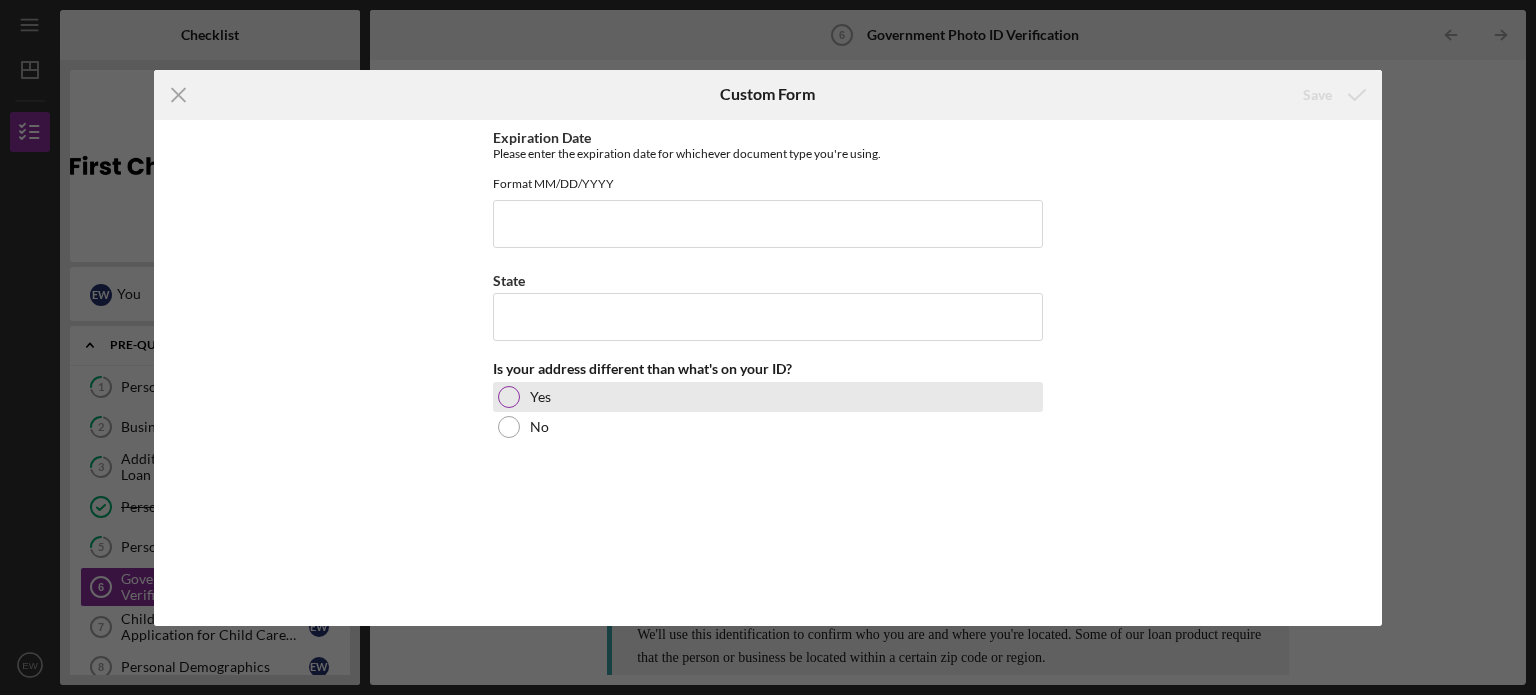 click at bounding box center (509, 397) 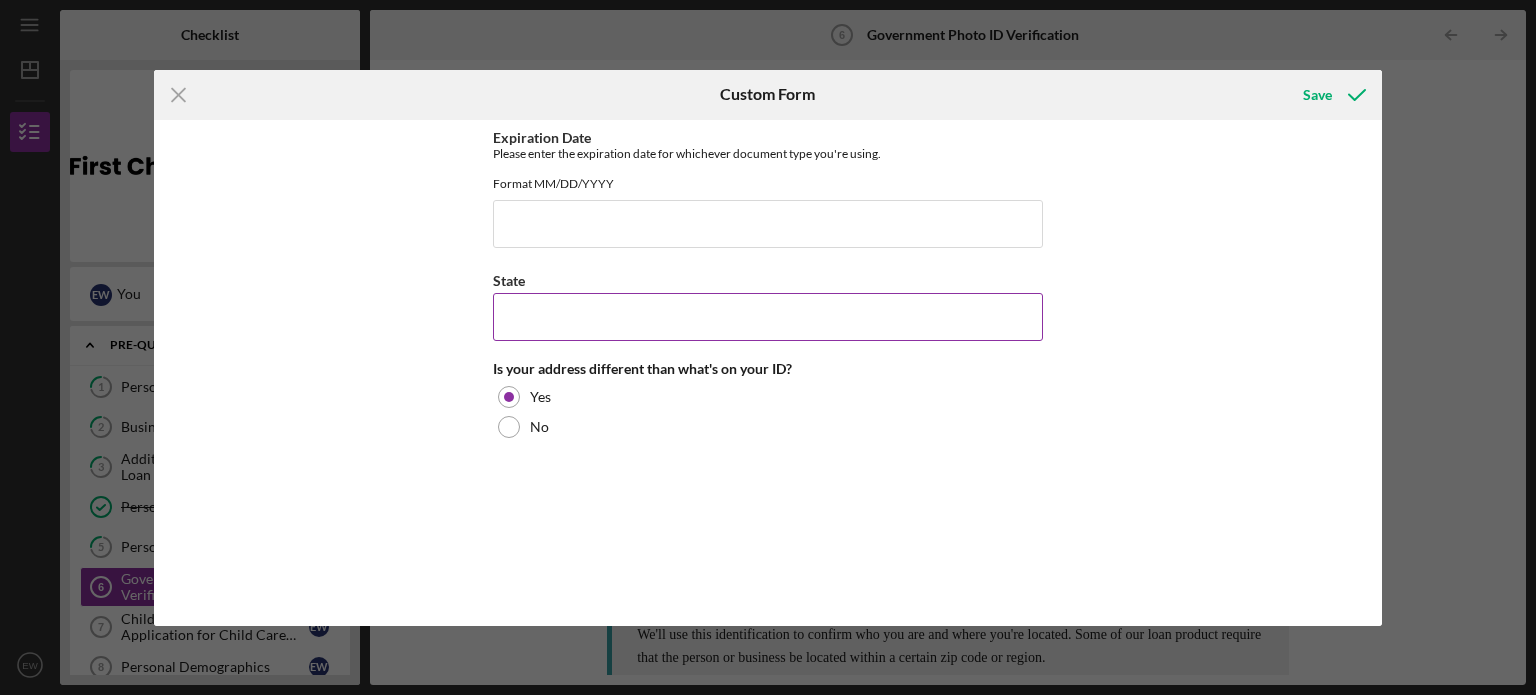 click on "State" at bounding box center (768, 317) 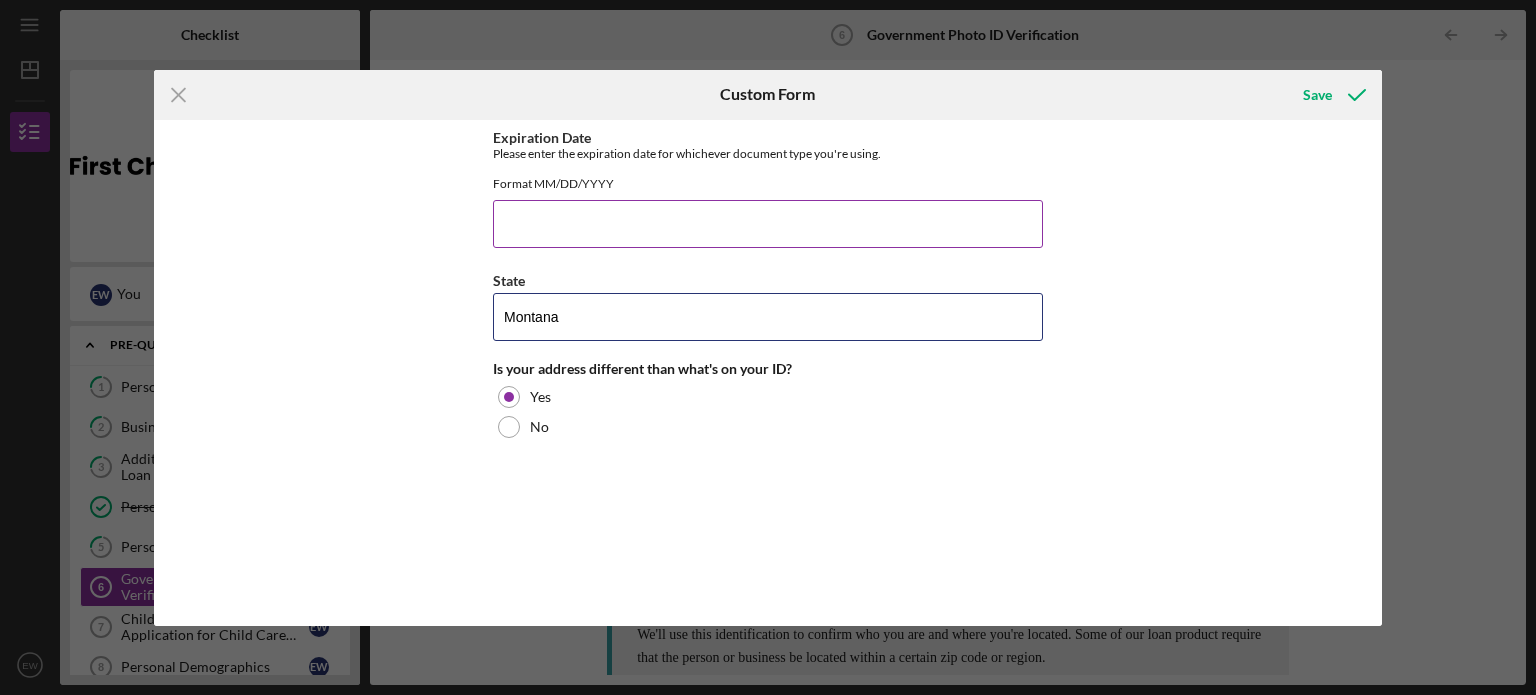type on "Montana" 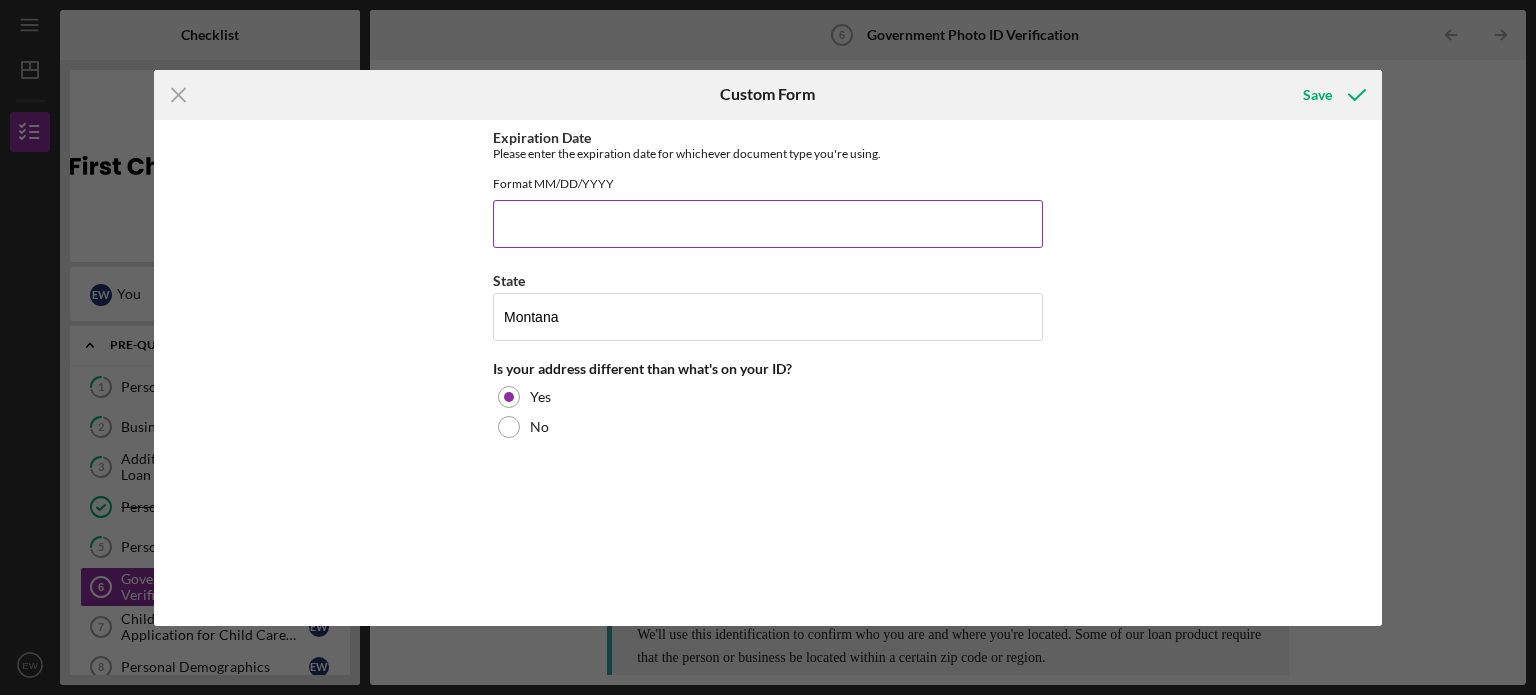 click on "Expiration Date" at bounding box center (768, 224) 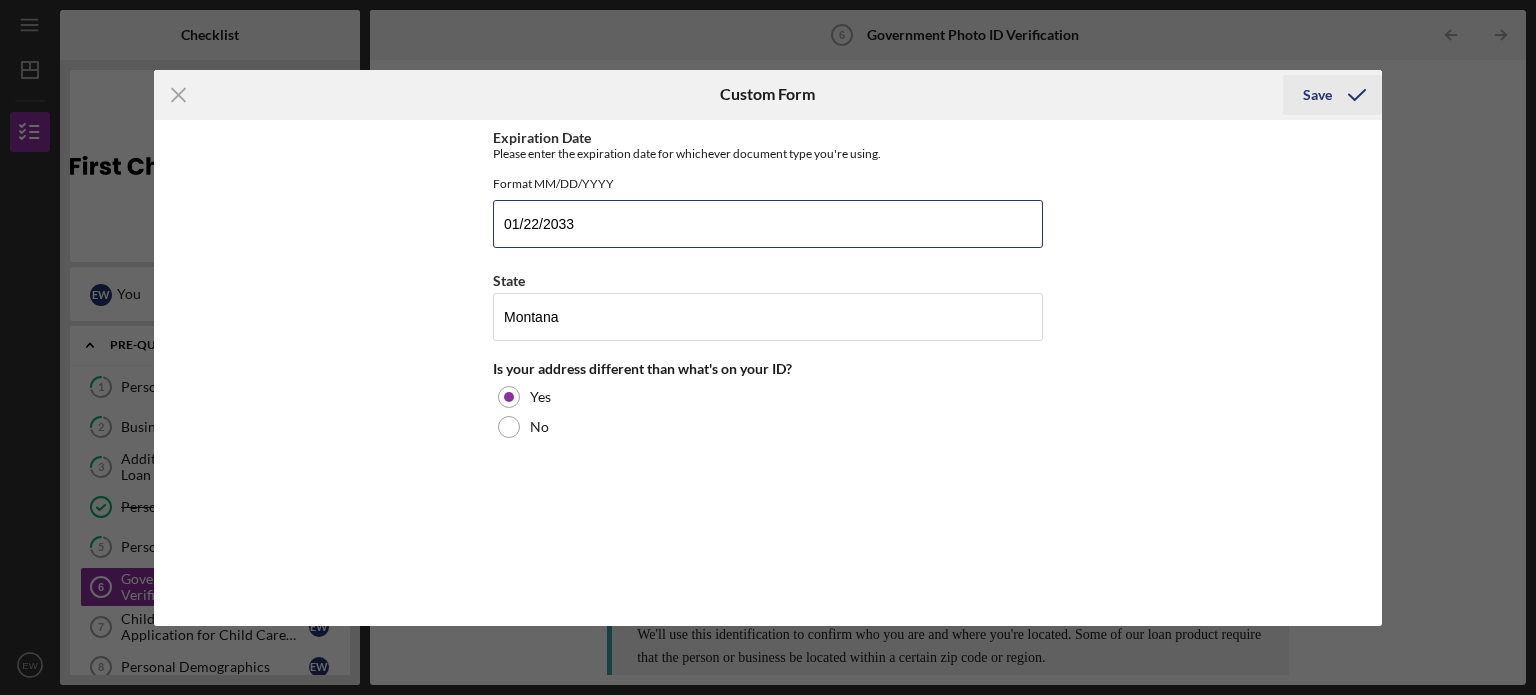 type on "01/22/2033" 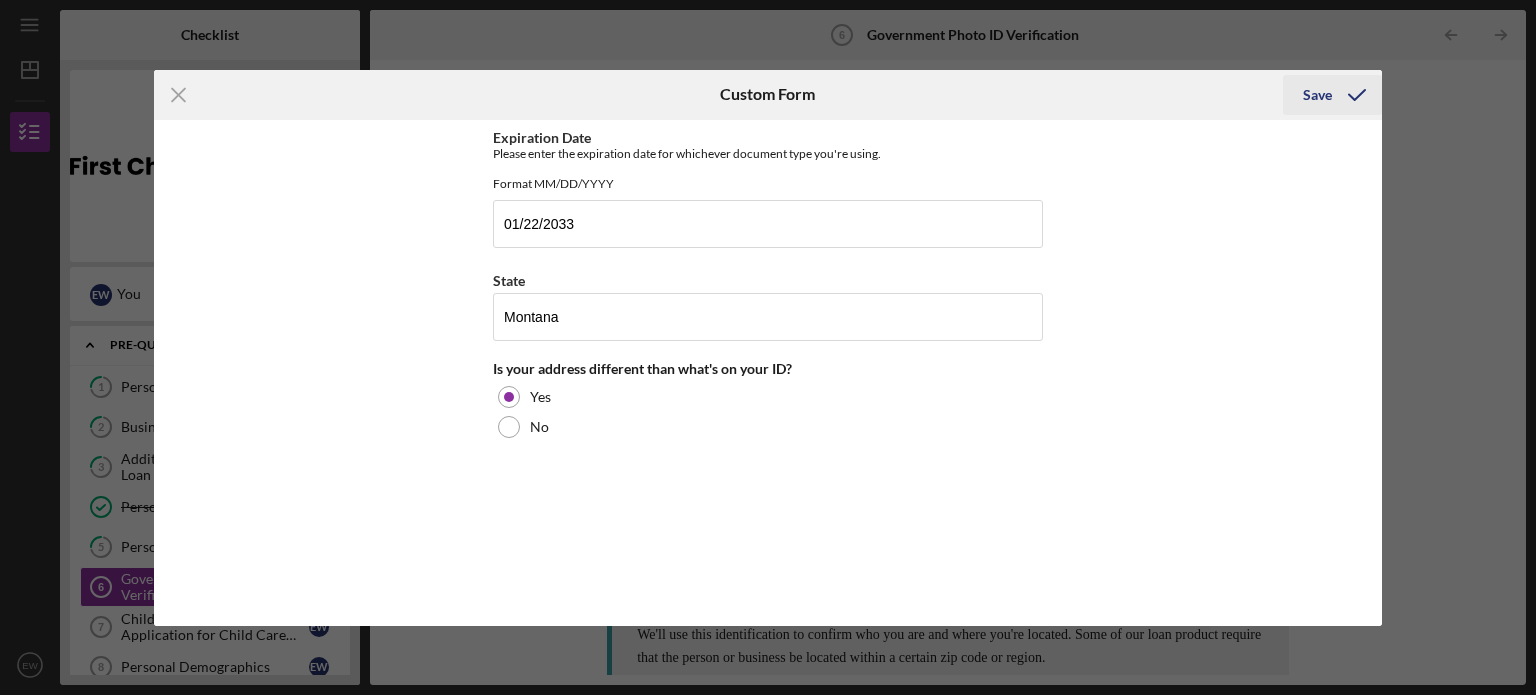 click on "Save" at bounding box center (1317, 95) 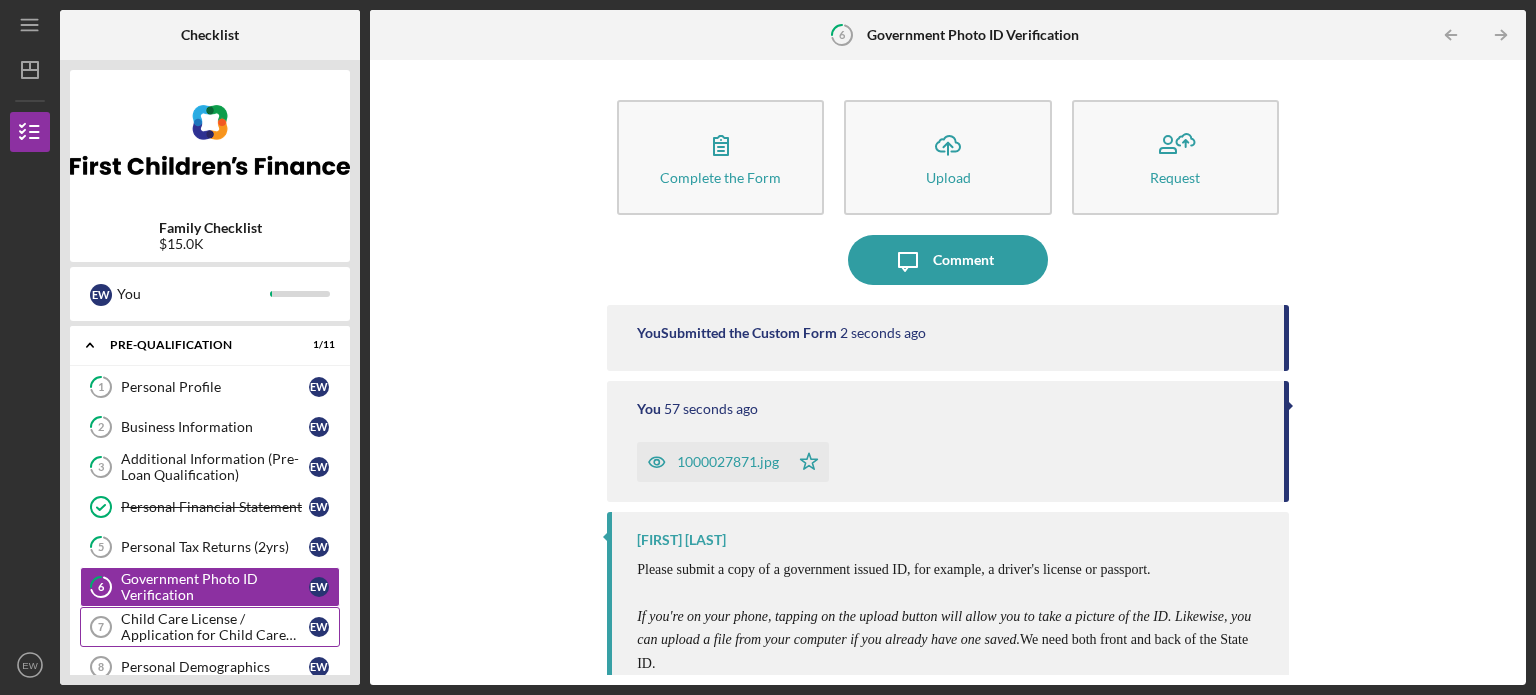 click on "Child Care License / Application for Child Care License" at bounding box center (215, 627) 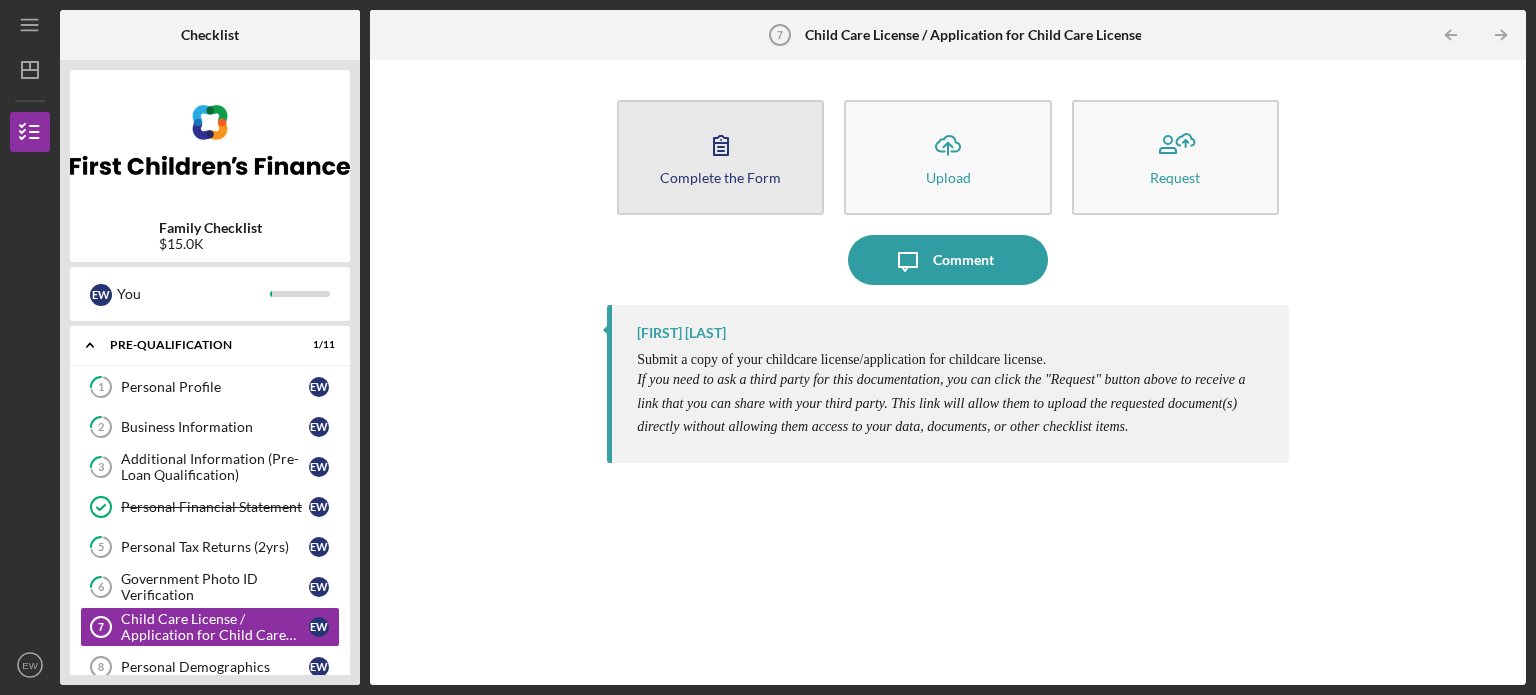 click on "Complete the Form Form" at bounding box center (720, 157) 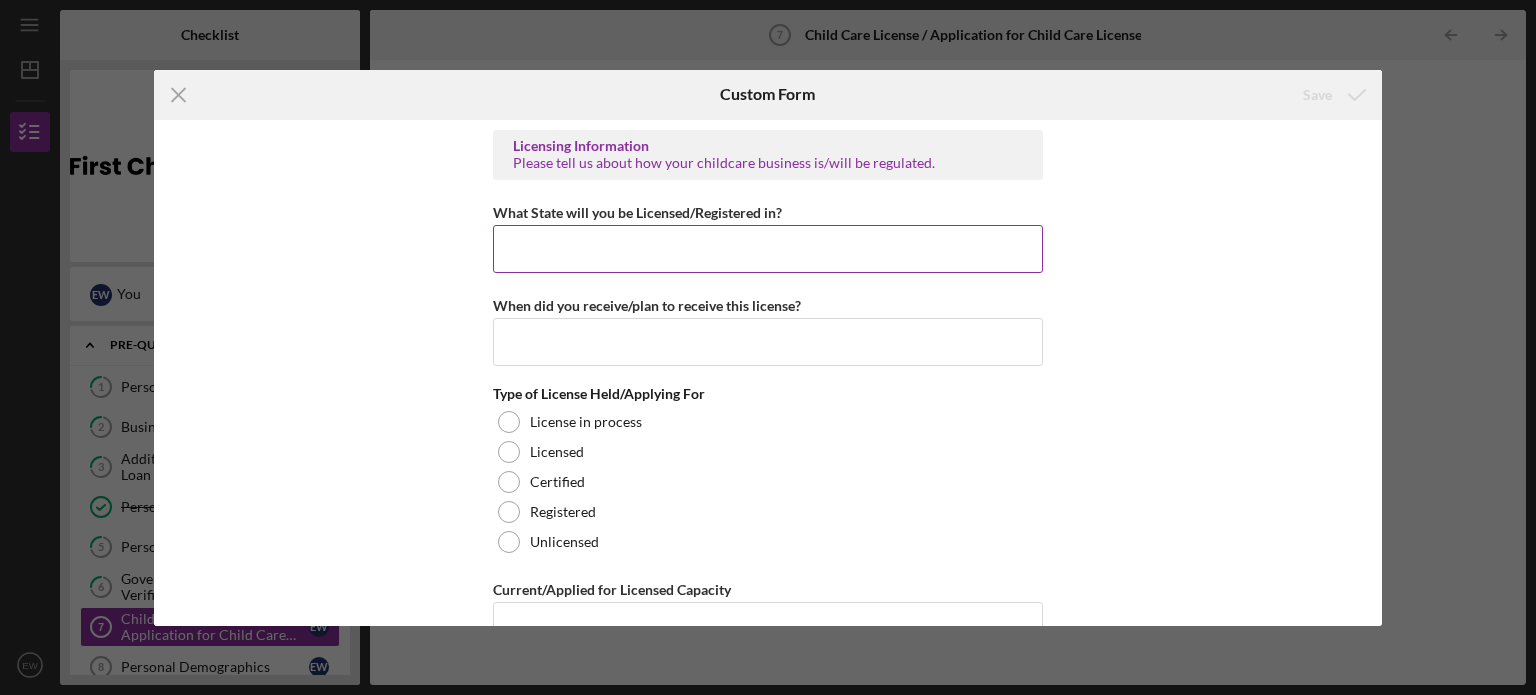 click on "What State will you be Licensed/Registered in?" at bounding box center (768, 249) 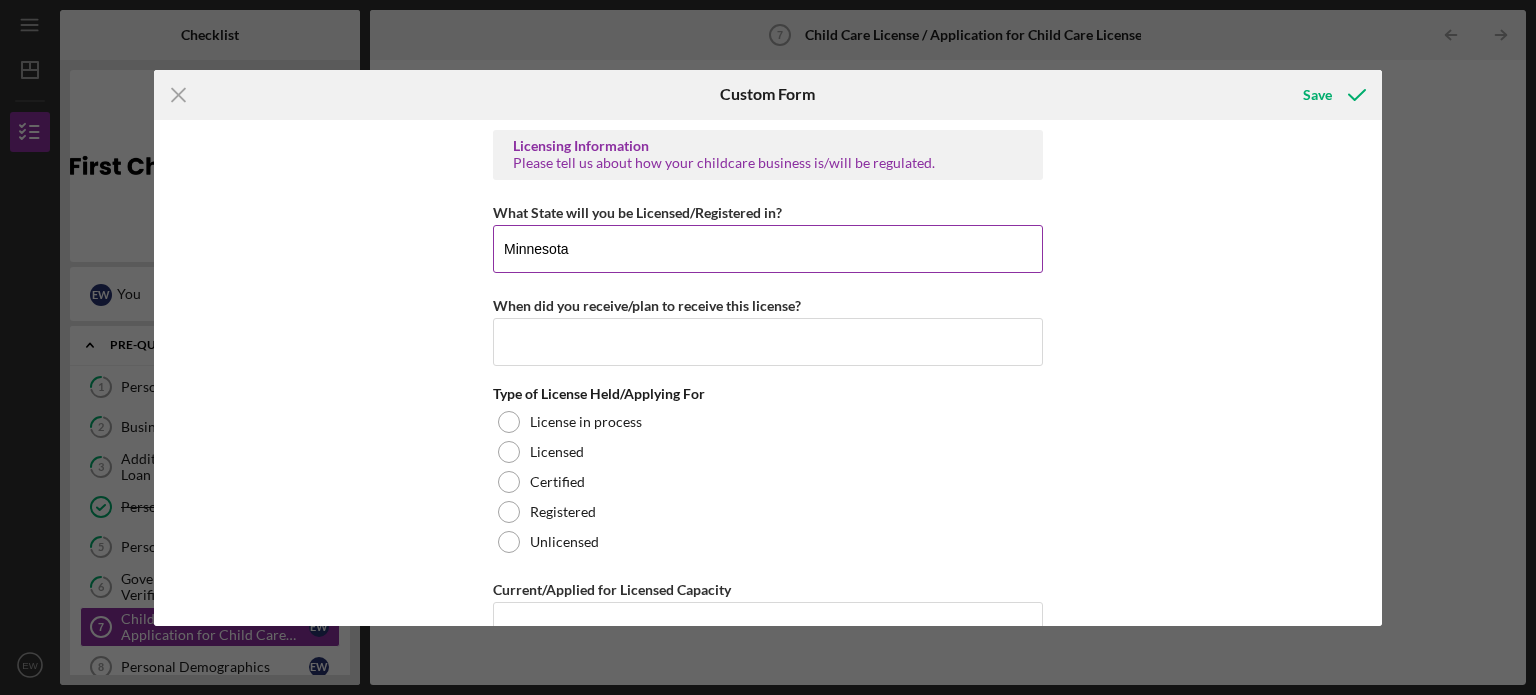 type on "Minnesota" 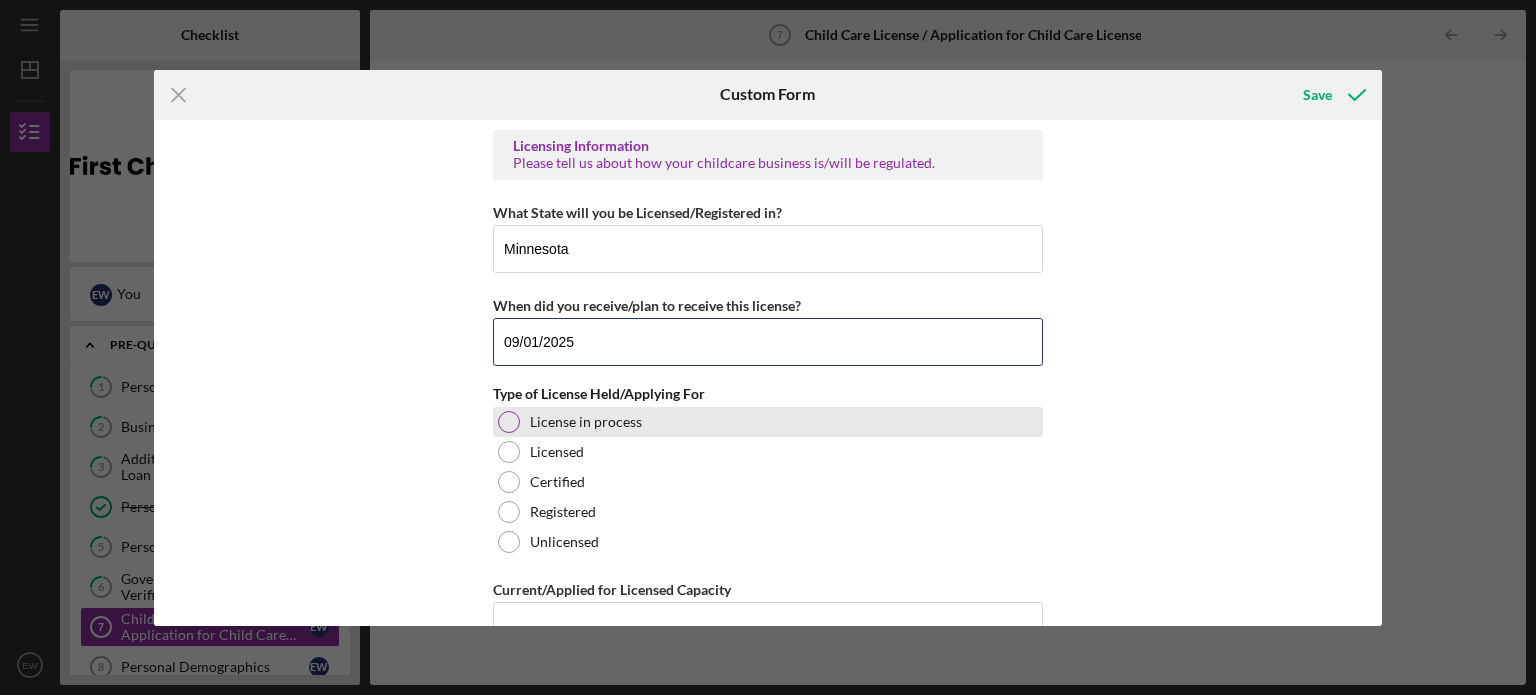 type on "09/01/2025" 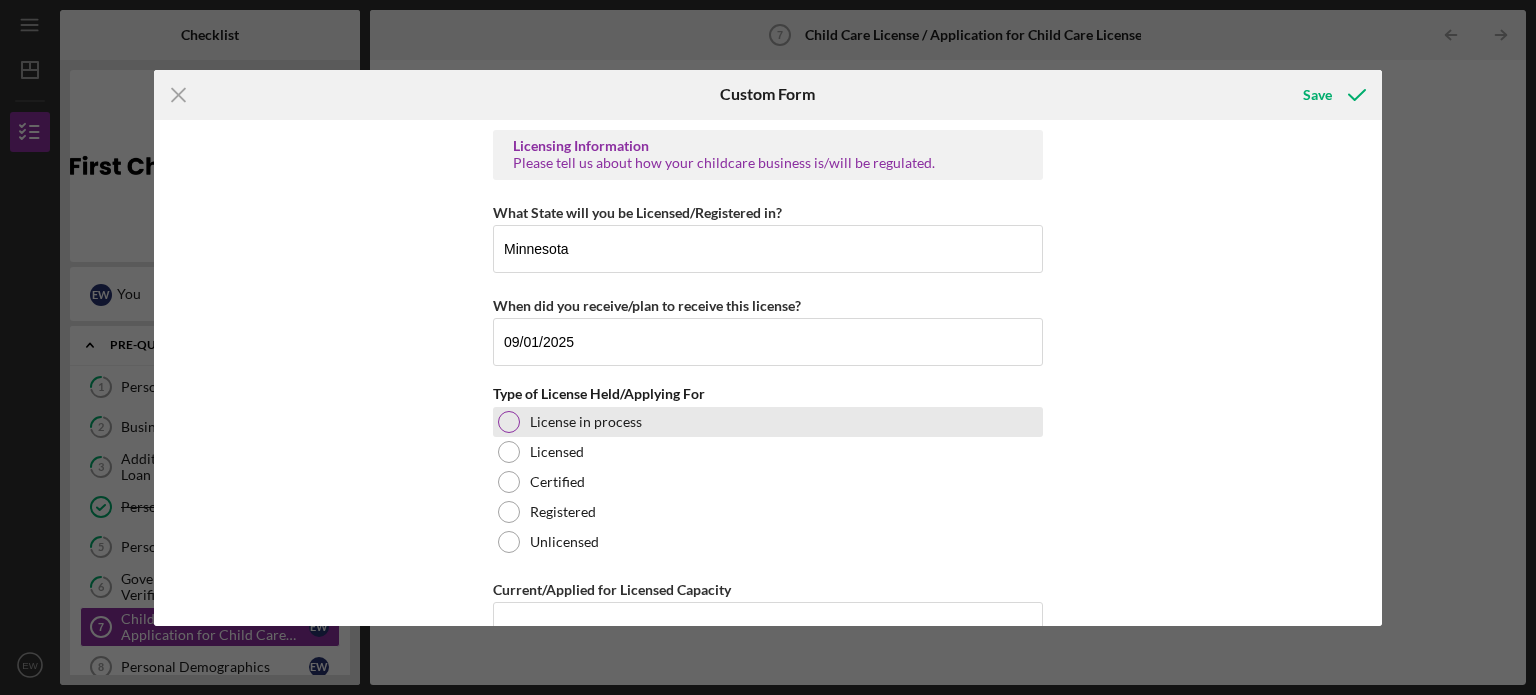 click at bounding box center [509, 422] 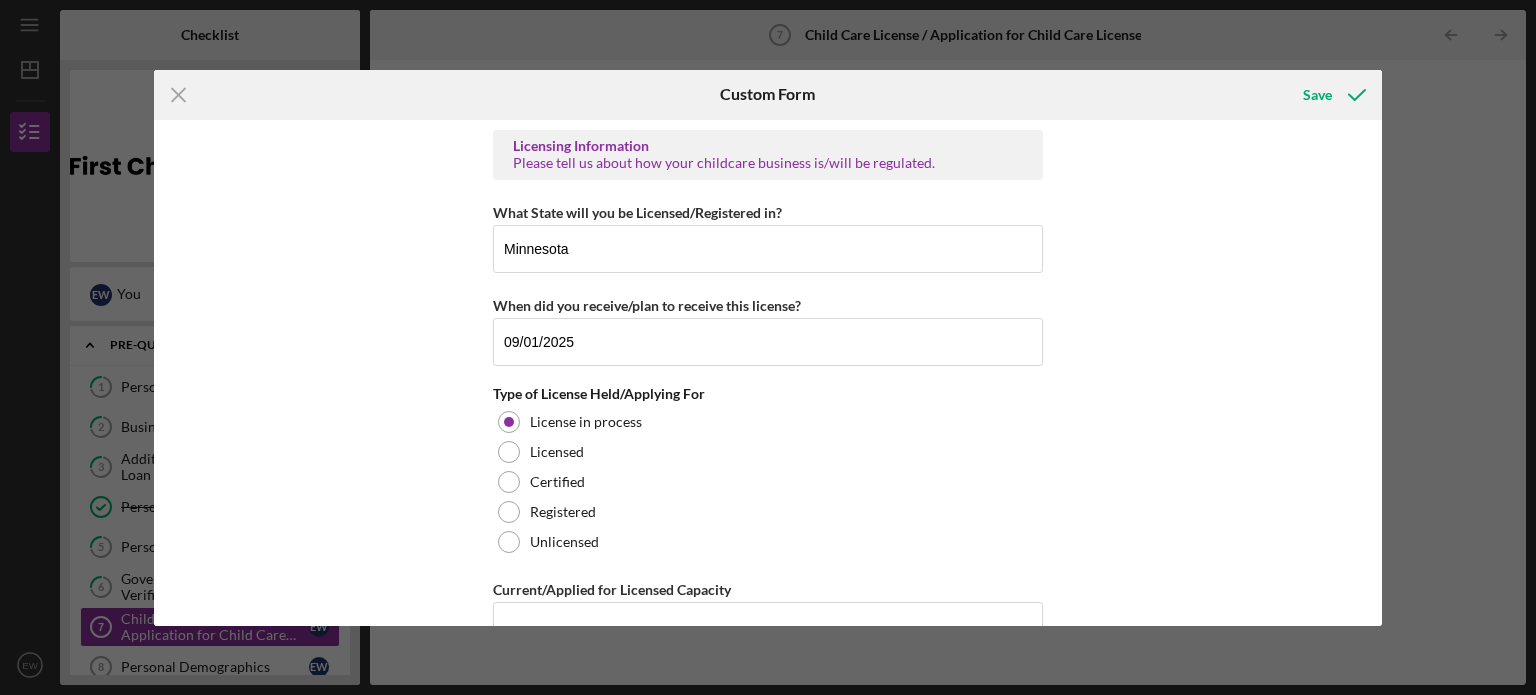 scroll, scrollTop: 52, scrollLeft: 0, axis: vertical 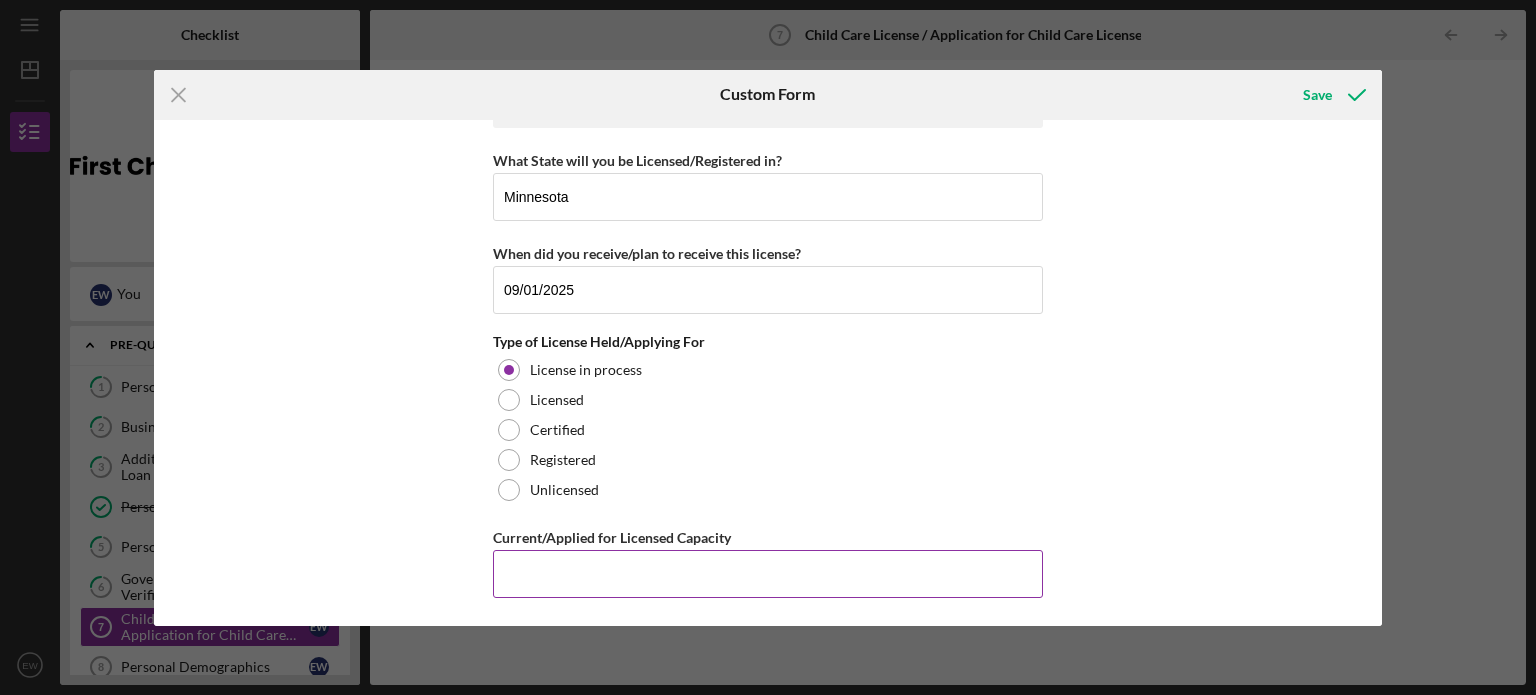click on "Current/Applied for Licensed Capacity" at bounding box center (768, 574) 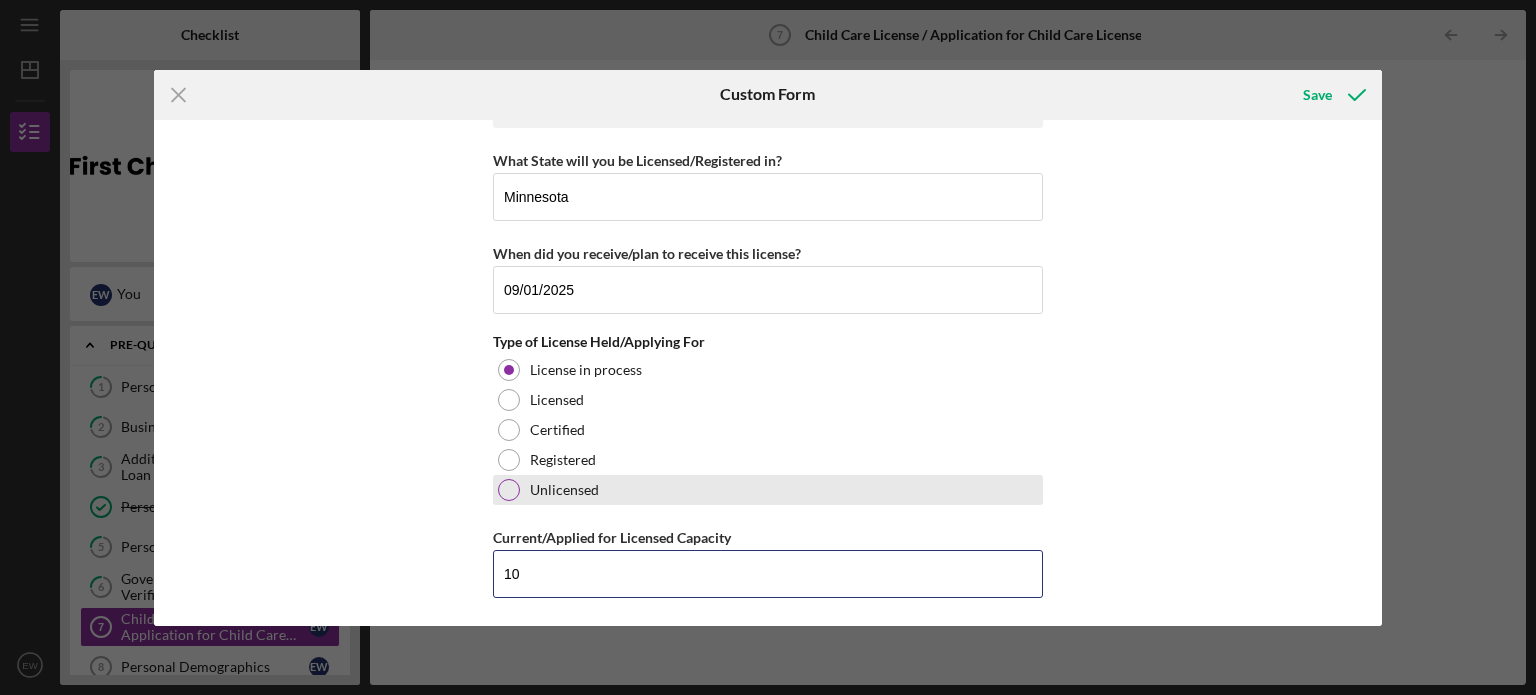 type on "10" 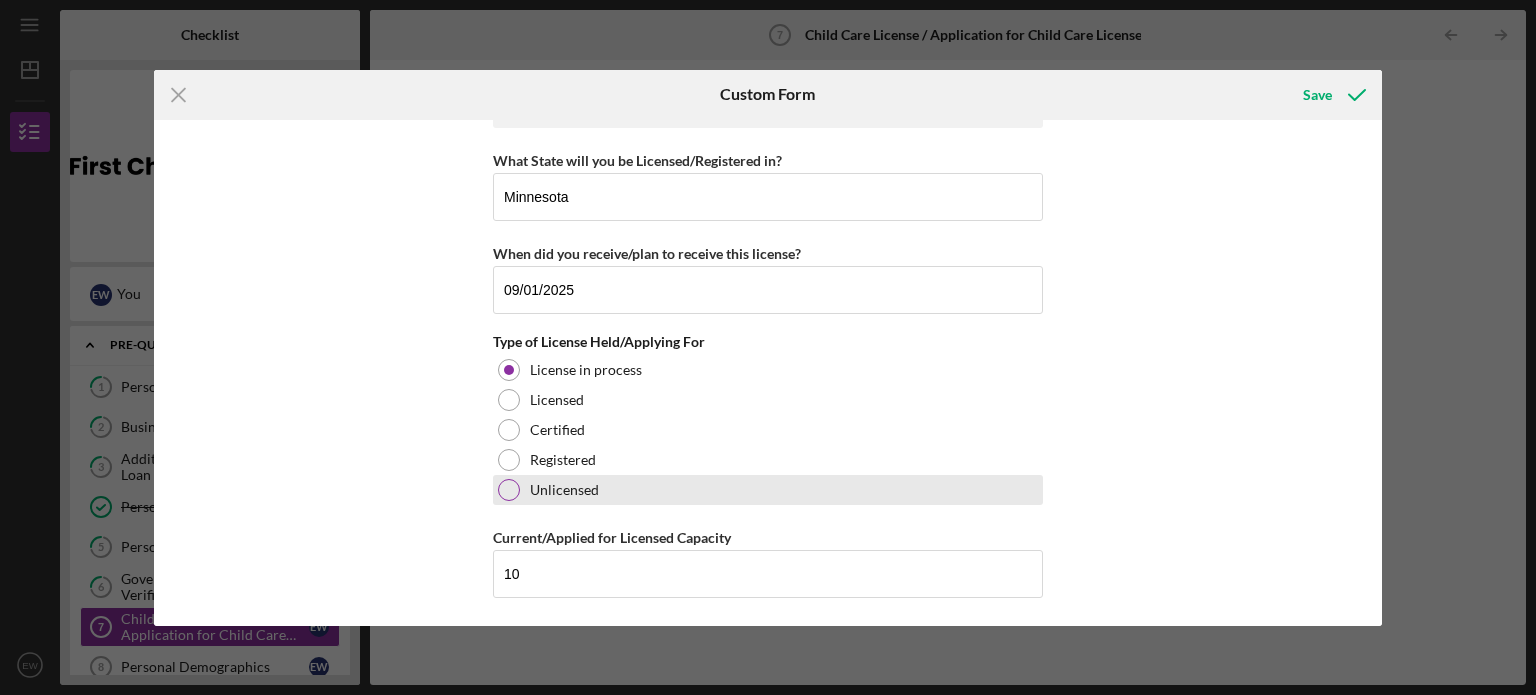 click on "Unlicensed" at bounding box center [768, 490] 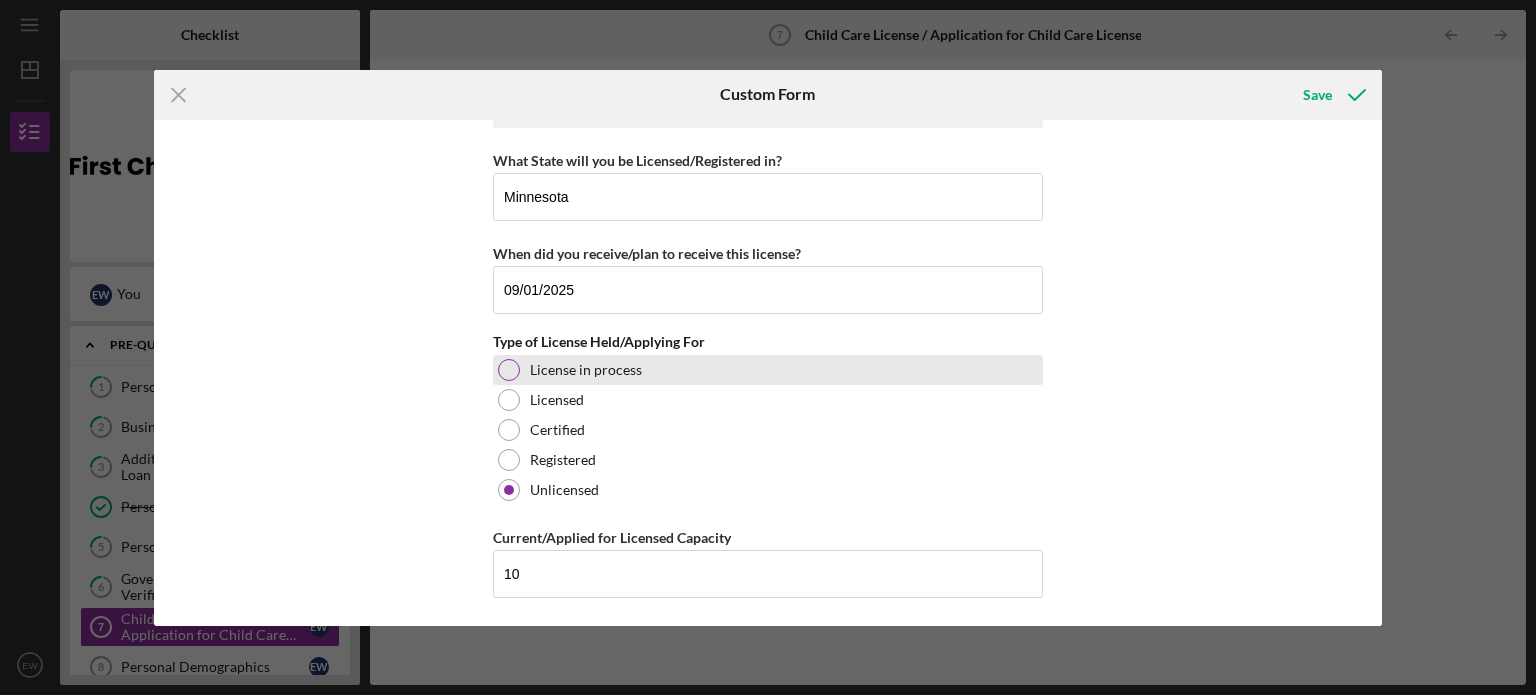 click on "License in process" at bounding box center (768, 370) 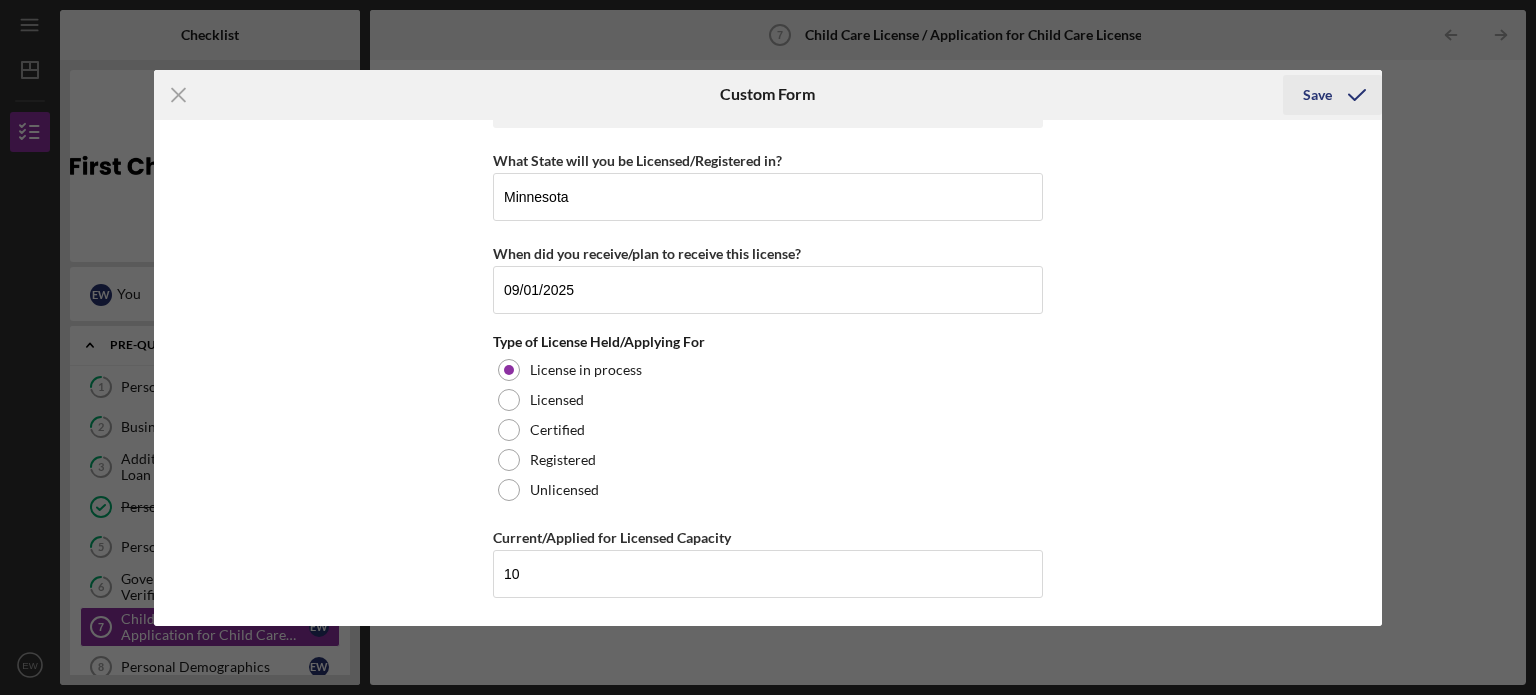 click 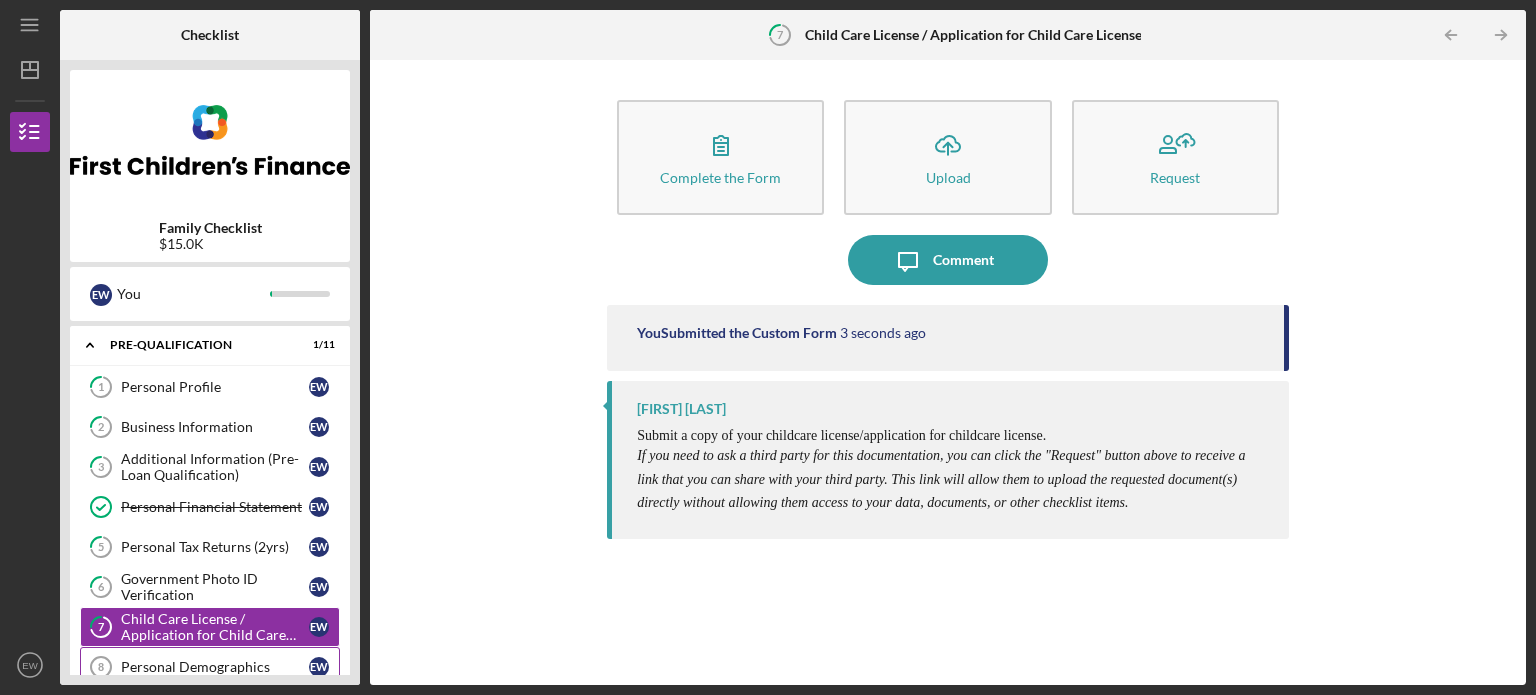 click on "Personal Demographics" at bounding box center (215, 667) 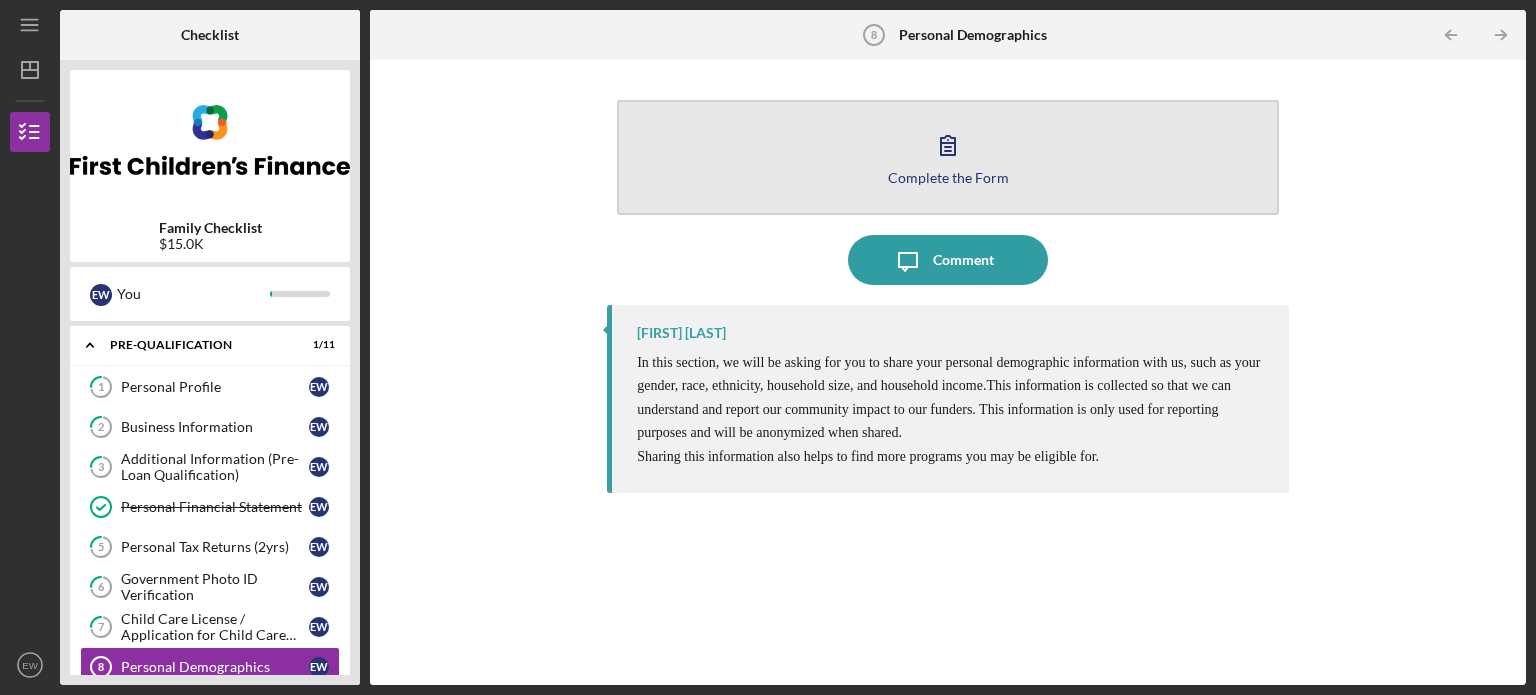 click on "Complete the Form Form" at bounding box center (948, 157) 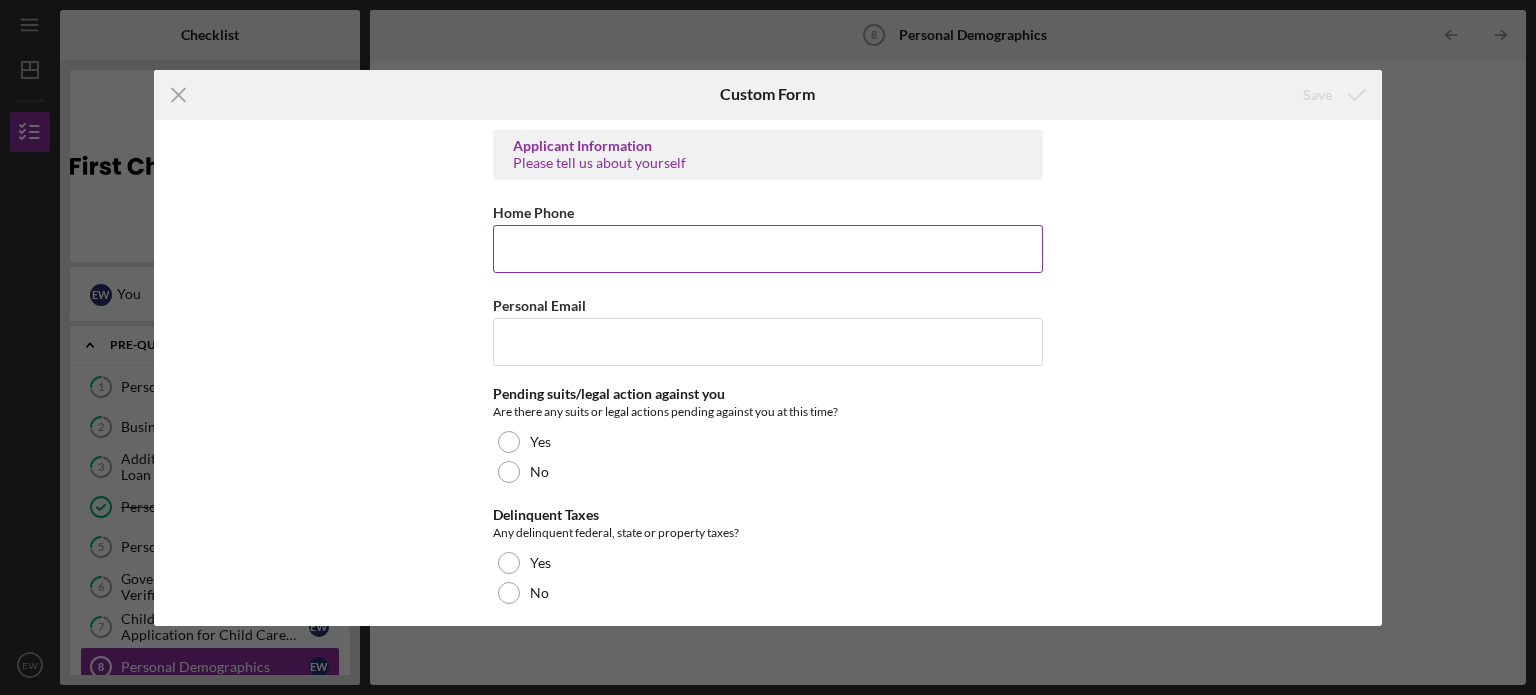 click on "Home Phone" at bounding box center (768, 249) 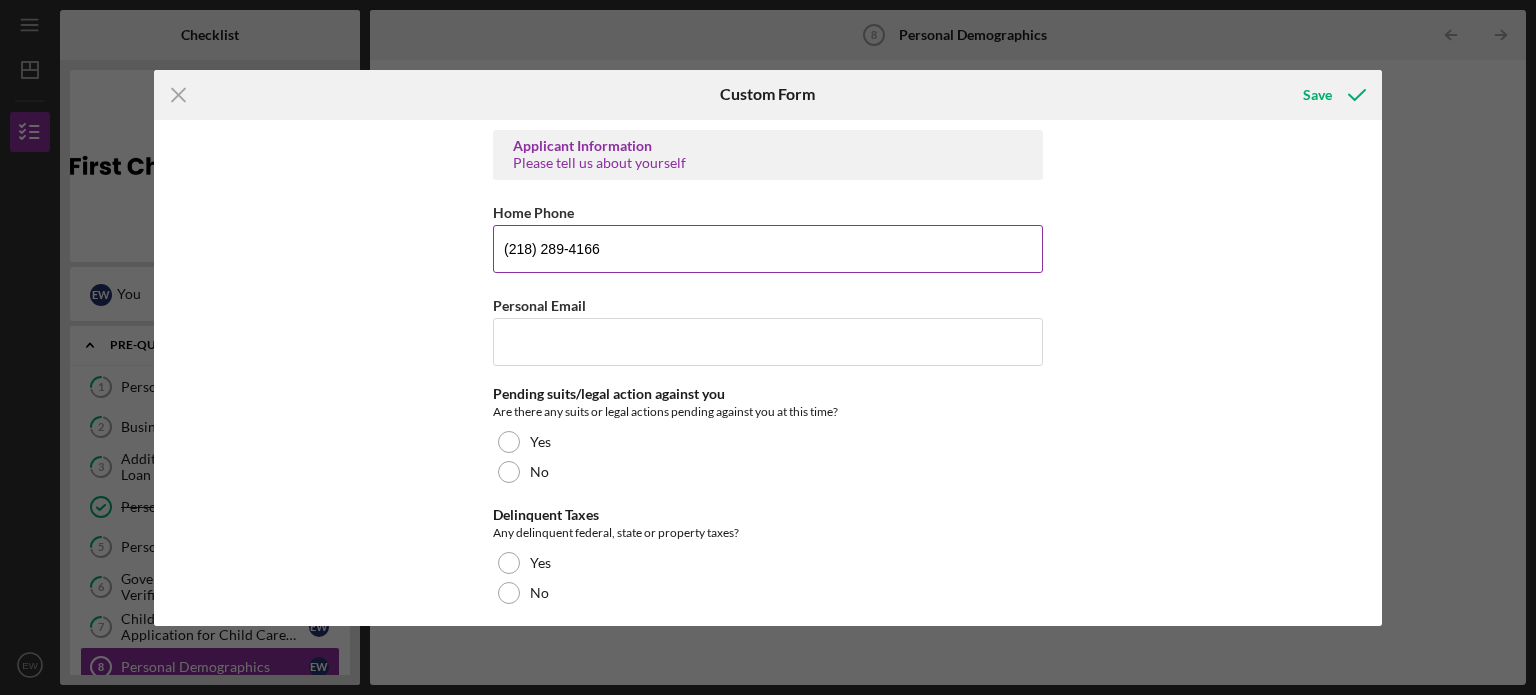 type on "(218) 289-4166" 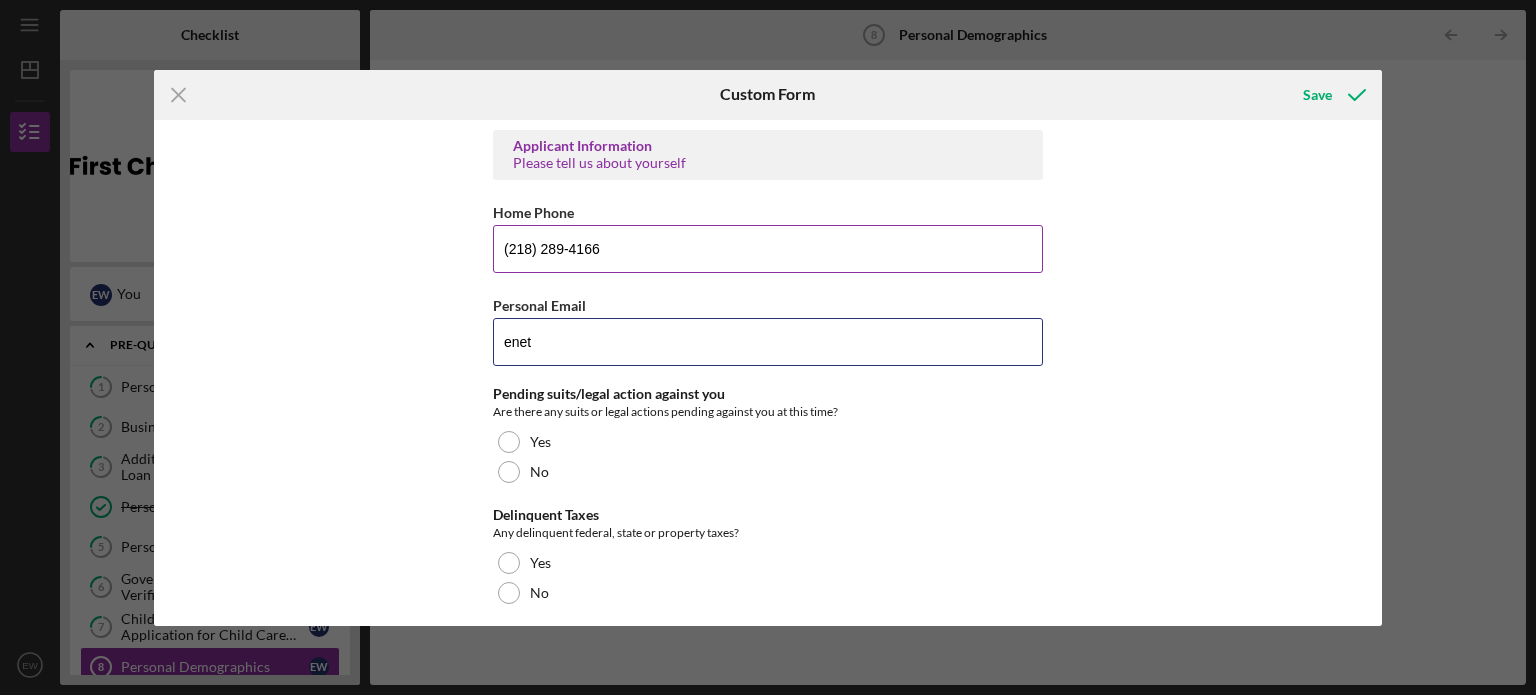 type on "[EMAIL]" 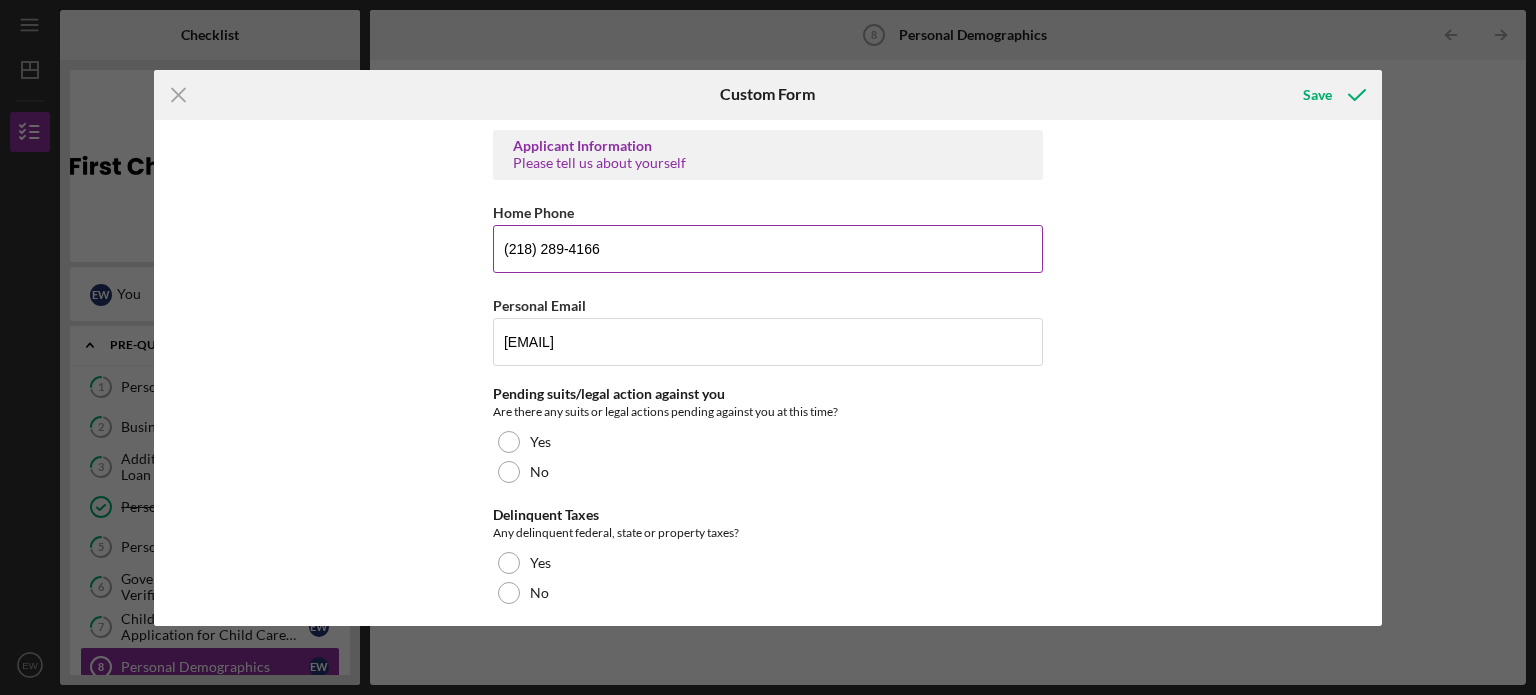 scroll, scrollTop: 2120, scrollLeft: 0, axis: vertical 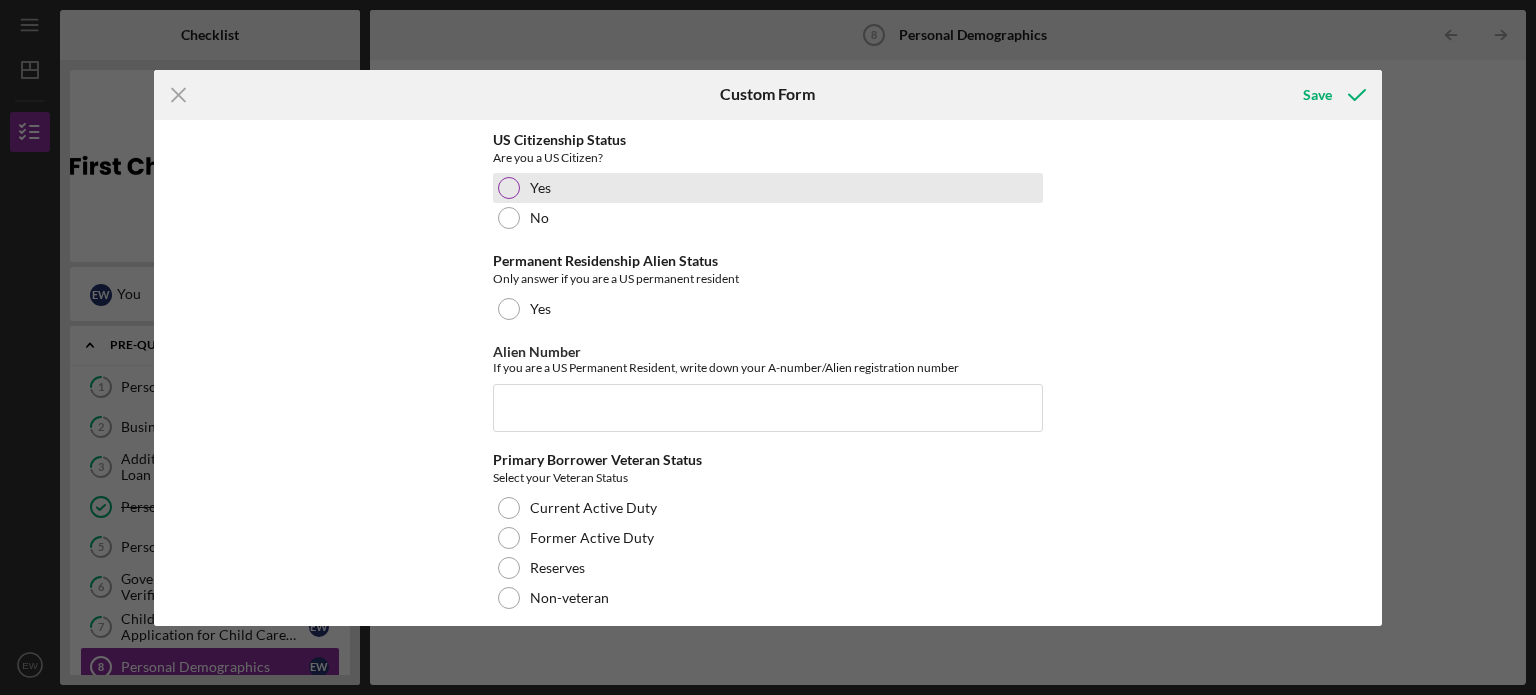 click on "Yes" at bounding box center (540, 188) 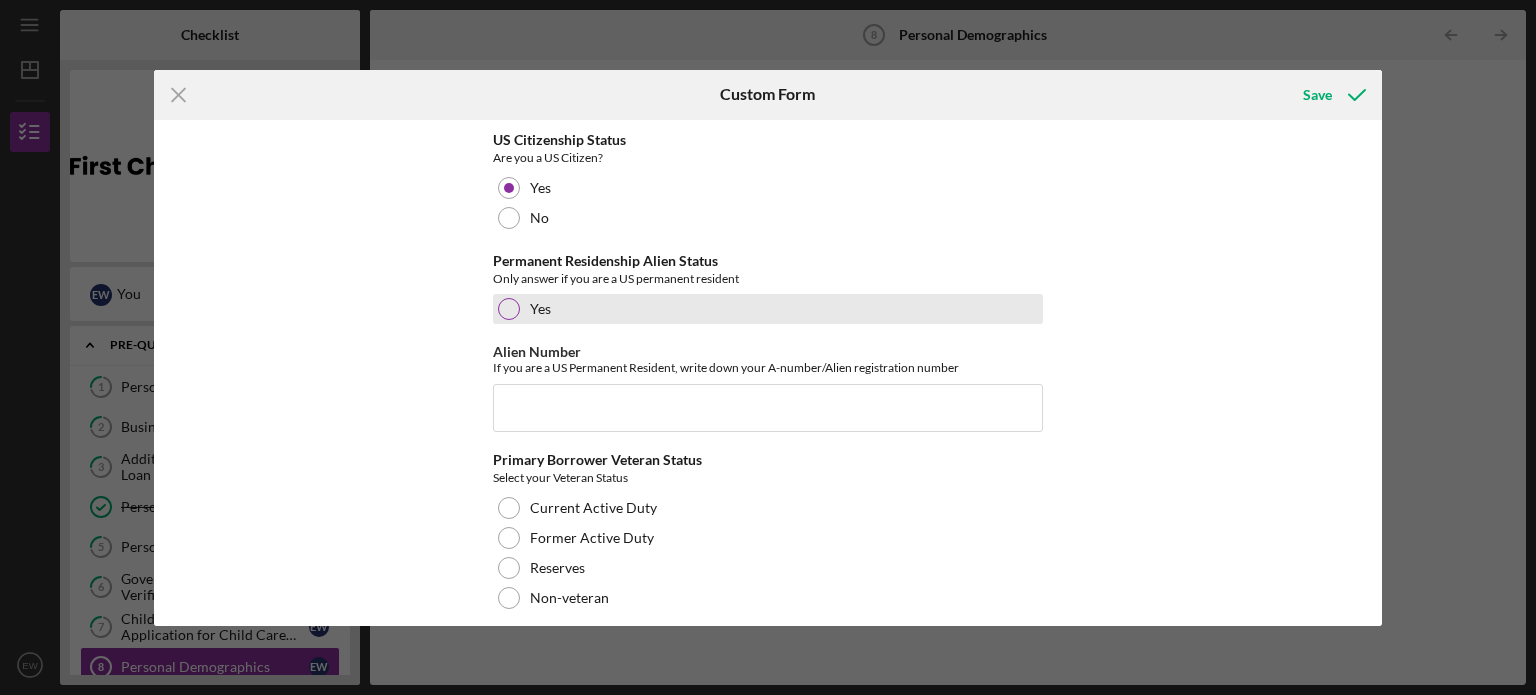 click on "Yes" at bounding box center [540, 309] 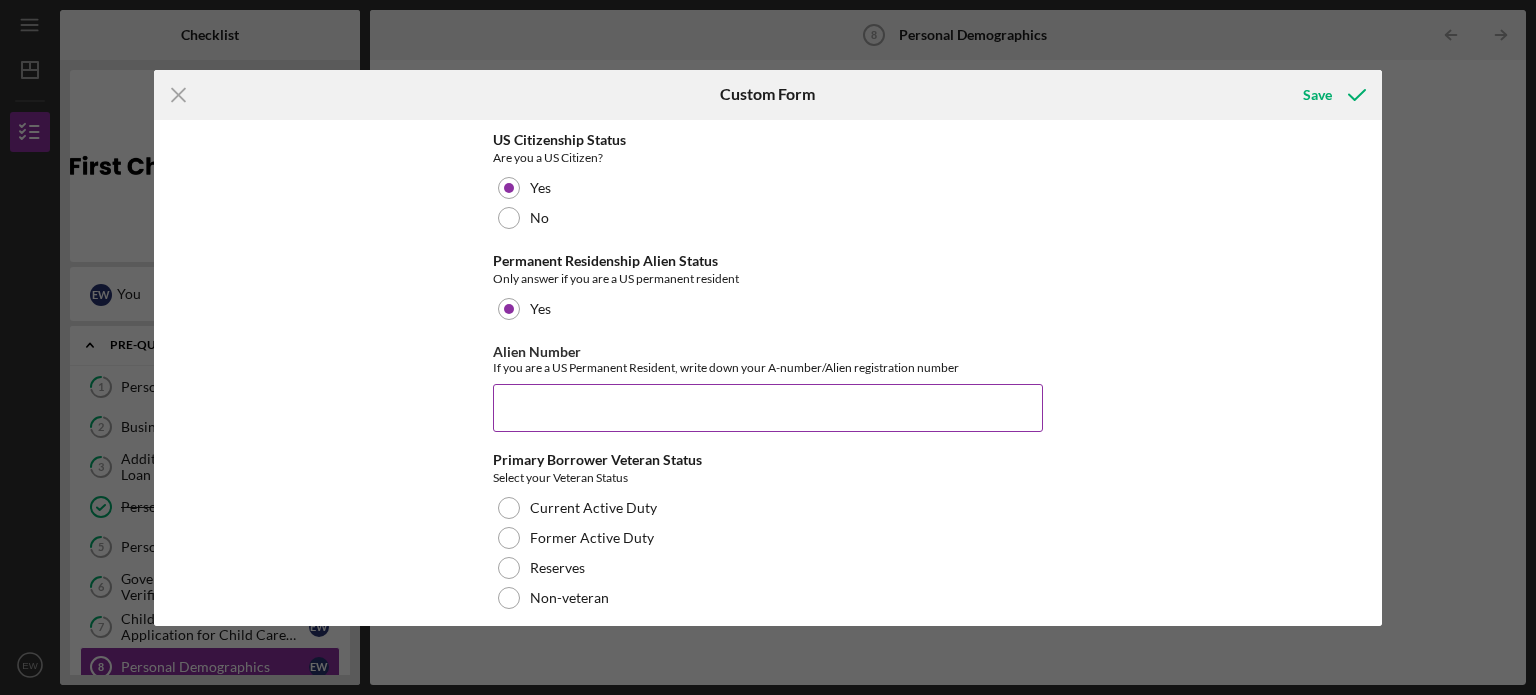 click on "Alien Number" at bounding box center (768, 408) 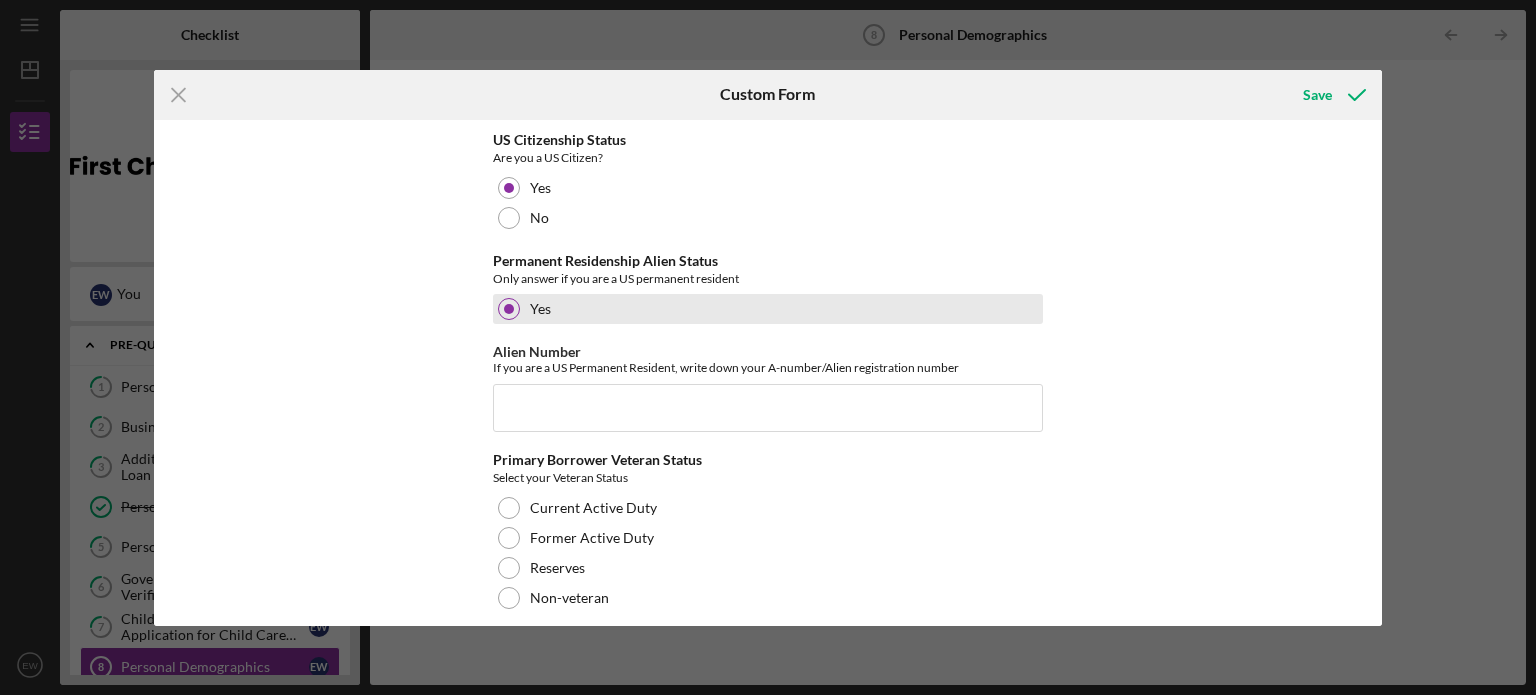 click on "Yes" at bounding box center [768, 309] 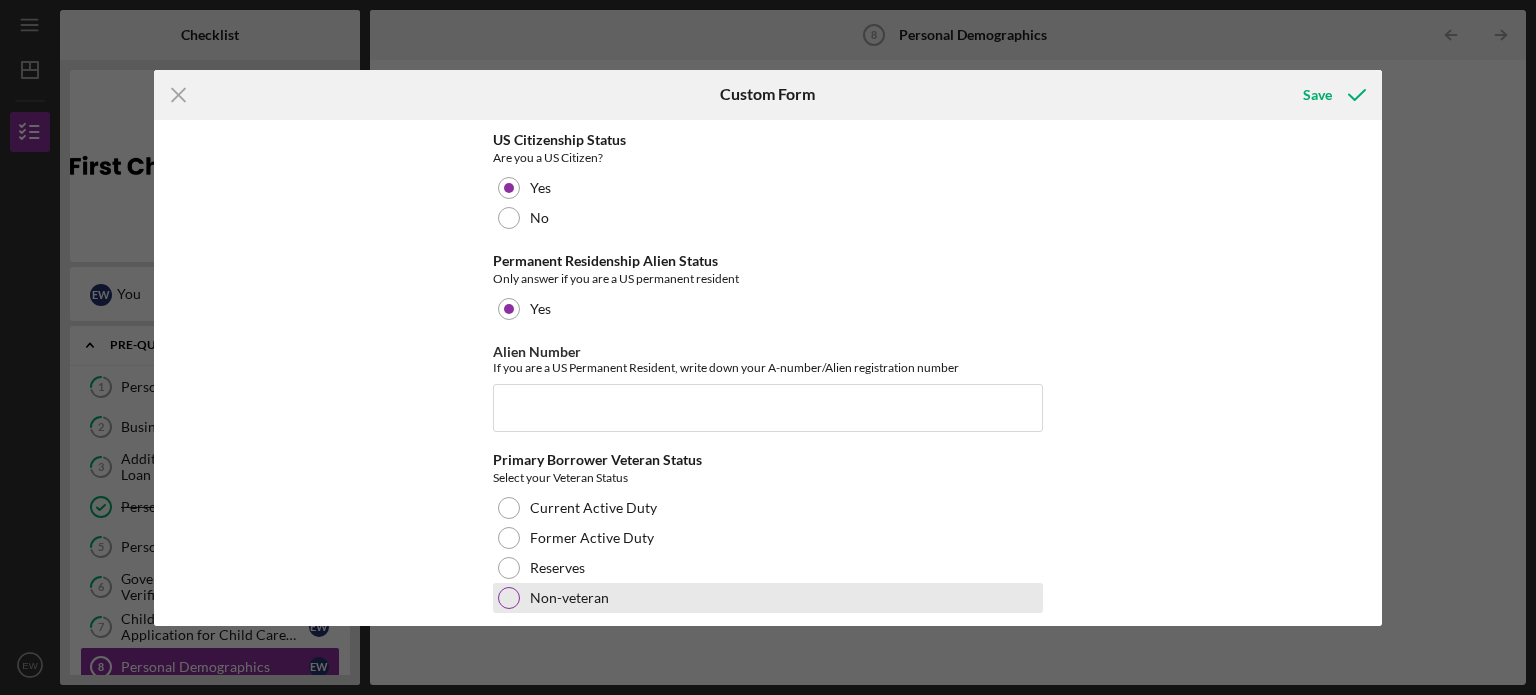 click on "Non-veteran" at bounding box center (569, 598) 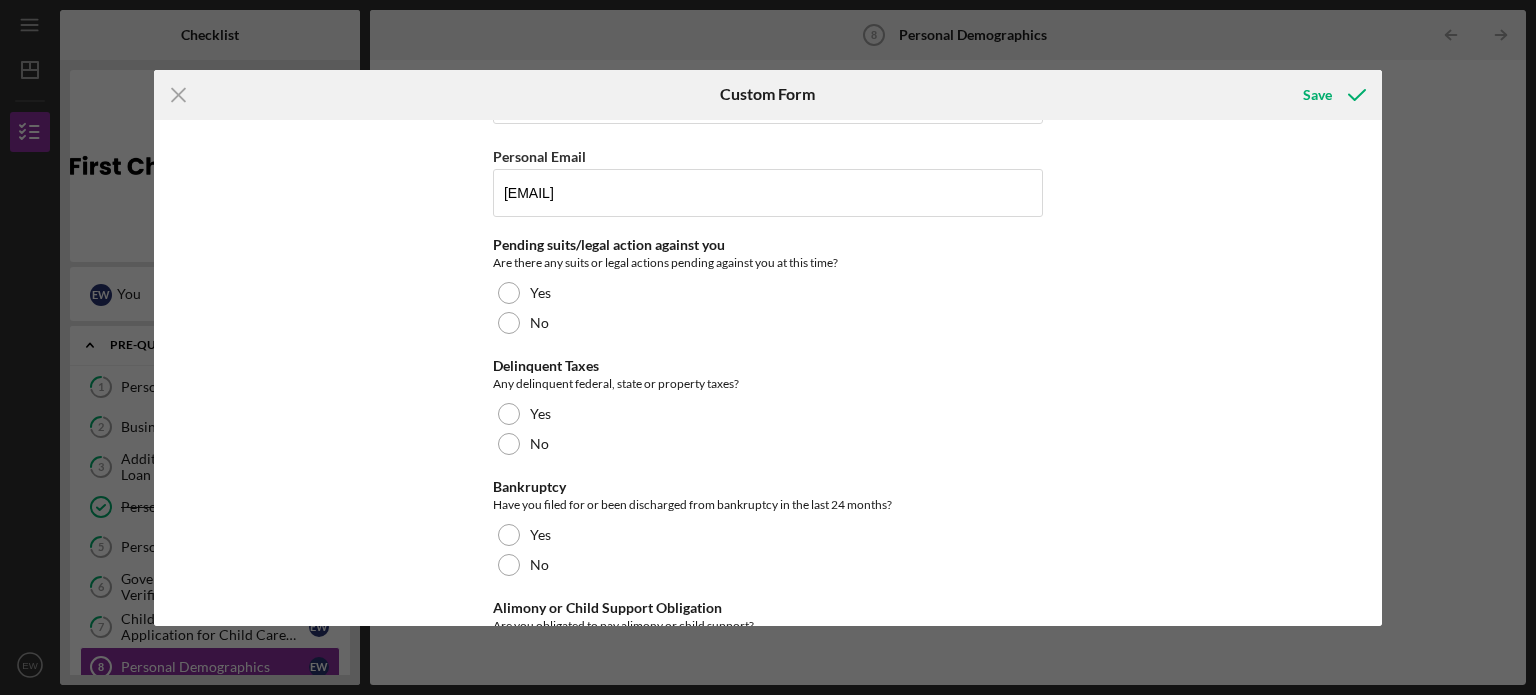 scroll, scrollTop: 161, scrollLeft: 0, axis: vertical 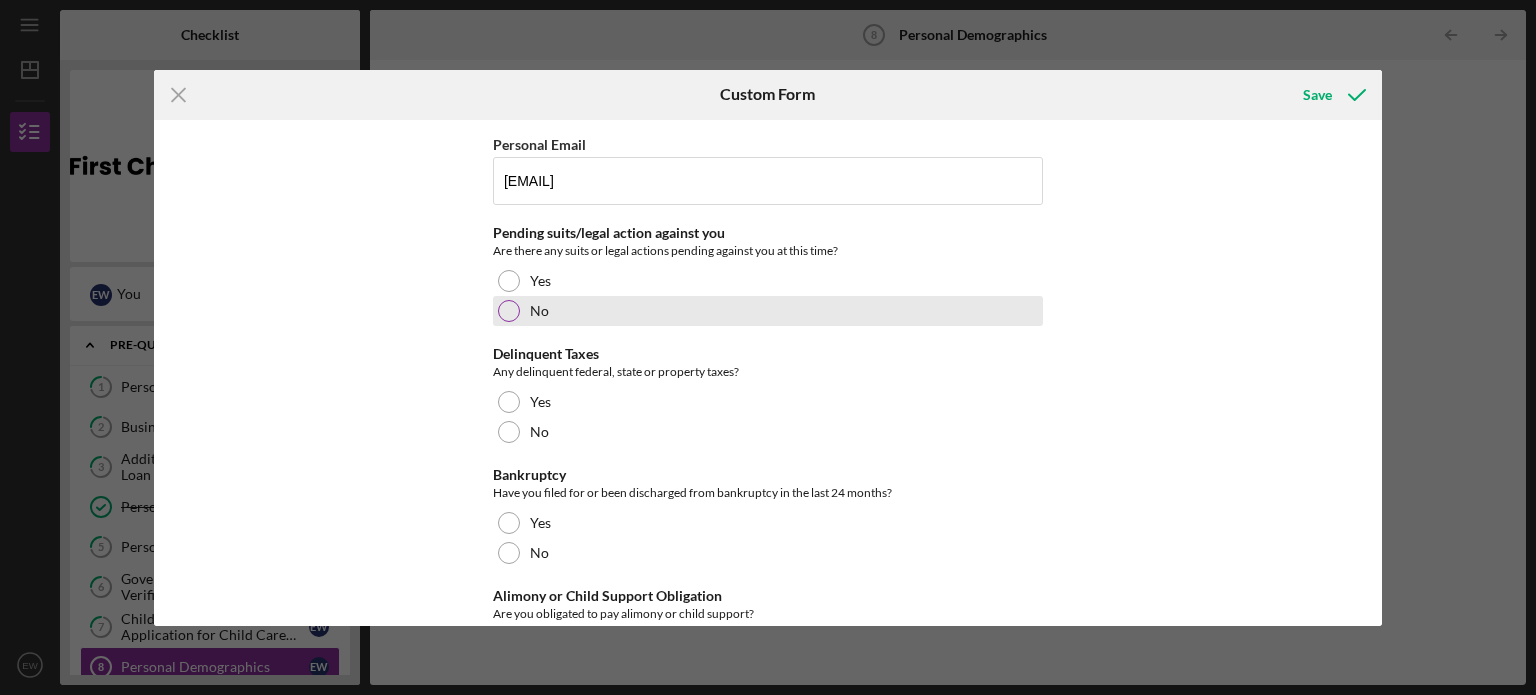 click on "No" at bounding box center (768, 311) 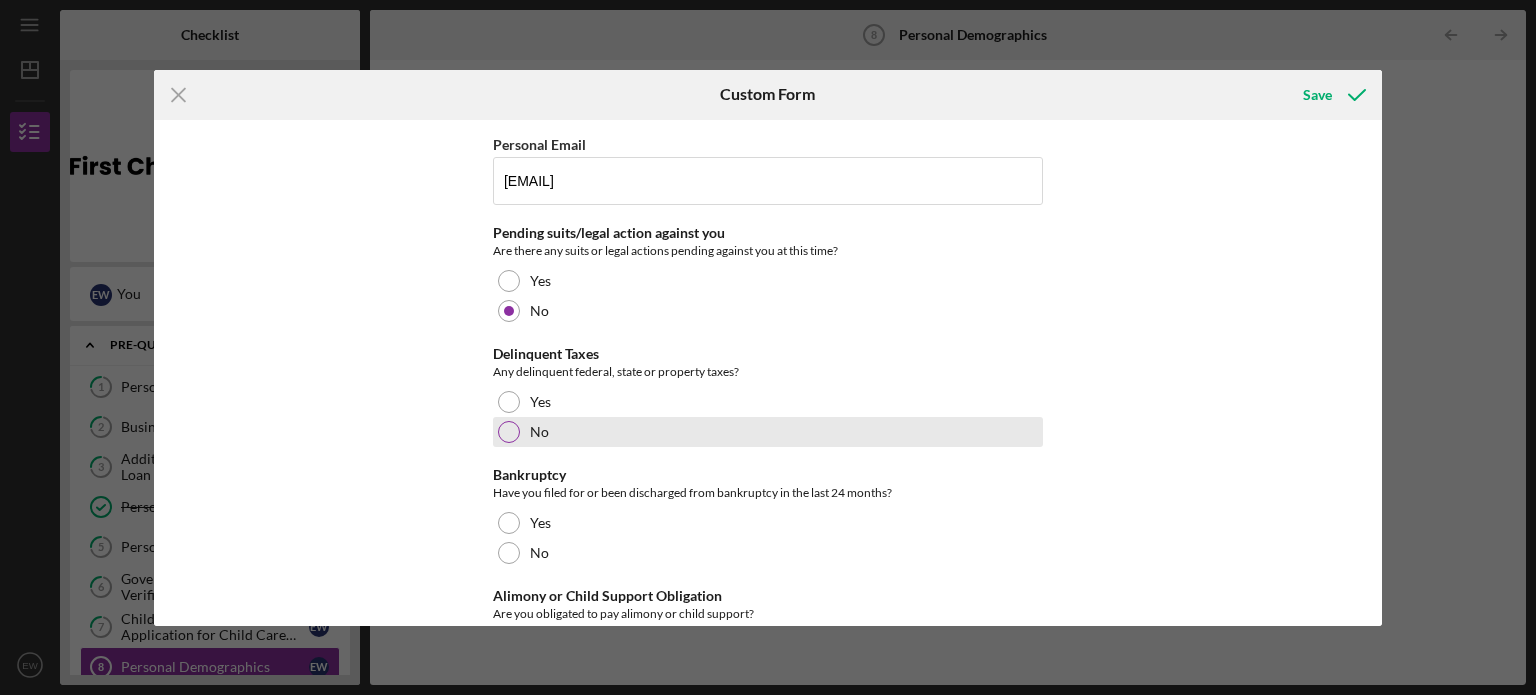 click on "No" at bounding box center [768, 432] 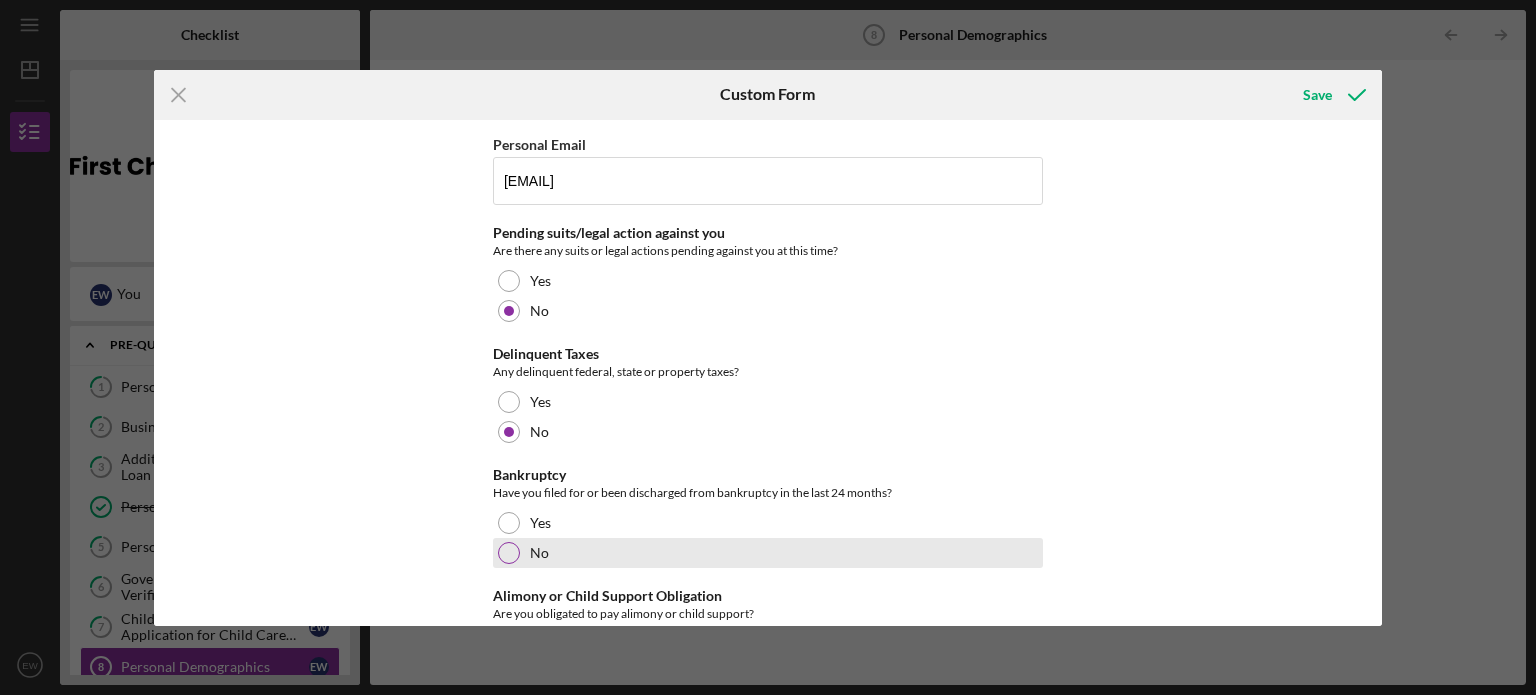 click at bounding box center (509, 553) 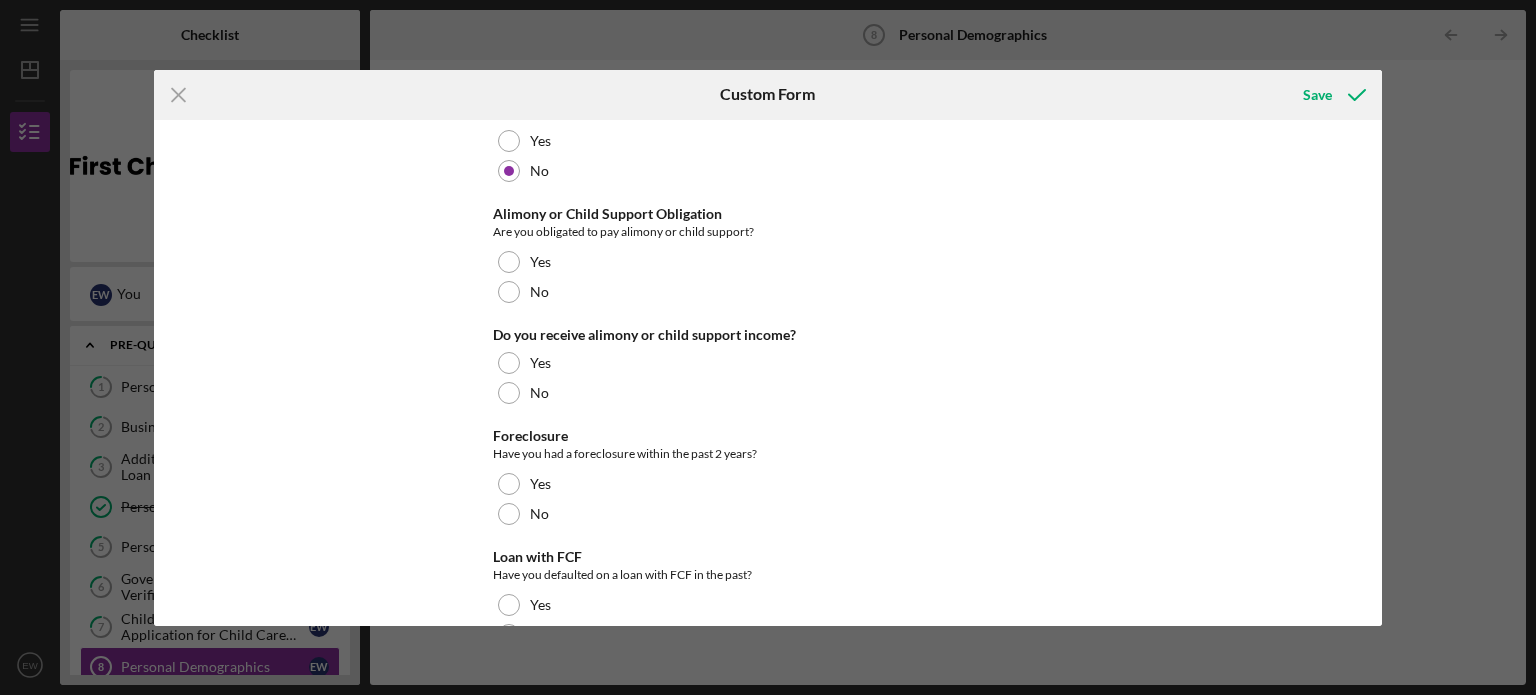 scroll, scrollTop: 544, scrollLeft: 0, axis: vertical 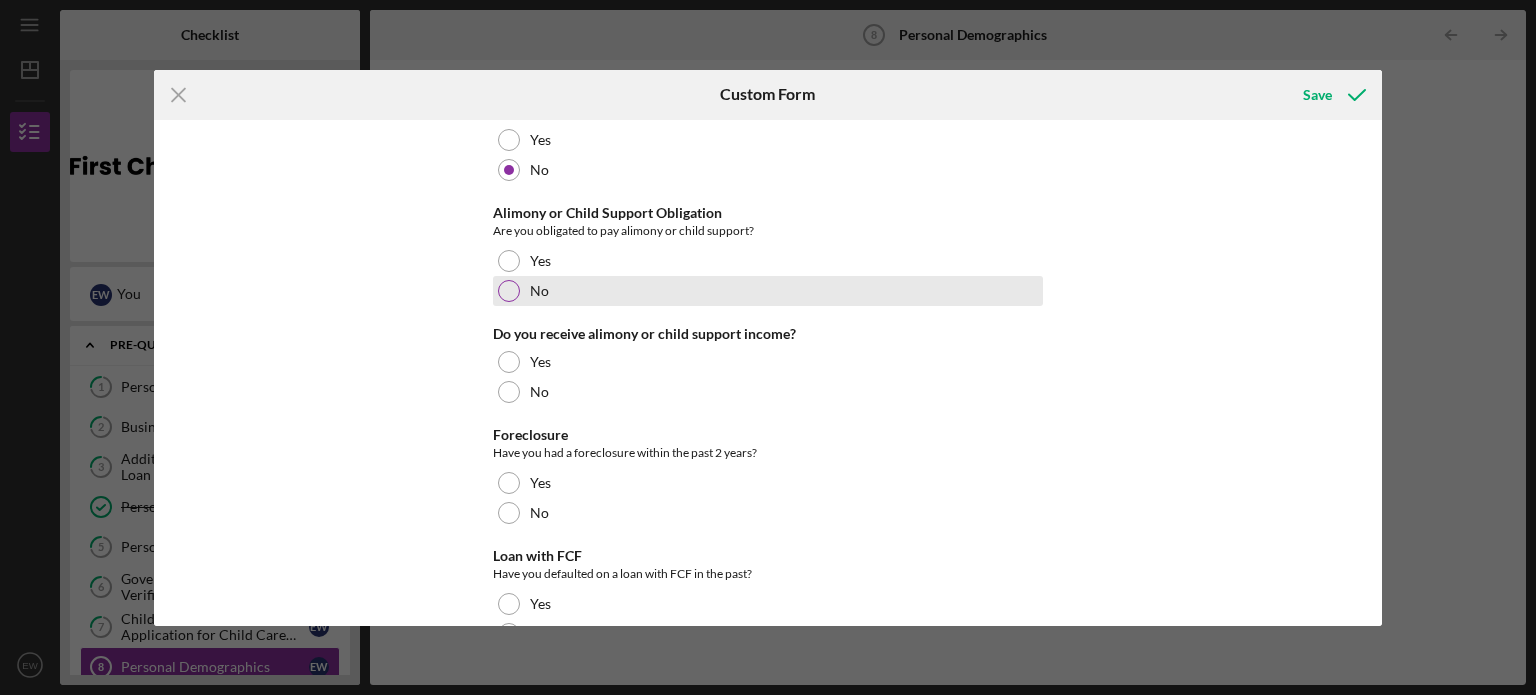 click on "No" at bounding box center (539, 291) 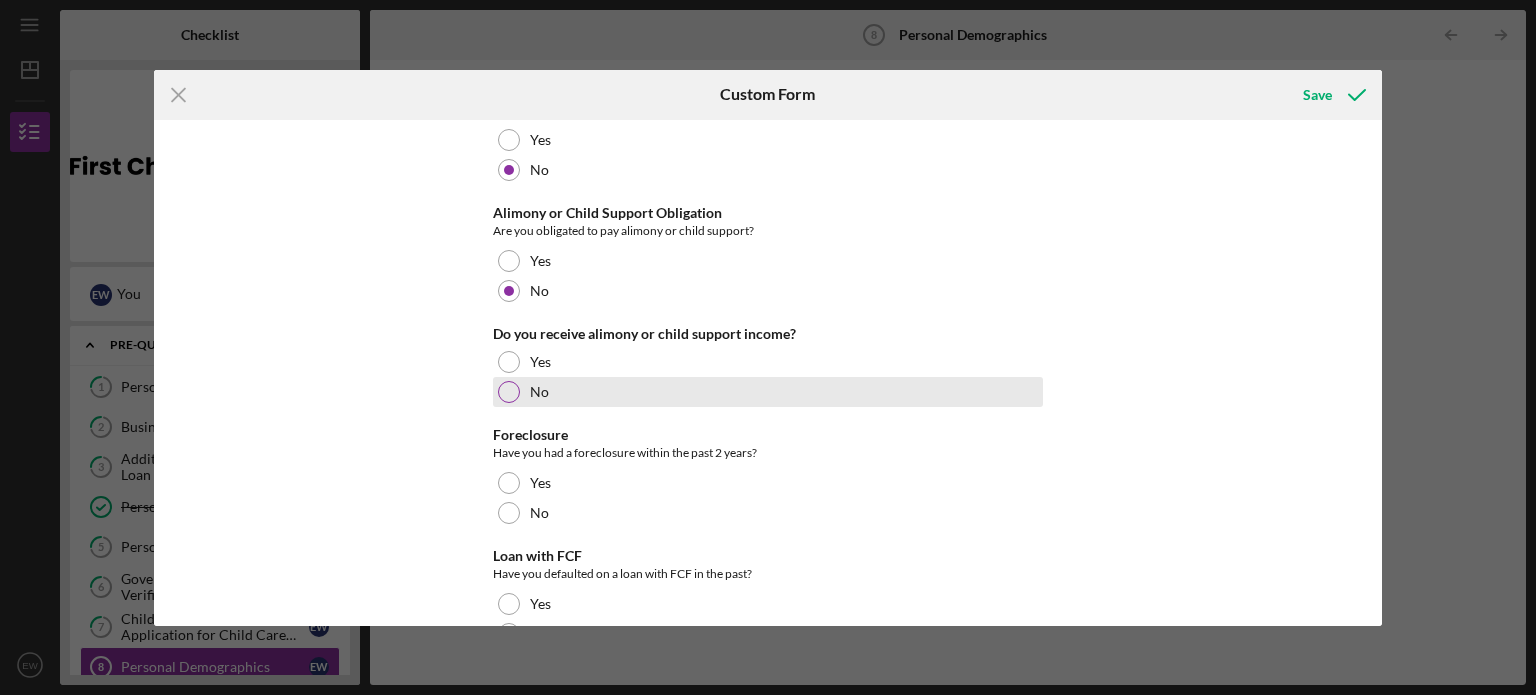click on "No" at bounding box center (539, 392) 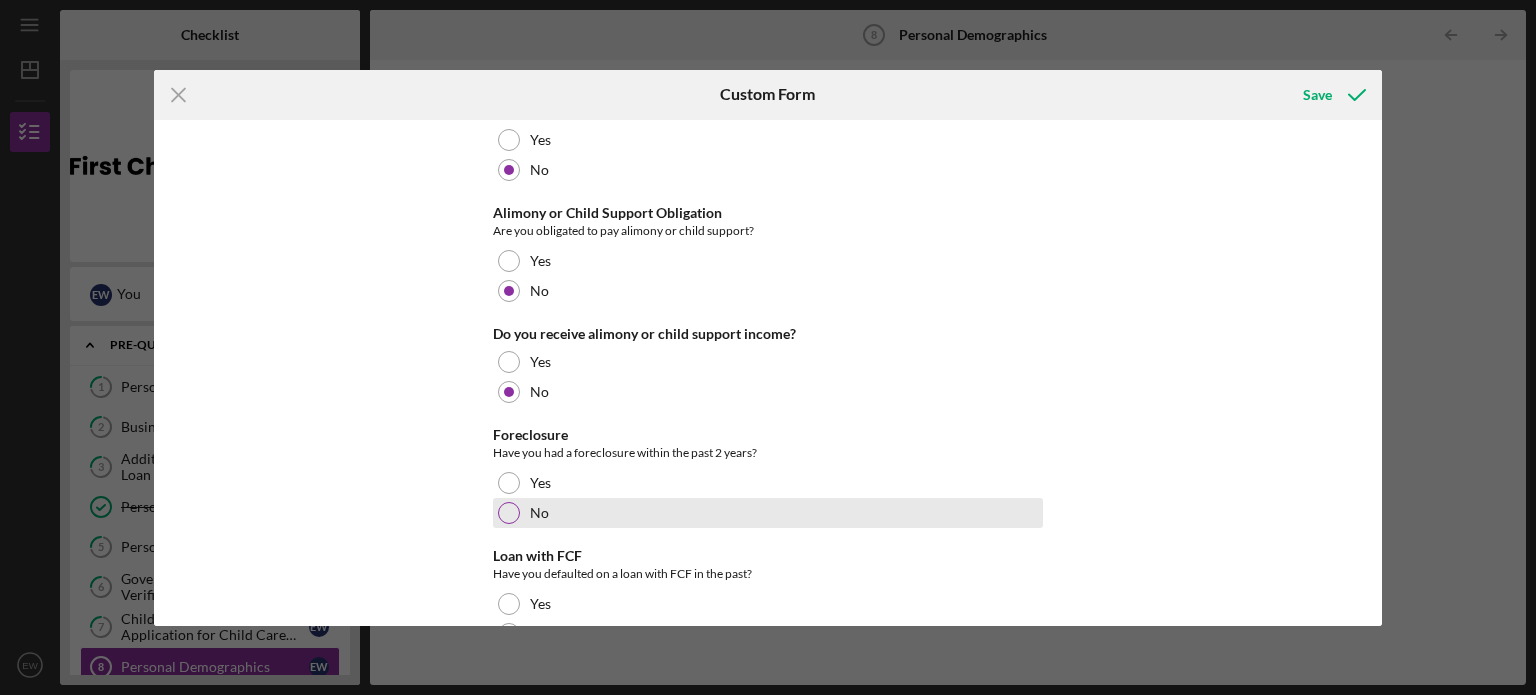 click at bounding box center [509, 513] 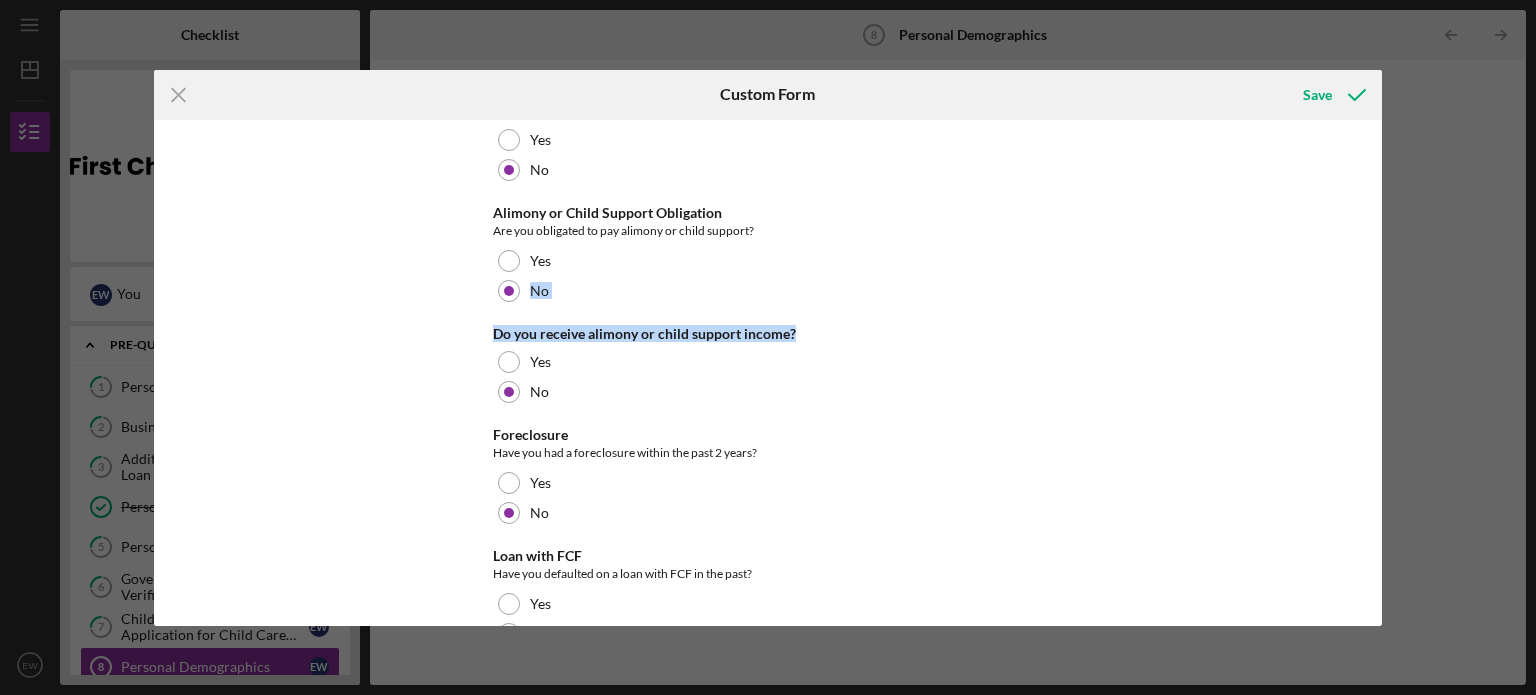 drag, startPoint x: 1383, startPoint y: 268, endPoint x: 1379, endPoint y: 309, distance: 41.19466 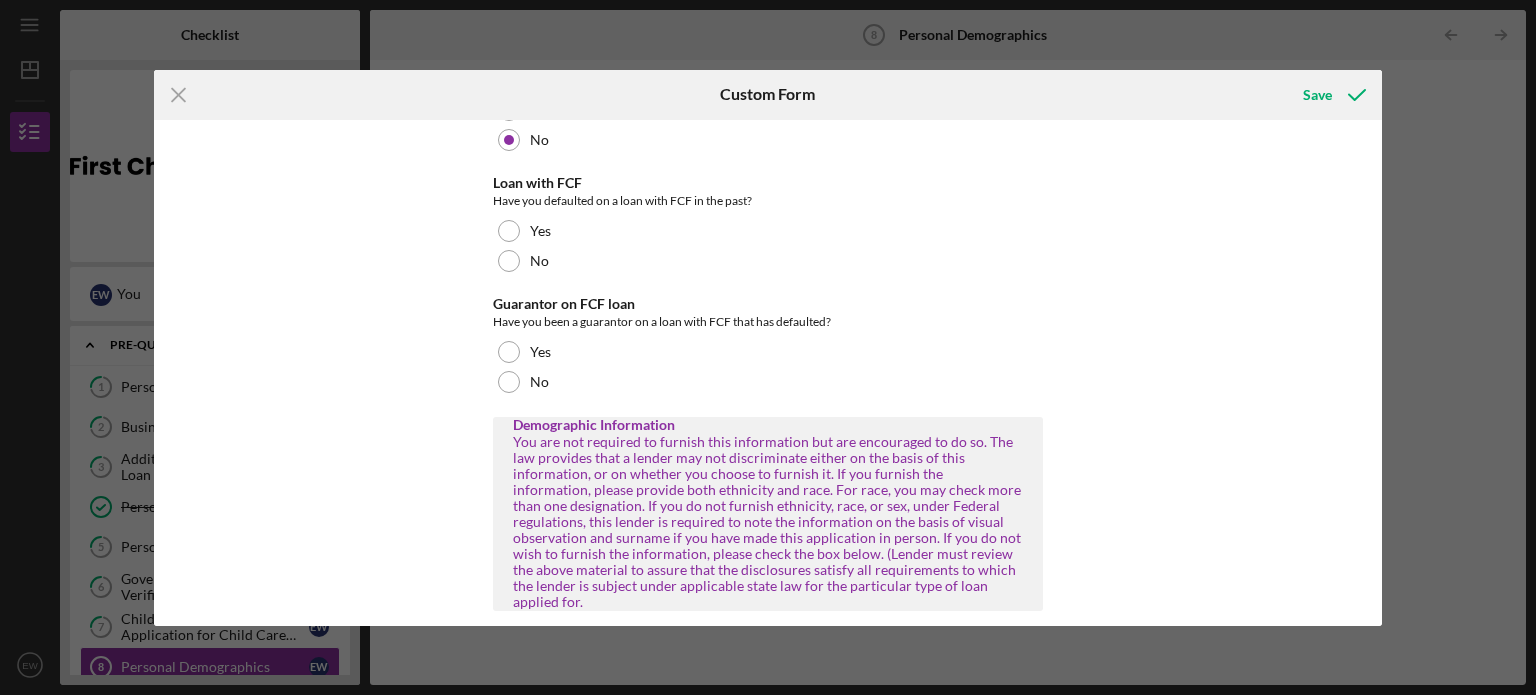 scroll, scrollTop: 958, scrollLeft: 0, axis: vertical 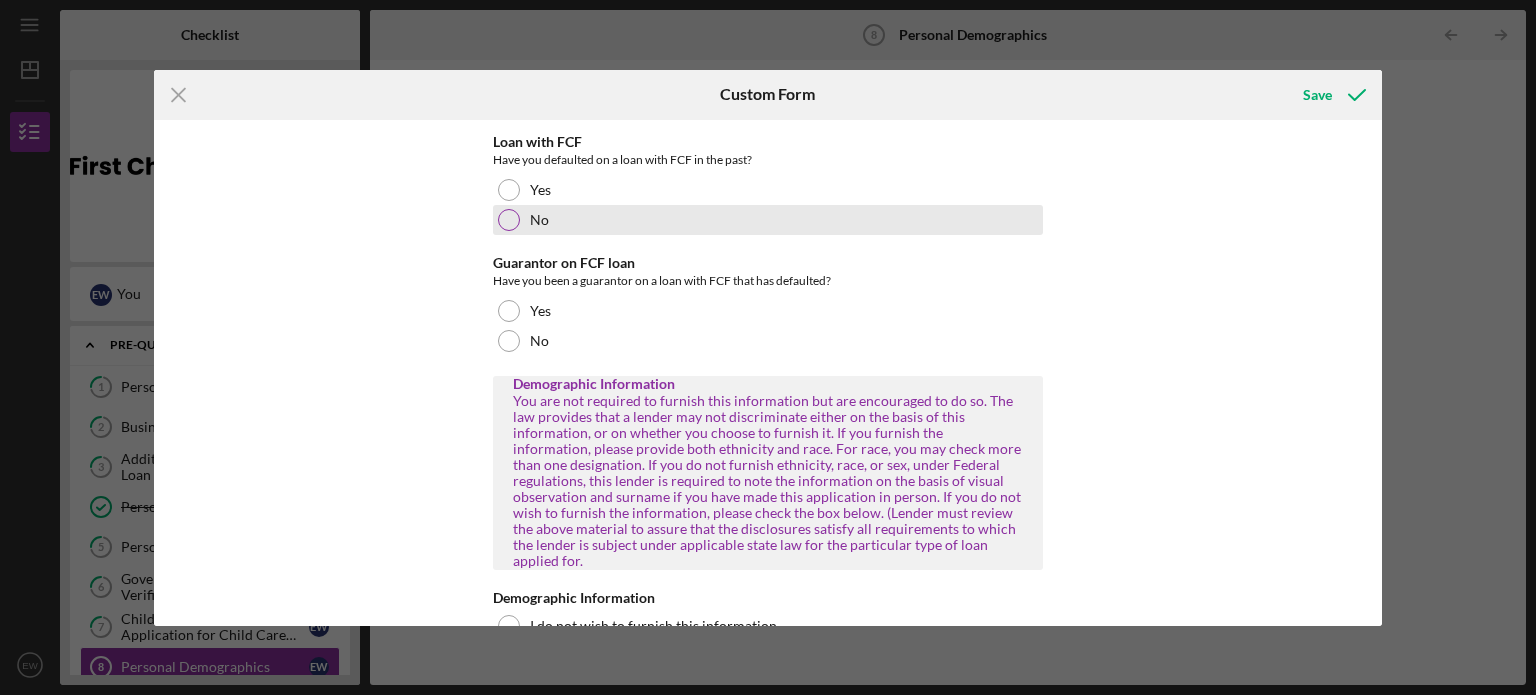 click on "No" at bounding box center (768, 220) 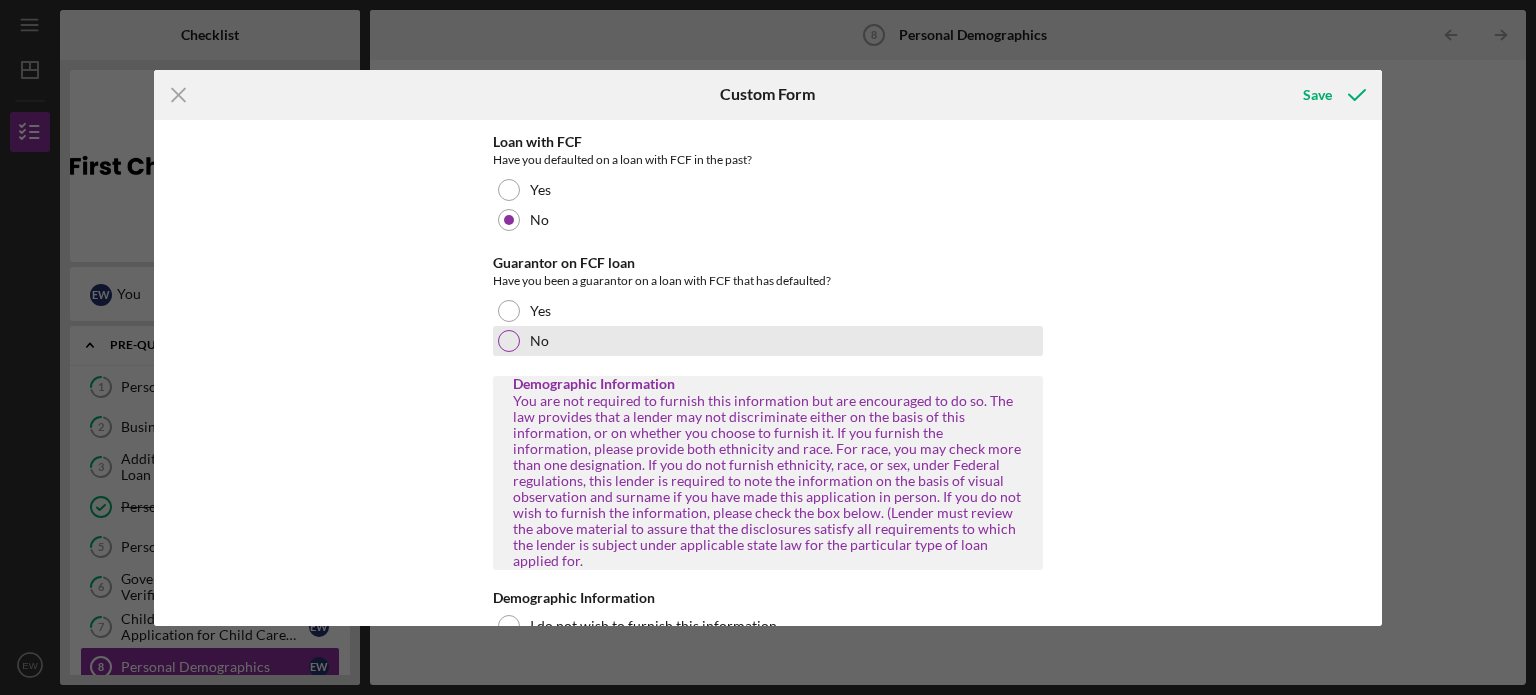 click on "No" at bounding box center (539, 341) 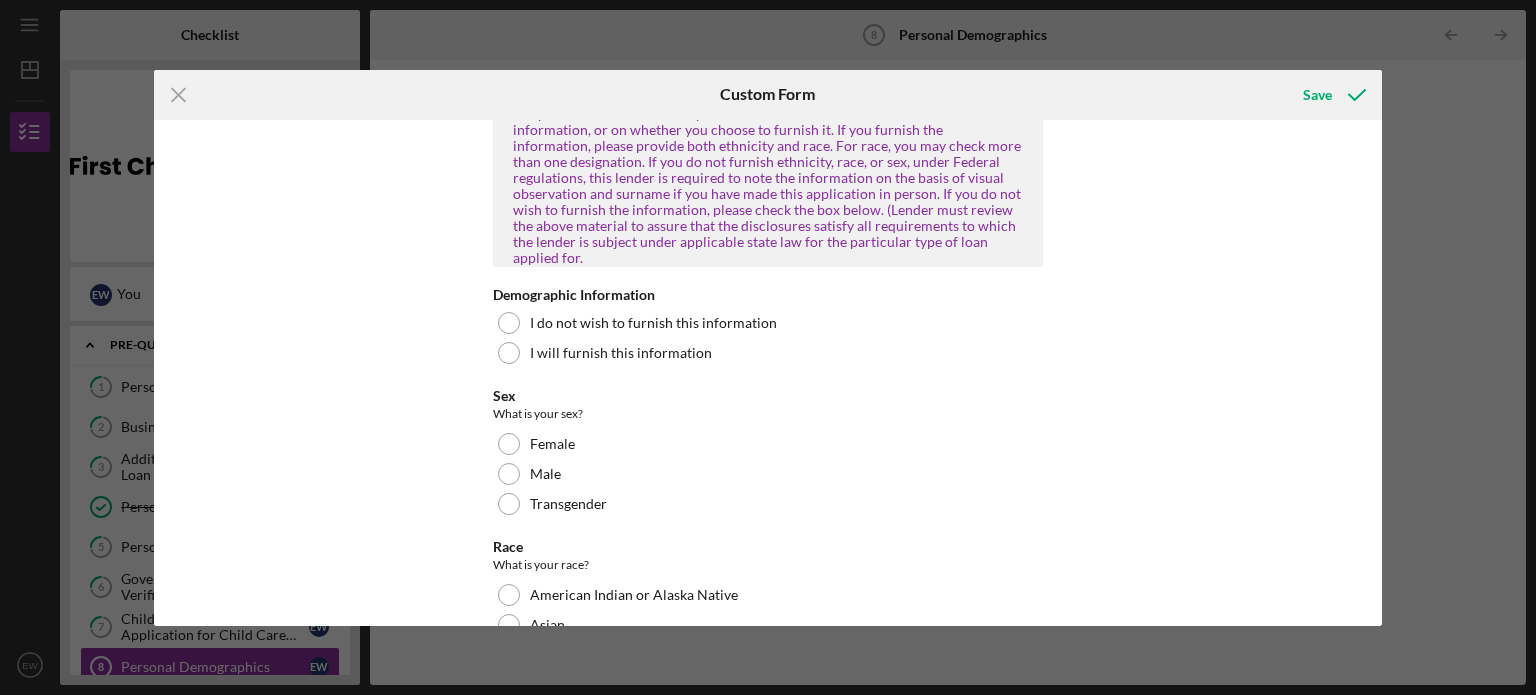 scroll, scrollTop: 1265, scrollLeft: 0, axis: vertical 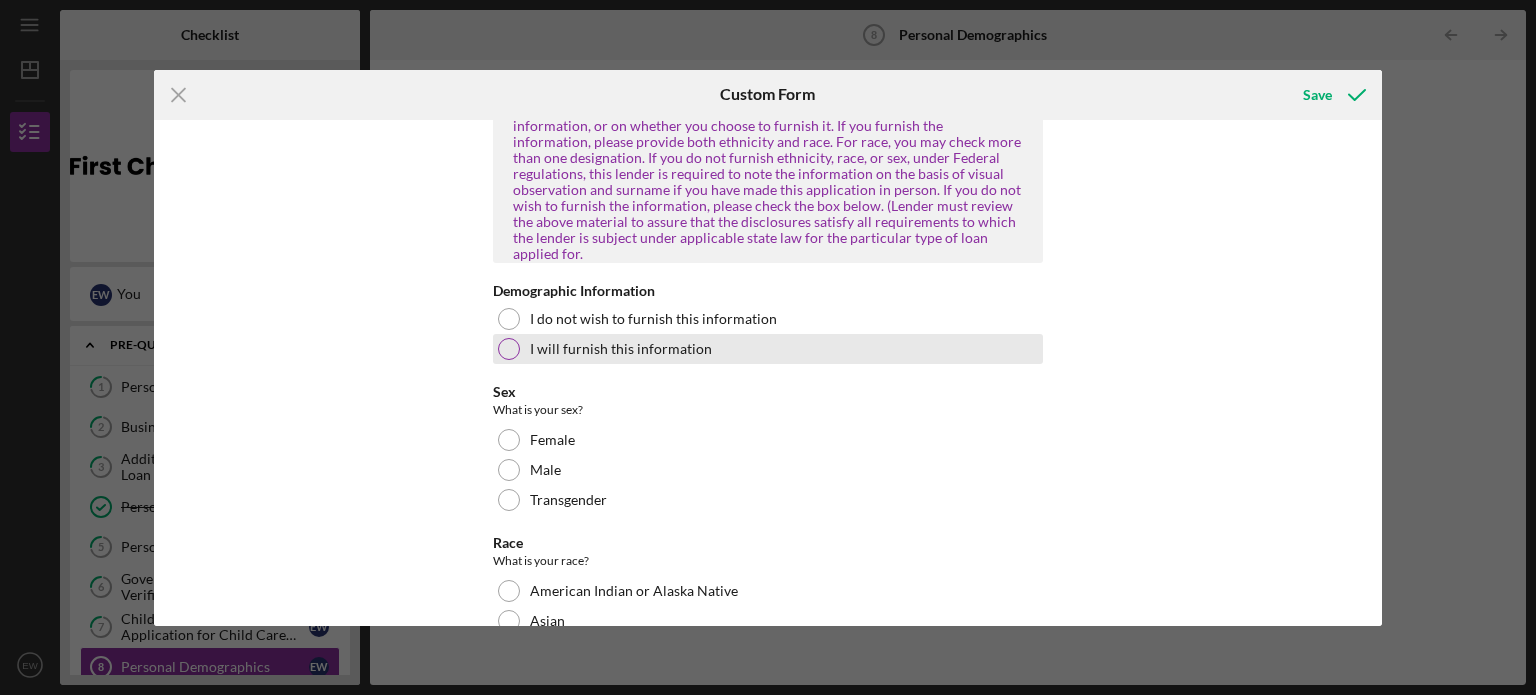 click on "I will furnish this information" at bounding box center [768, 349] 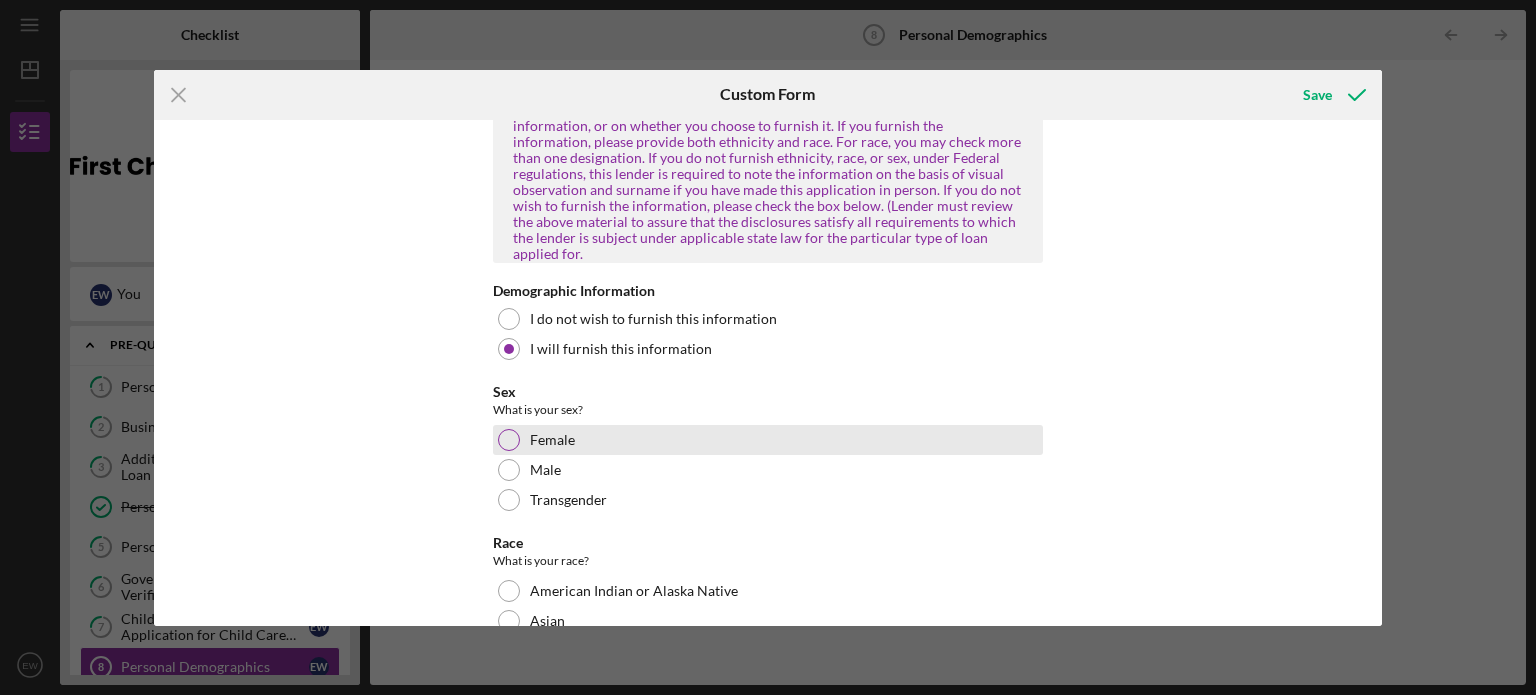click on "Female" at bounding box center (768, 440) 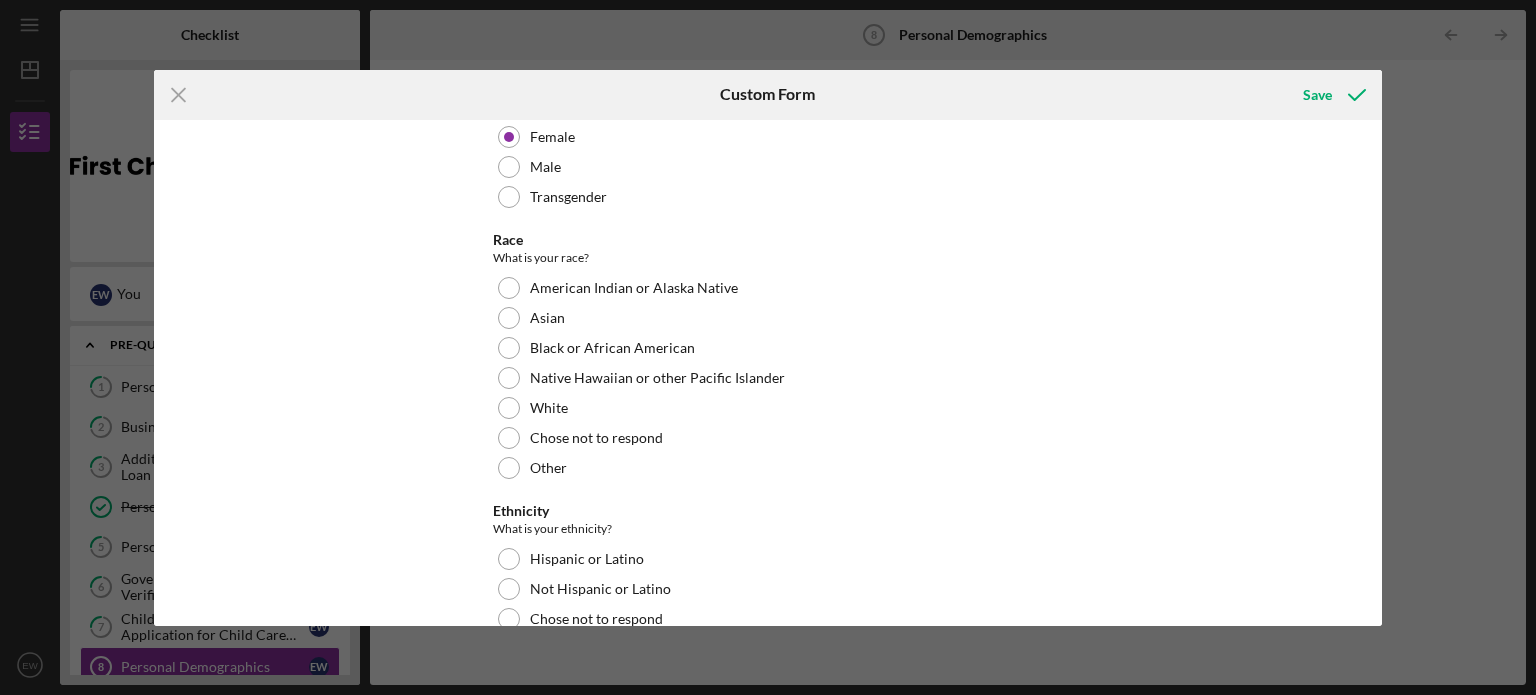 scroll, scrollTop: 1576, scrollLeft: 0, axis: vertical 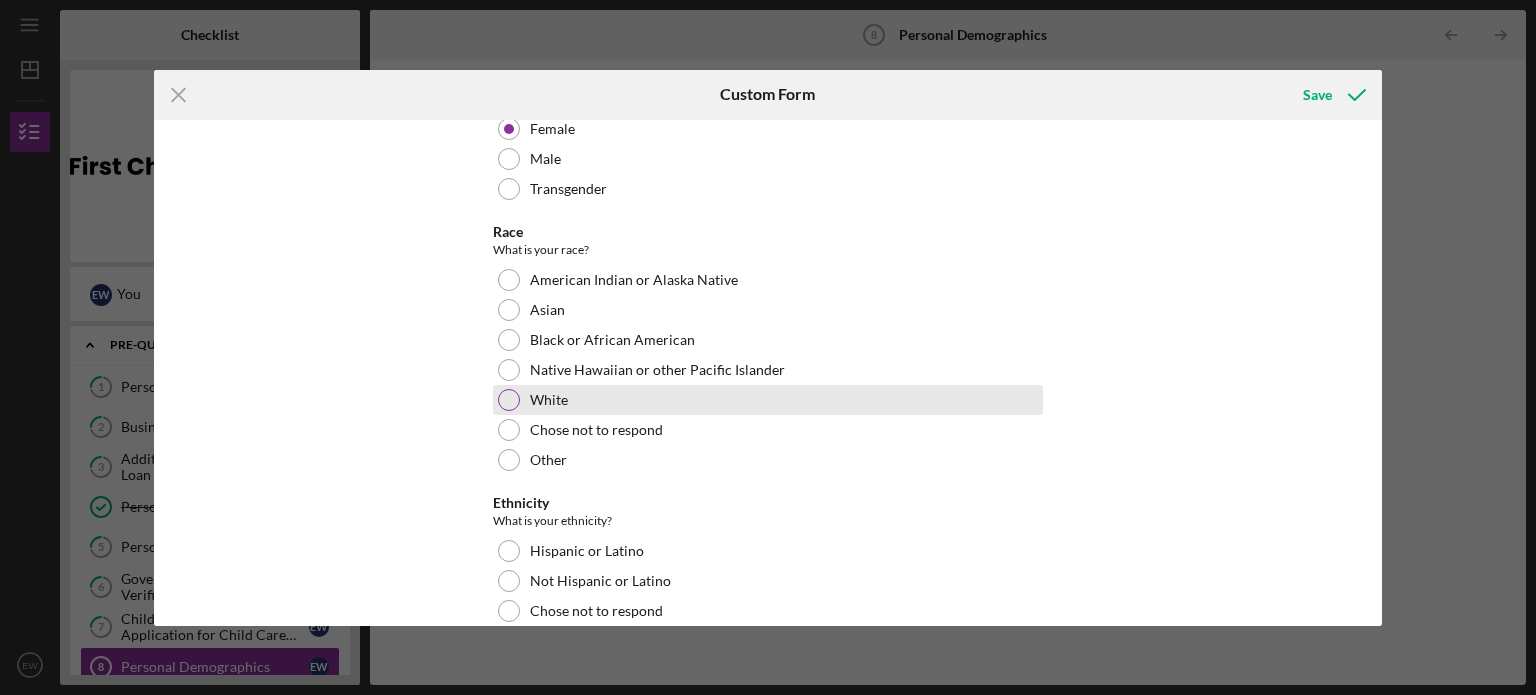click on "White" at bounding box center [768, 400] 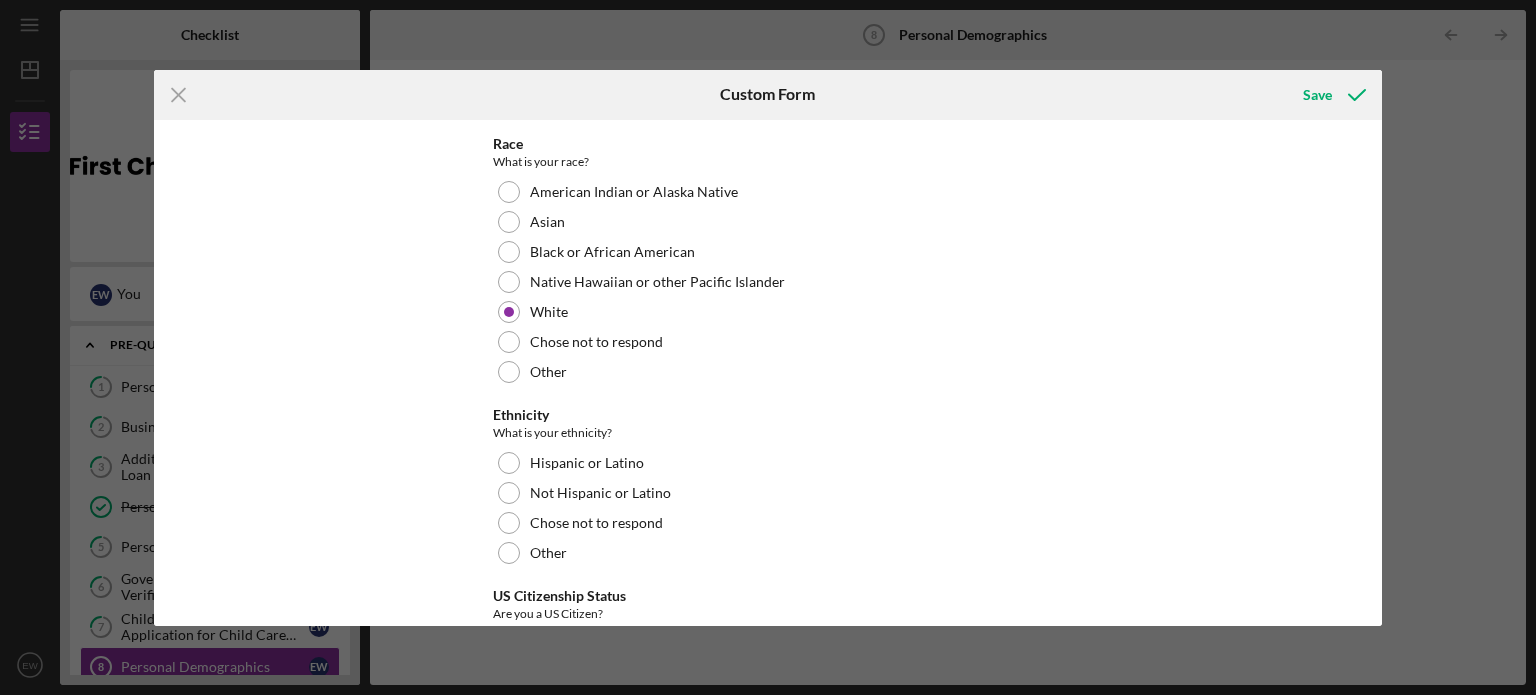scroll, scrollTop: 1660, scrollLeft: 0, axis: vertical 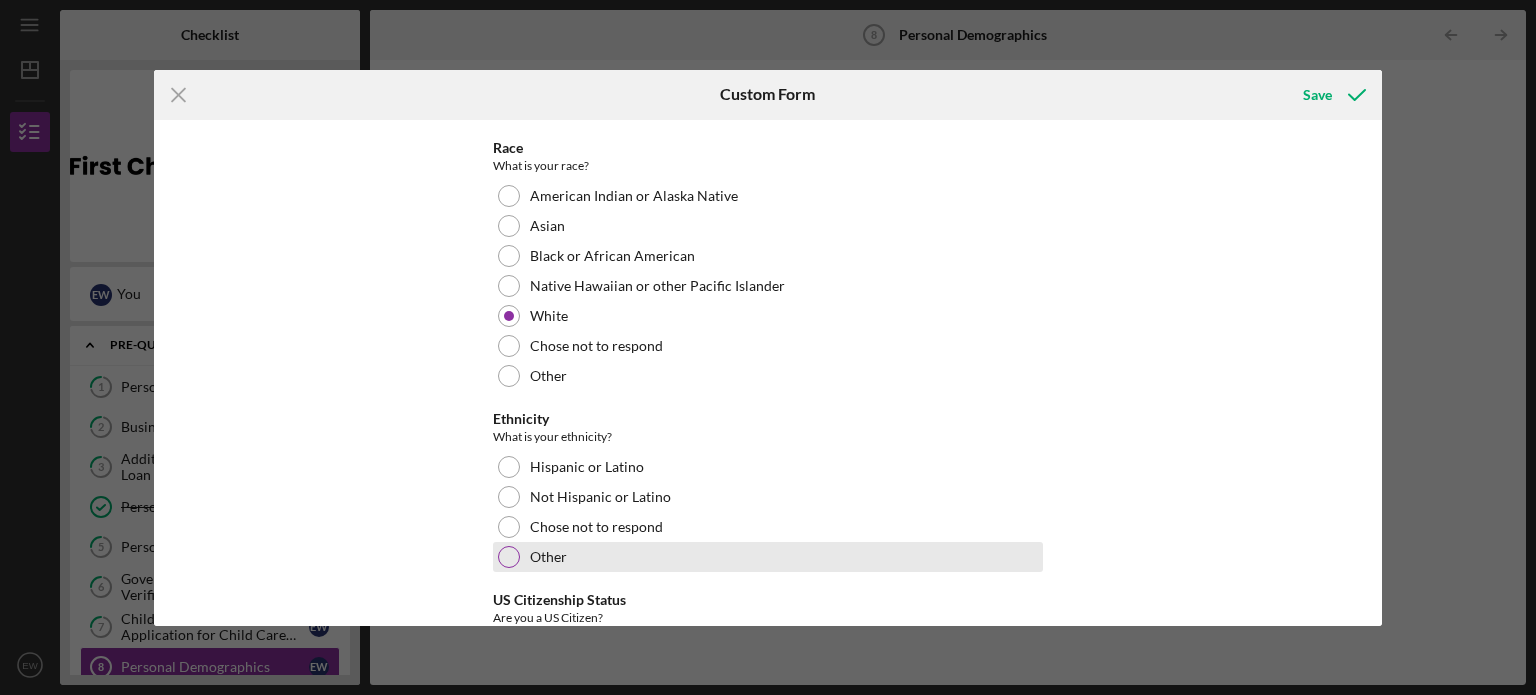 click on "Other" at bounding box center (768, 557) 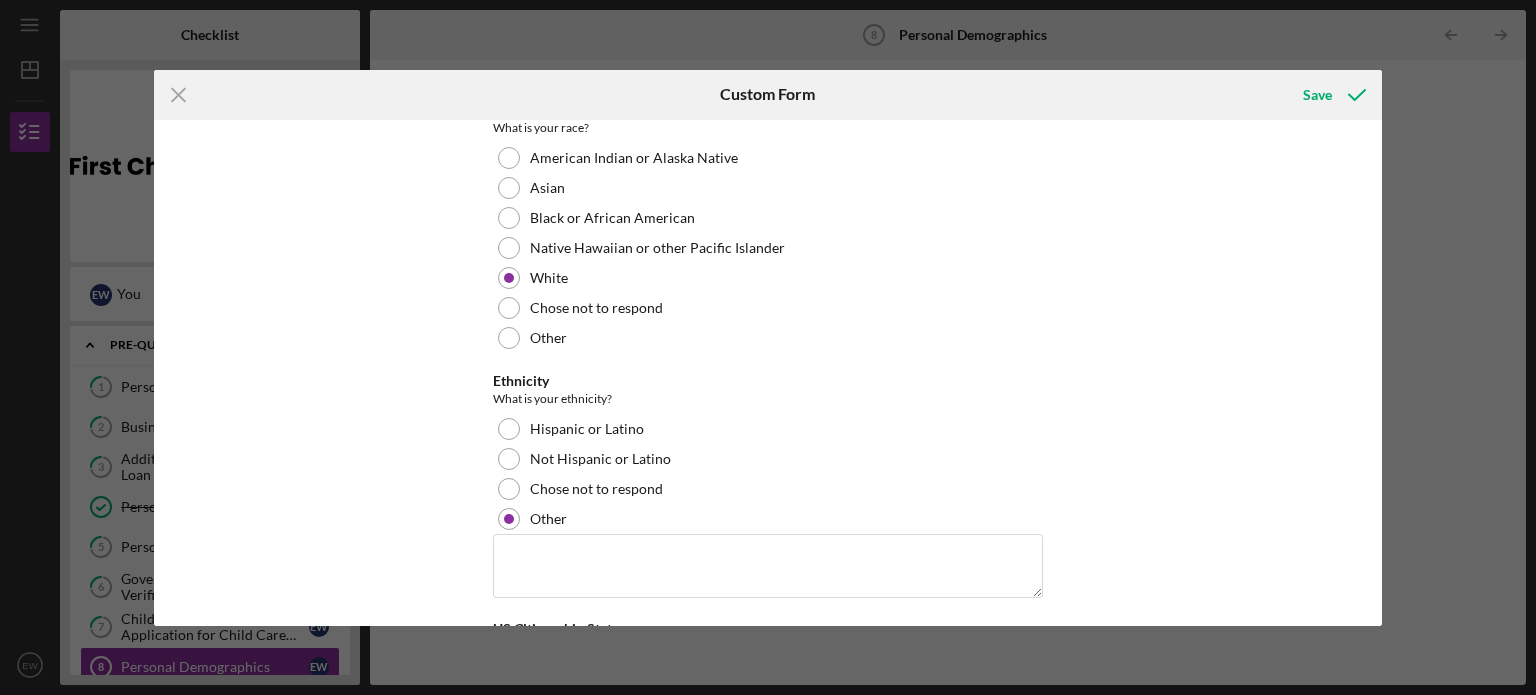scroll, scrollTop: 1748, scrollLeft: 0, axis: vertical 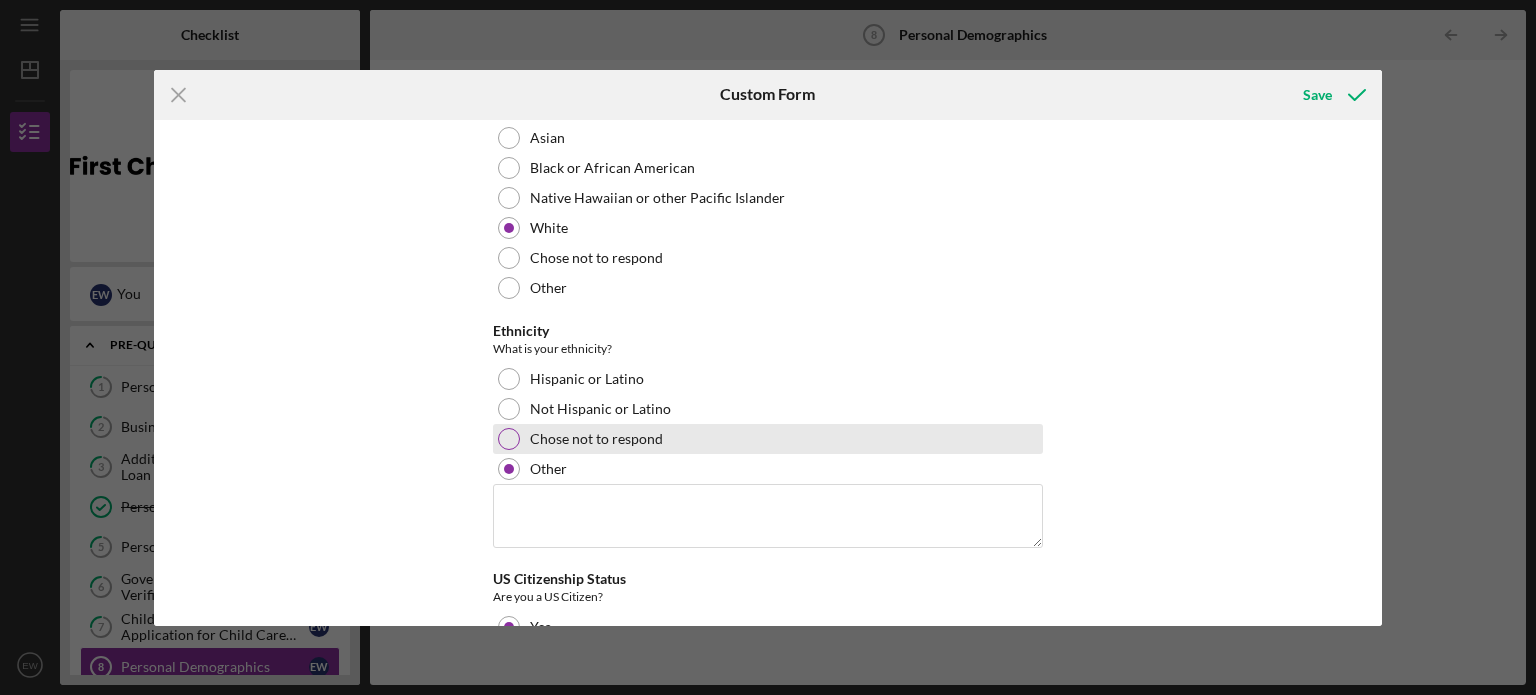 click on "Chose not to respond" at bounding box center (768, 439) 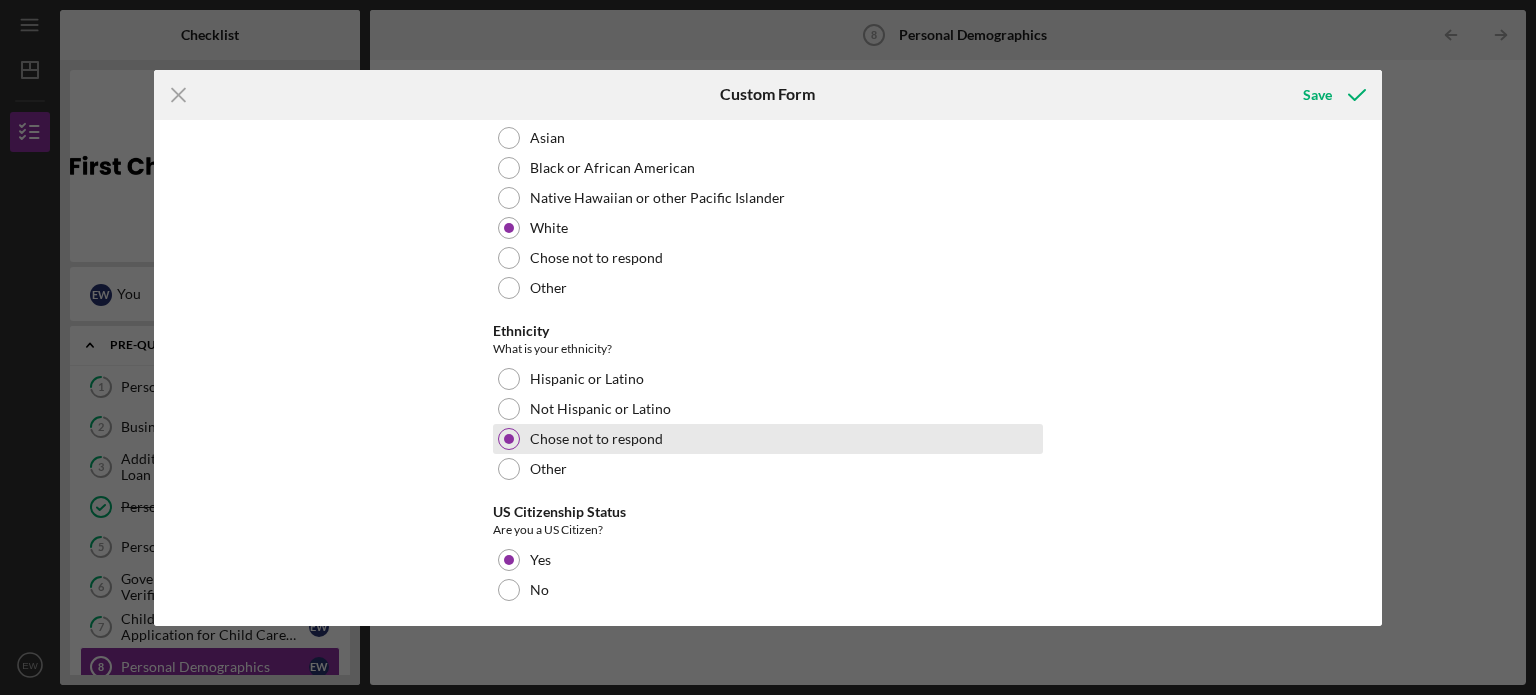 click on "Chose not to respond" at bounding box center (768, 439) 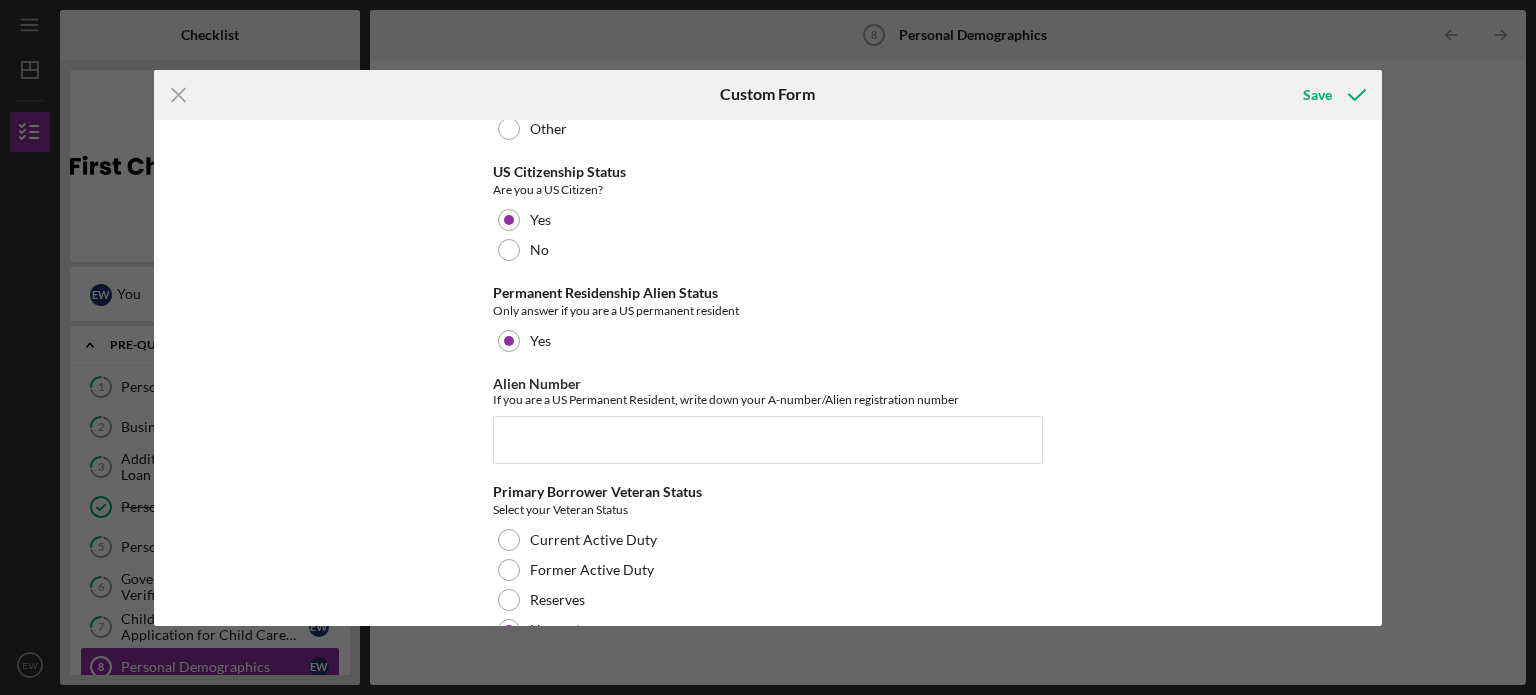 scroll, scrollTop: 2120, scrollLeft: 0, axis: vertical 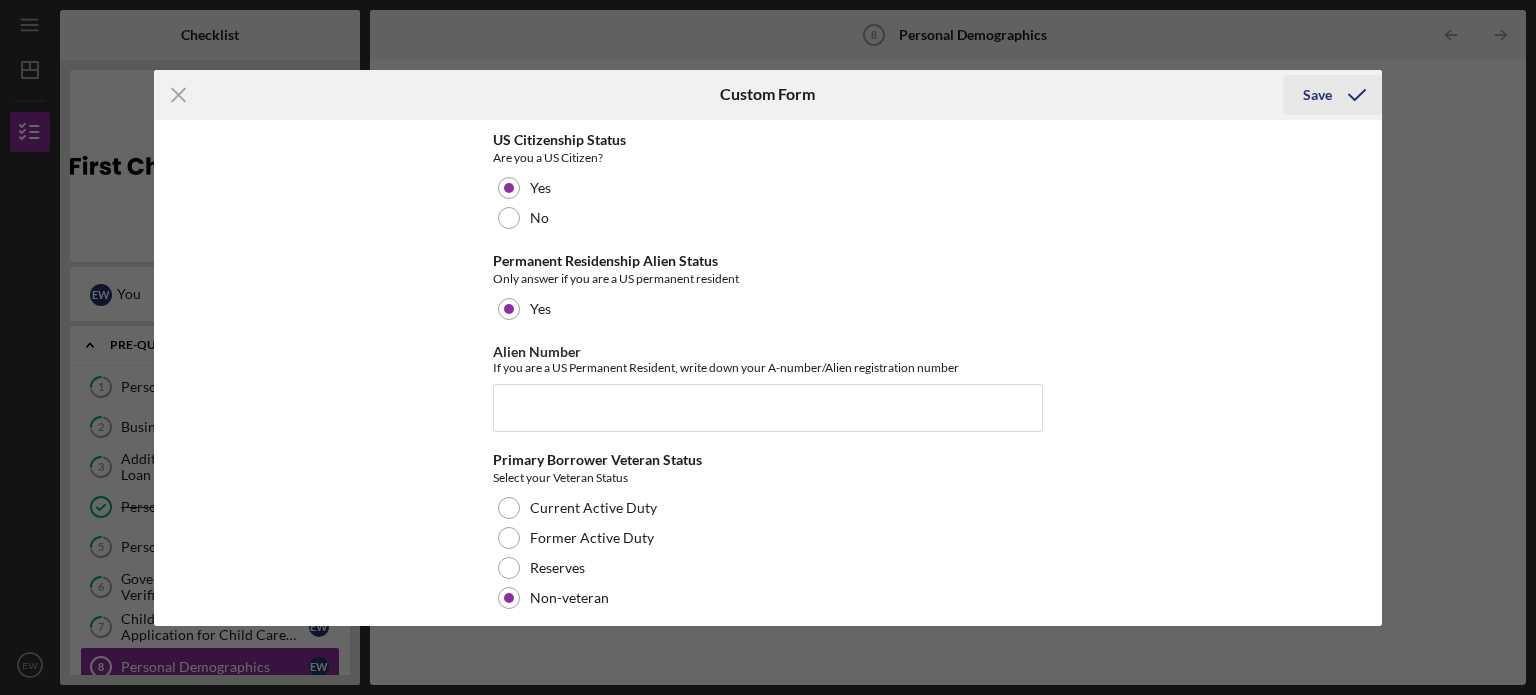 click on "Save" at bounding box center (1317, 95) 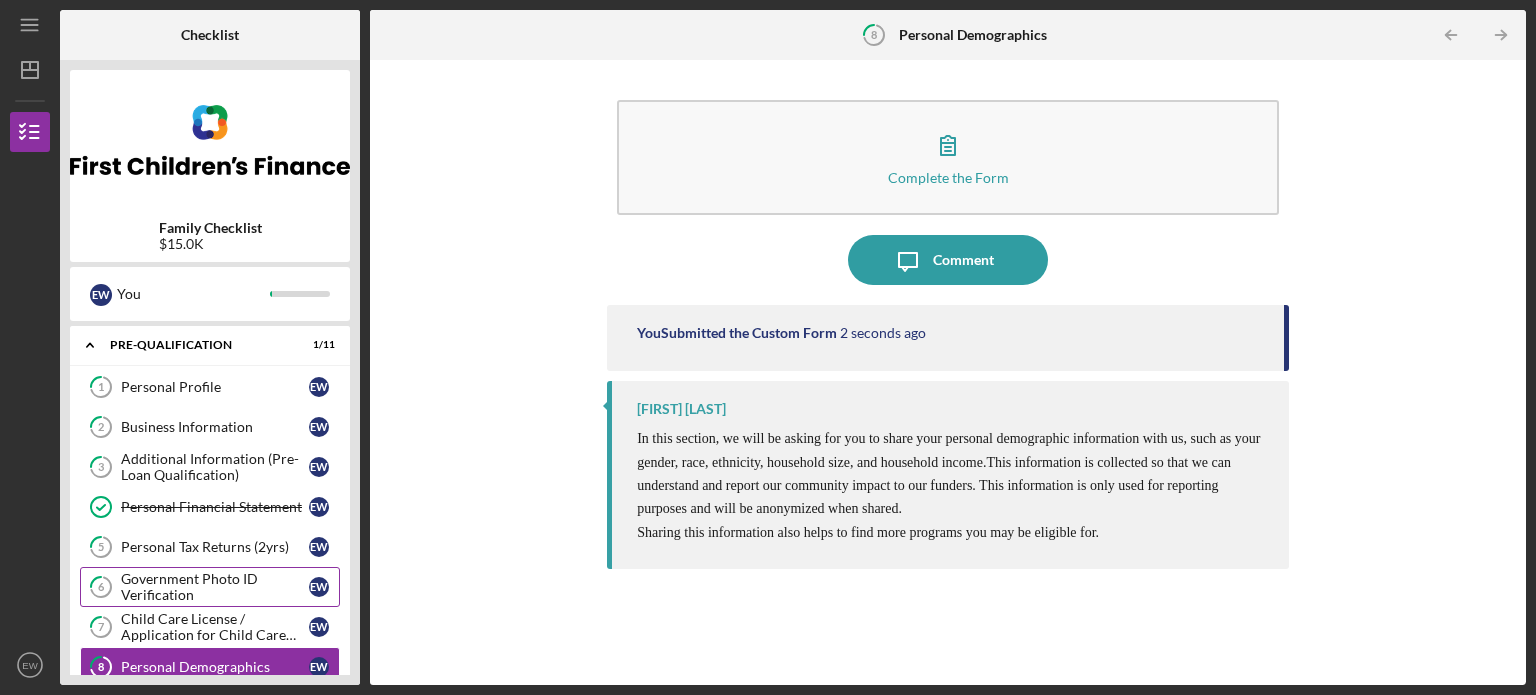 type 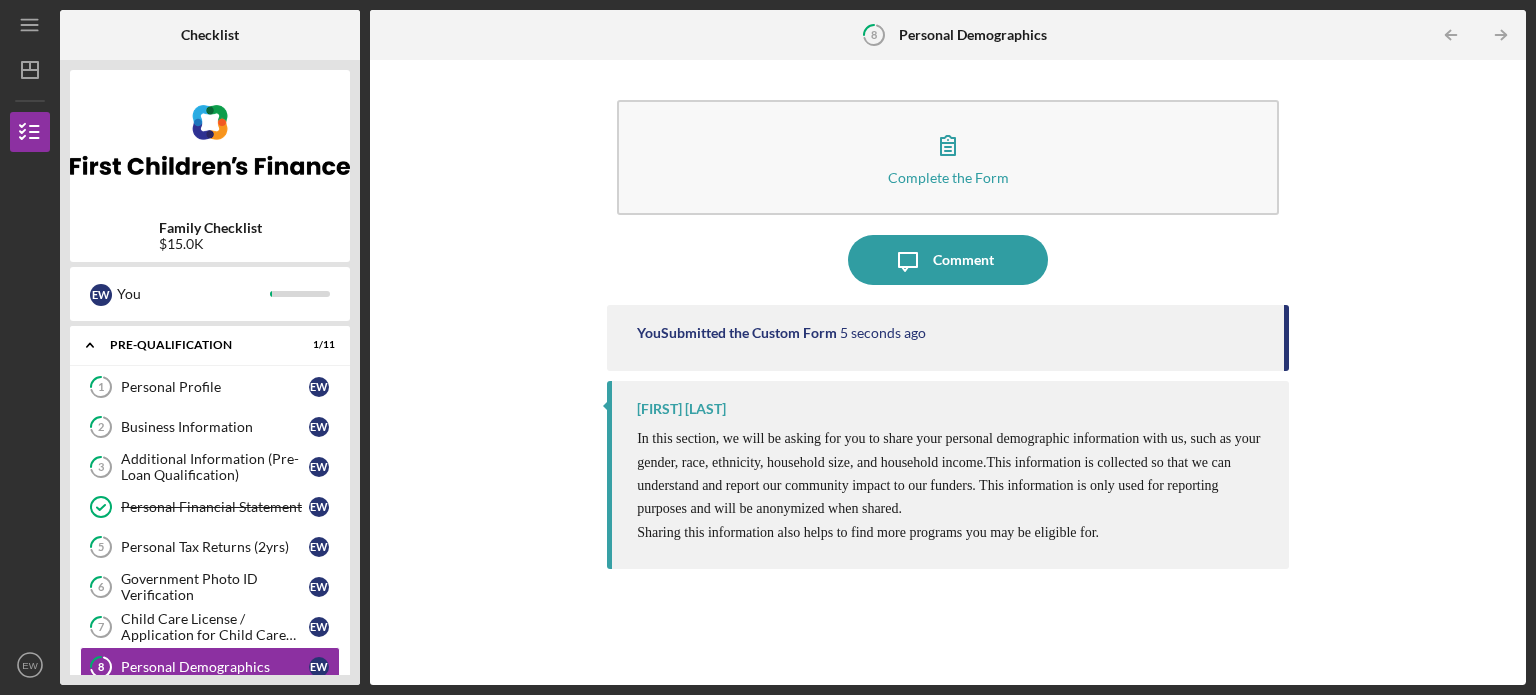 click on "1 Personal Profile E W 2 Business Information E W 3 Additional Information (Pre-Loan Qualification) E W Personal Financial Statement Personal Financial Statement E W 5 Personal Tax Returns (2yrs) E W 6 Government Photo ID Verification E W 7 Child Care License / Application for Child Care License E W 8 Personal Demographics E W SBA Form 641 9 SBA Form 641 E W Prequalification Acknowledgement 10 Prequalification Acknowledgement E W Pre-Qualification Phase Complete Pre-Qualification Phase Complete E W" at bounding box center (210, 592) 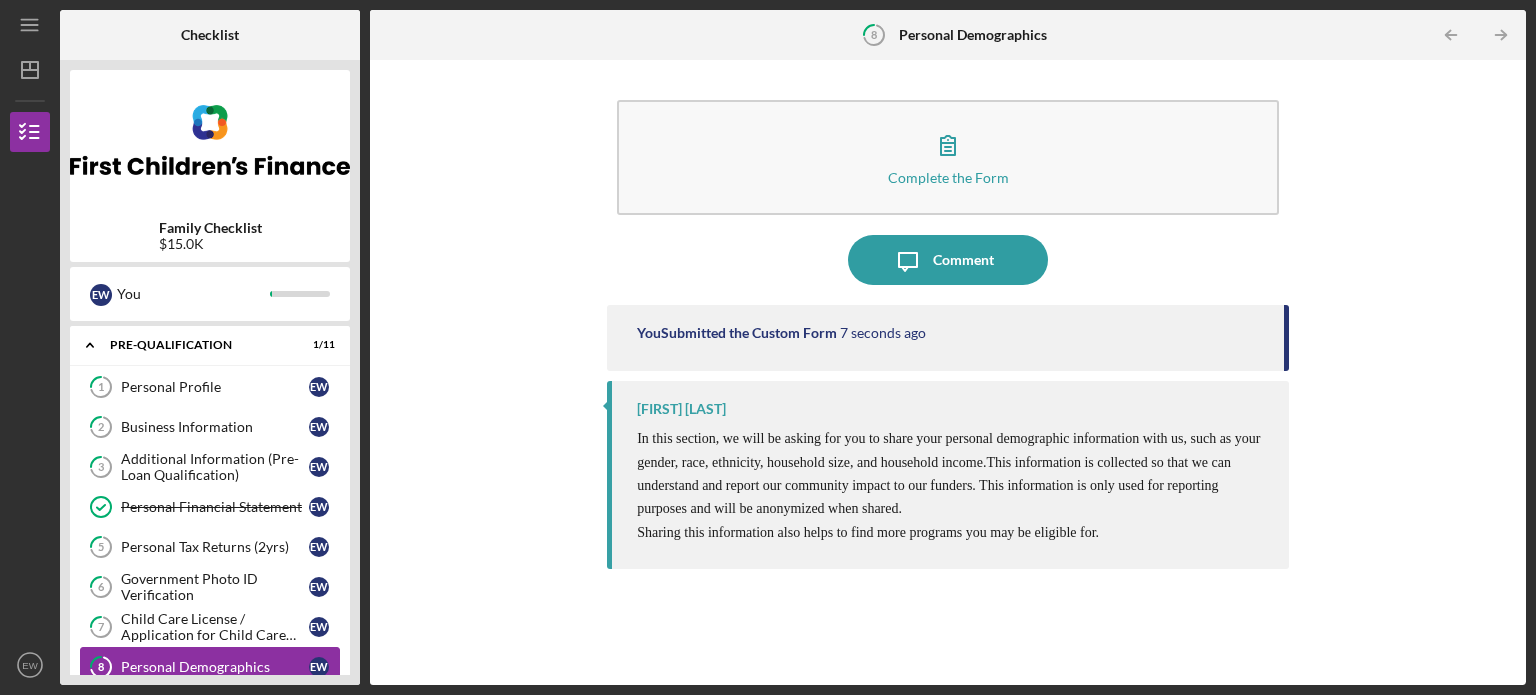 click on "8 Personal Demographics E W" at bounding box center [210, 667] 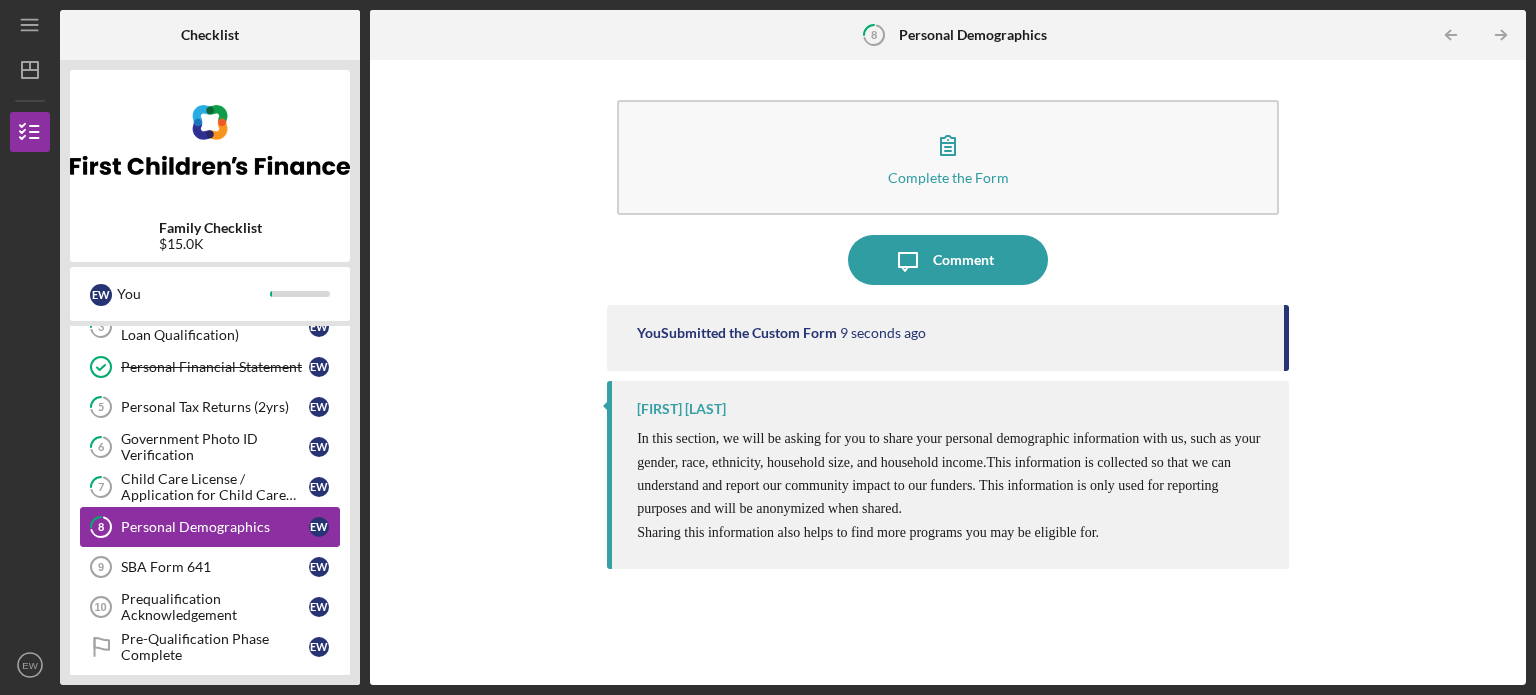 scroll, scrollTop: 160, scrollLeft: 0, axis: vertical 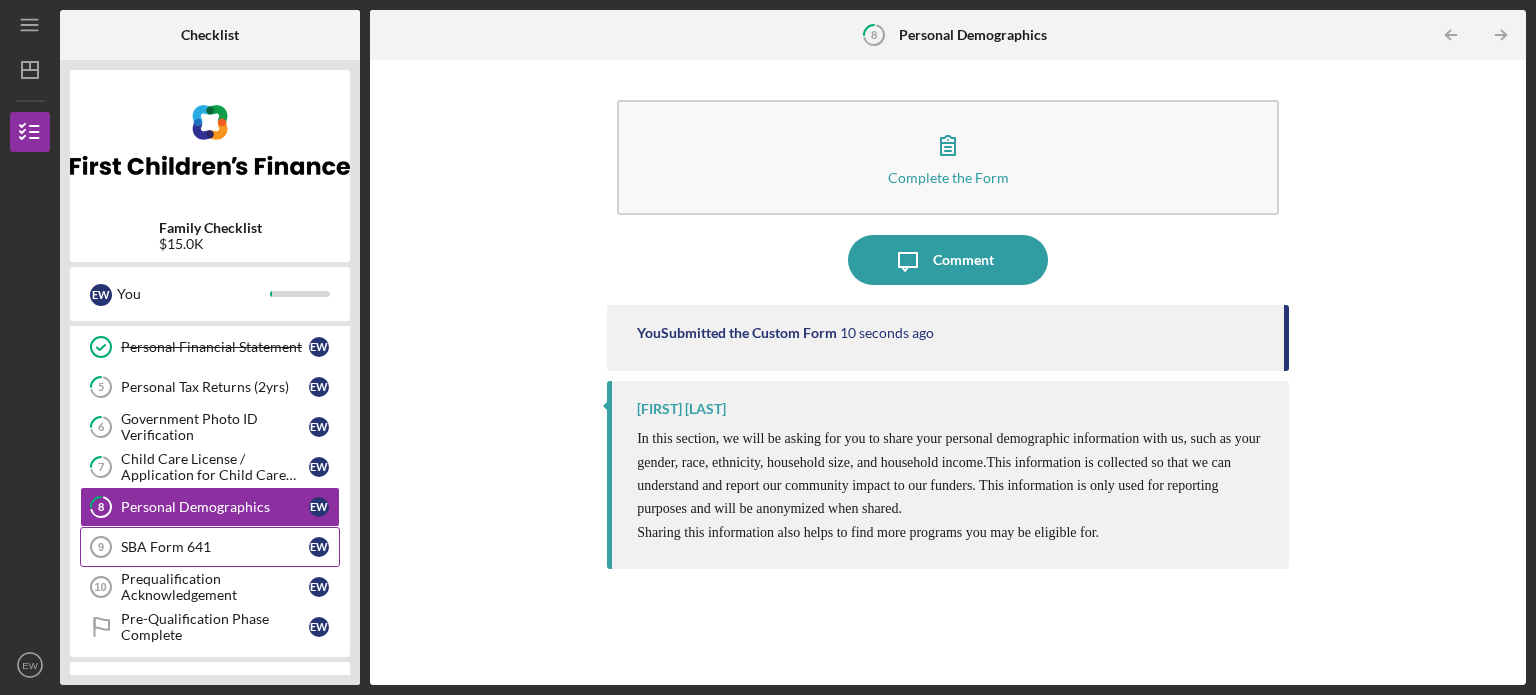 click on "SBA Form 641" at bounding box center [215, 547] 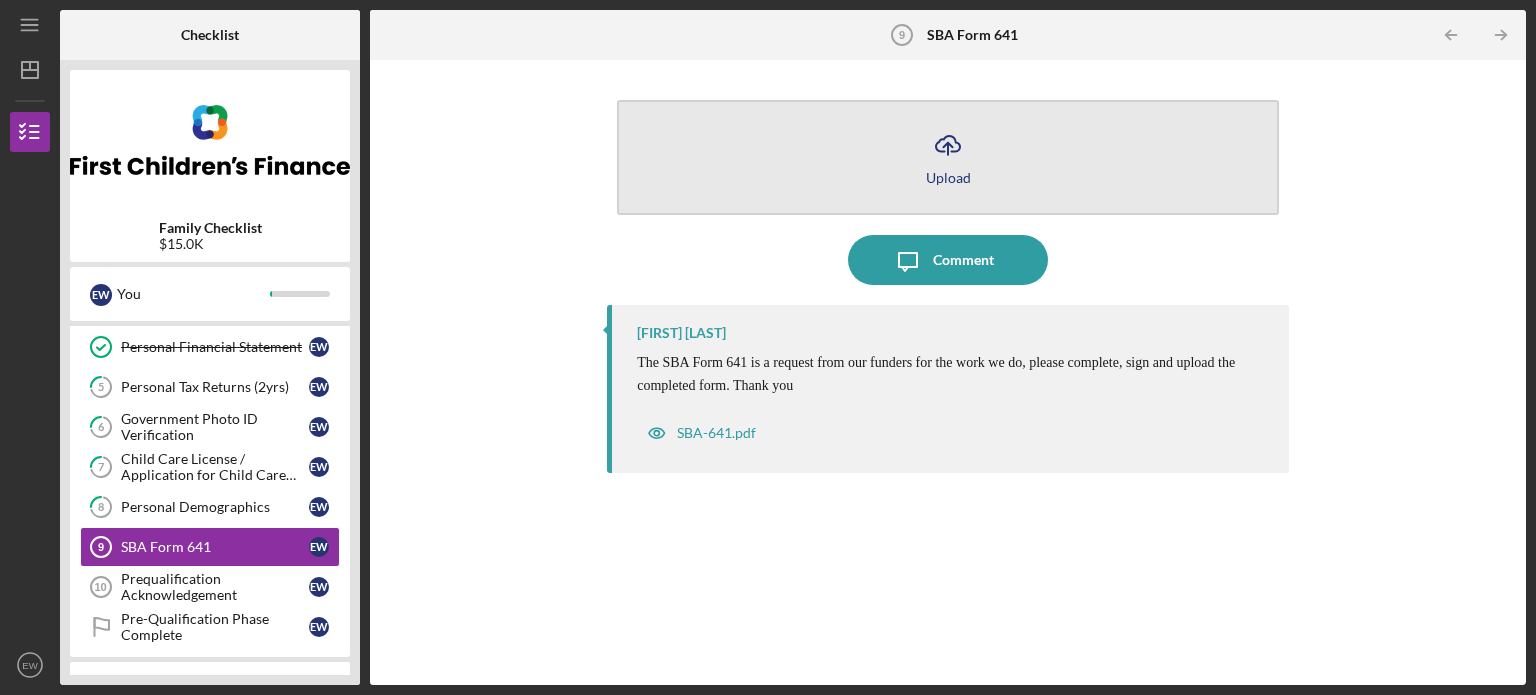 click on "Icon/Upload Upload" at bounding box center (948, 157) 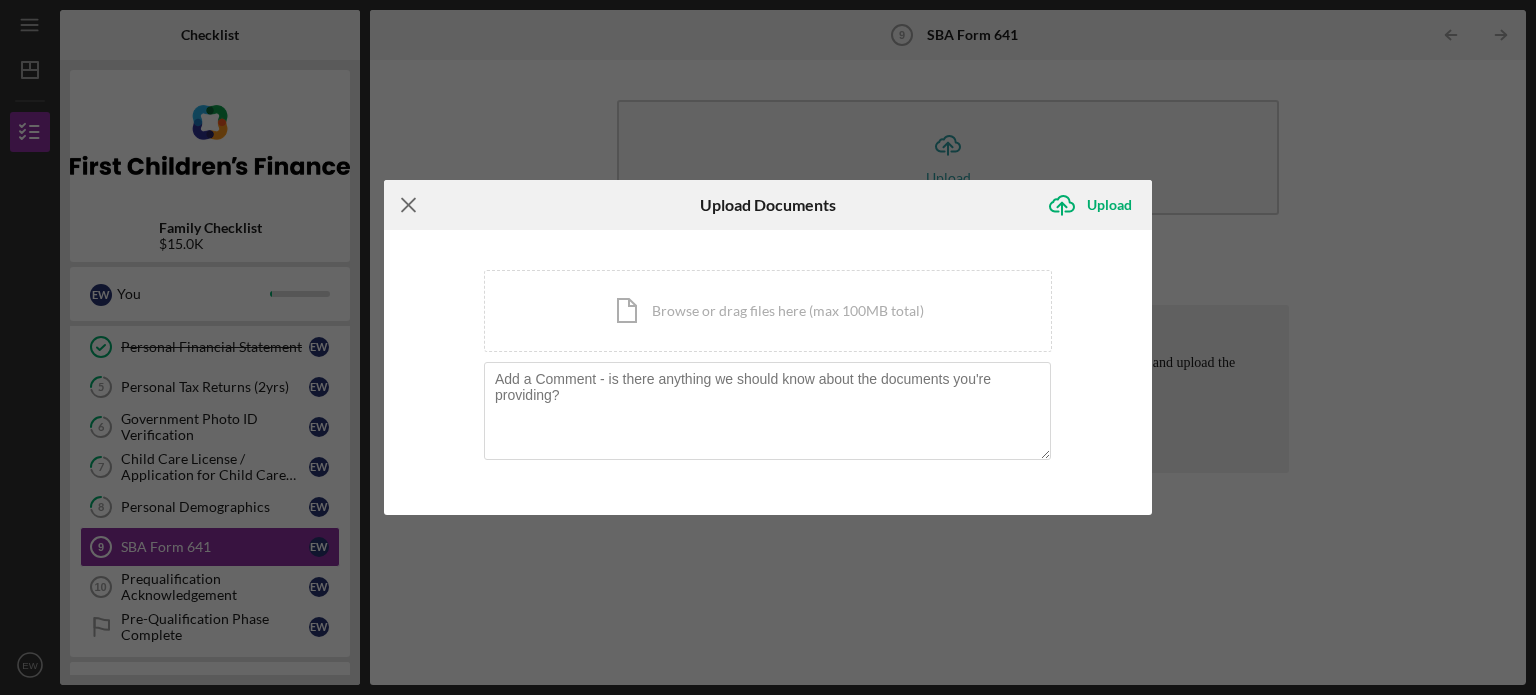 click on "Icon/Menu Close" 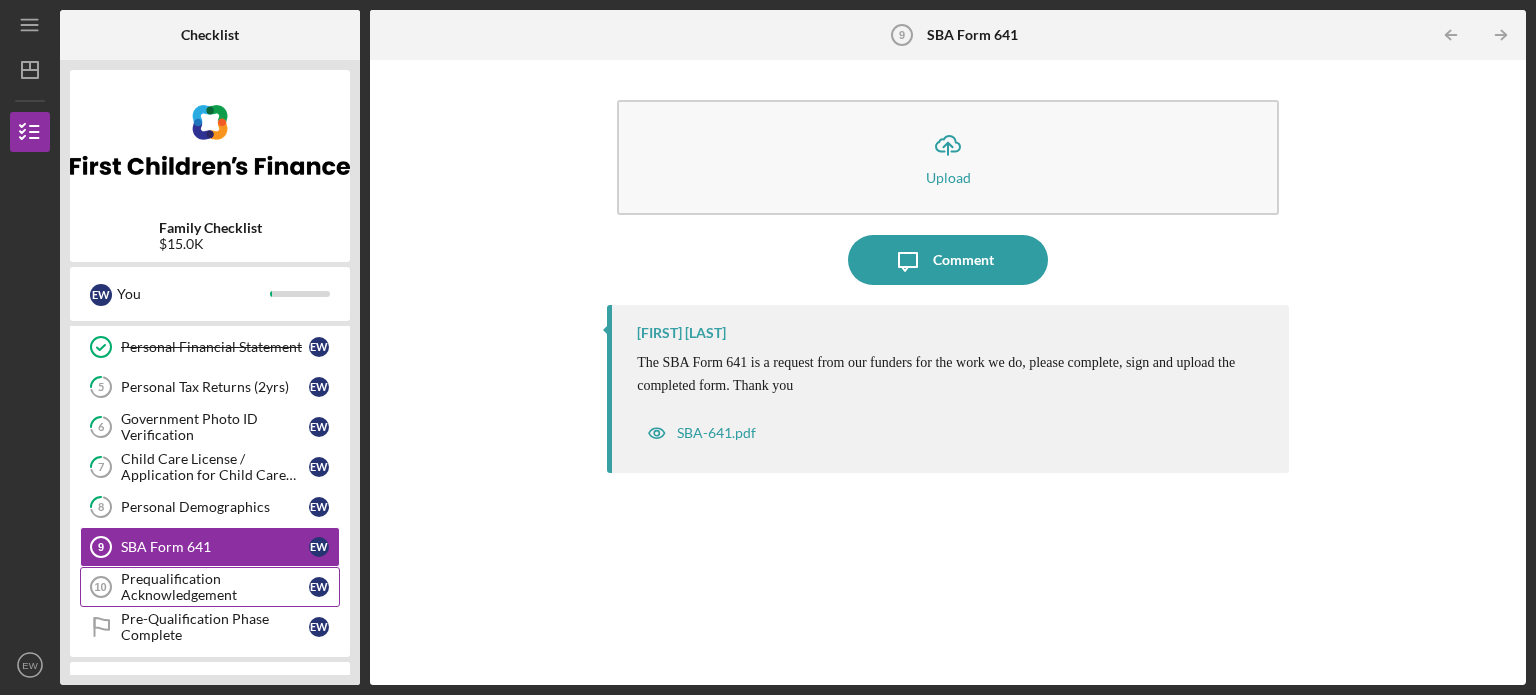 click on "Prequalification Acknowledgement" at bounding box center [215, 587] 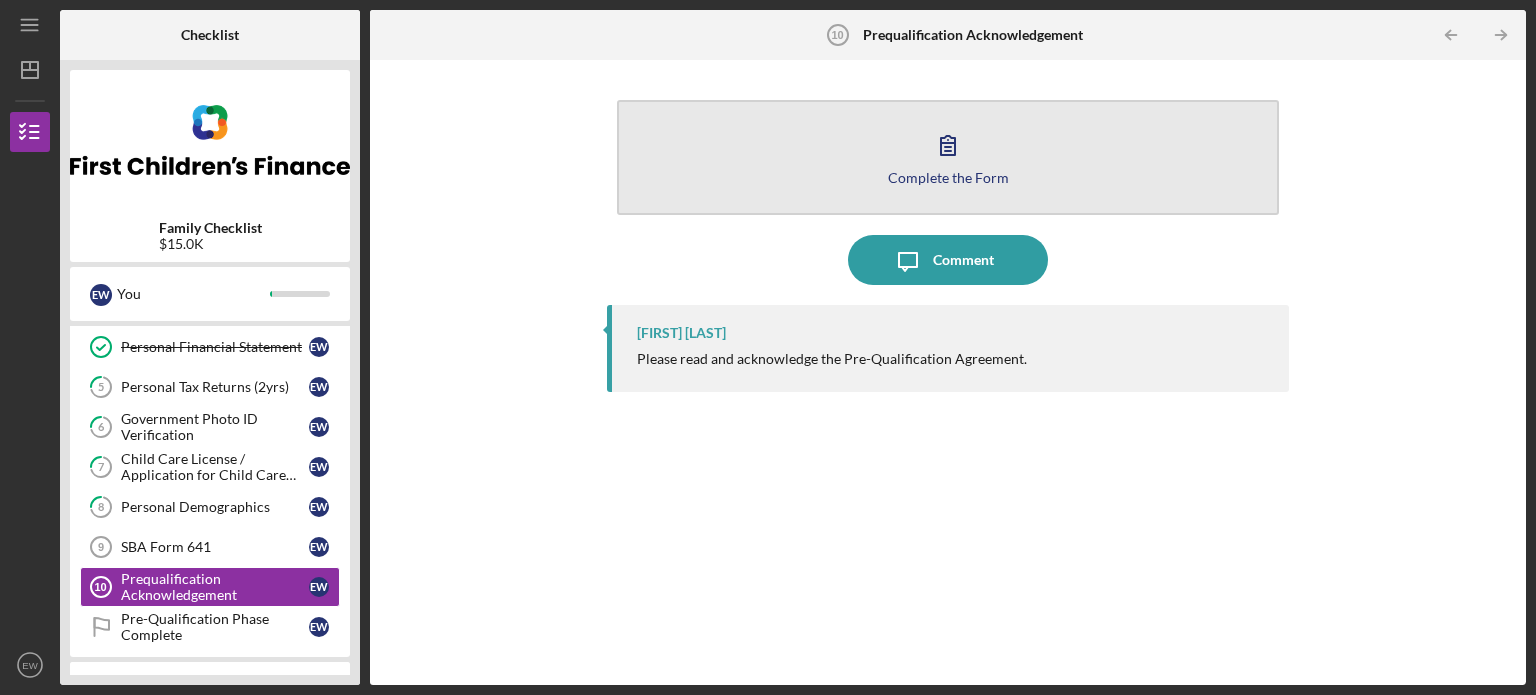 click on "Complete the Form Form" at bounding box center (948, 157) 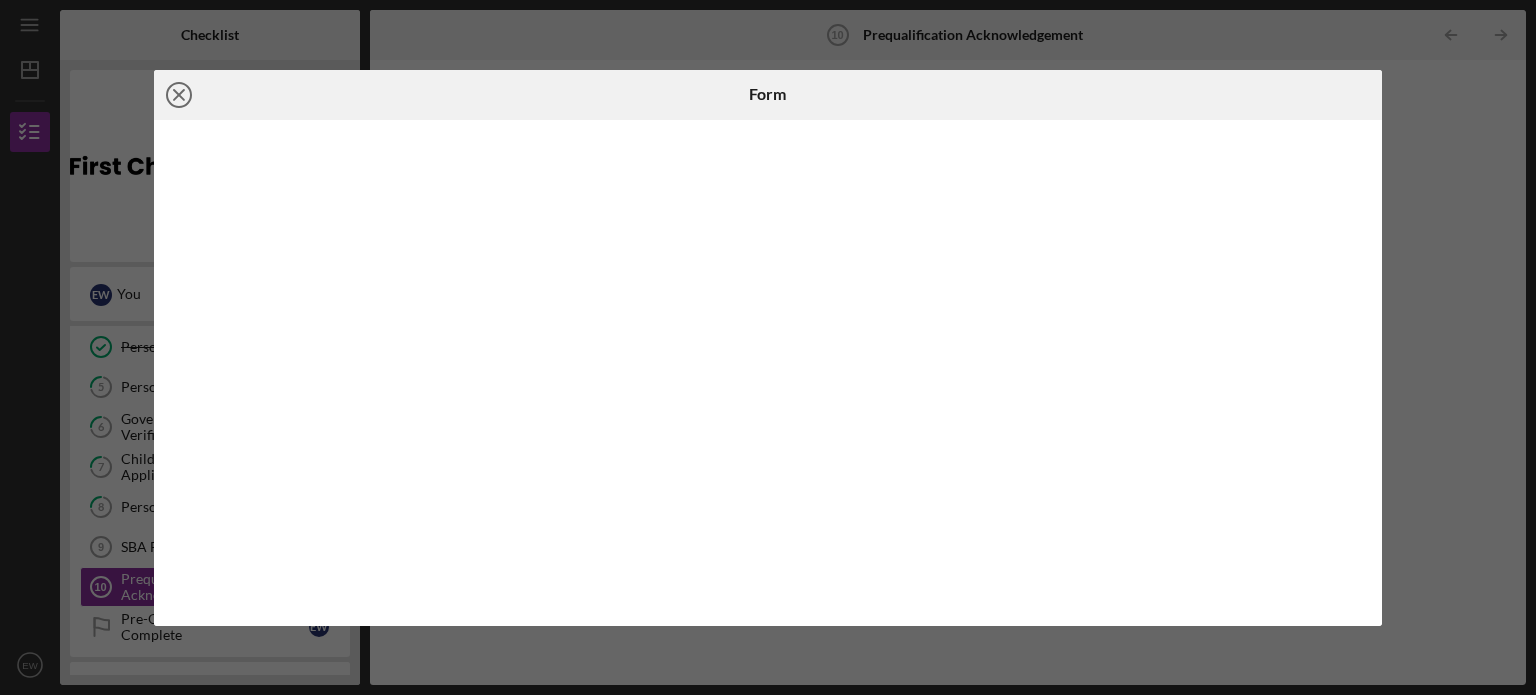 click on "Icon/Close" 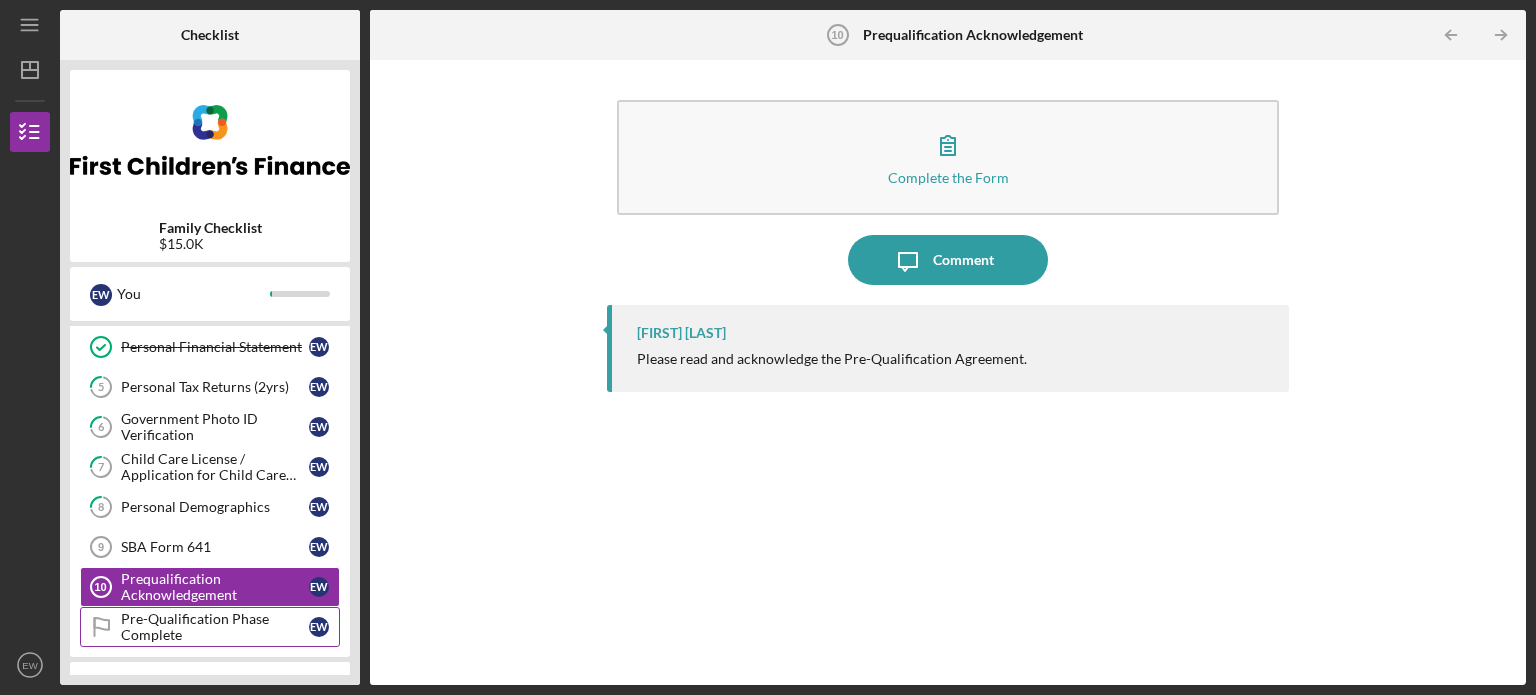 click on "Pre-Qualification Phase Complete" at bounding box center (215, 627) 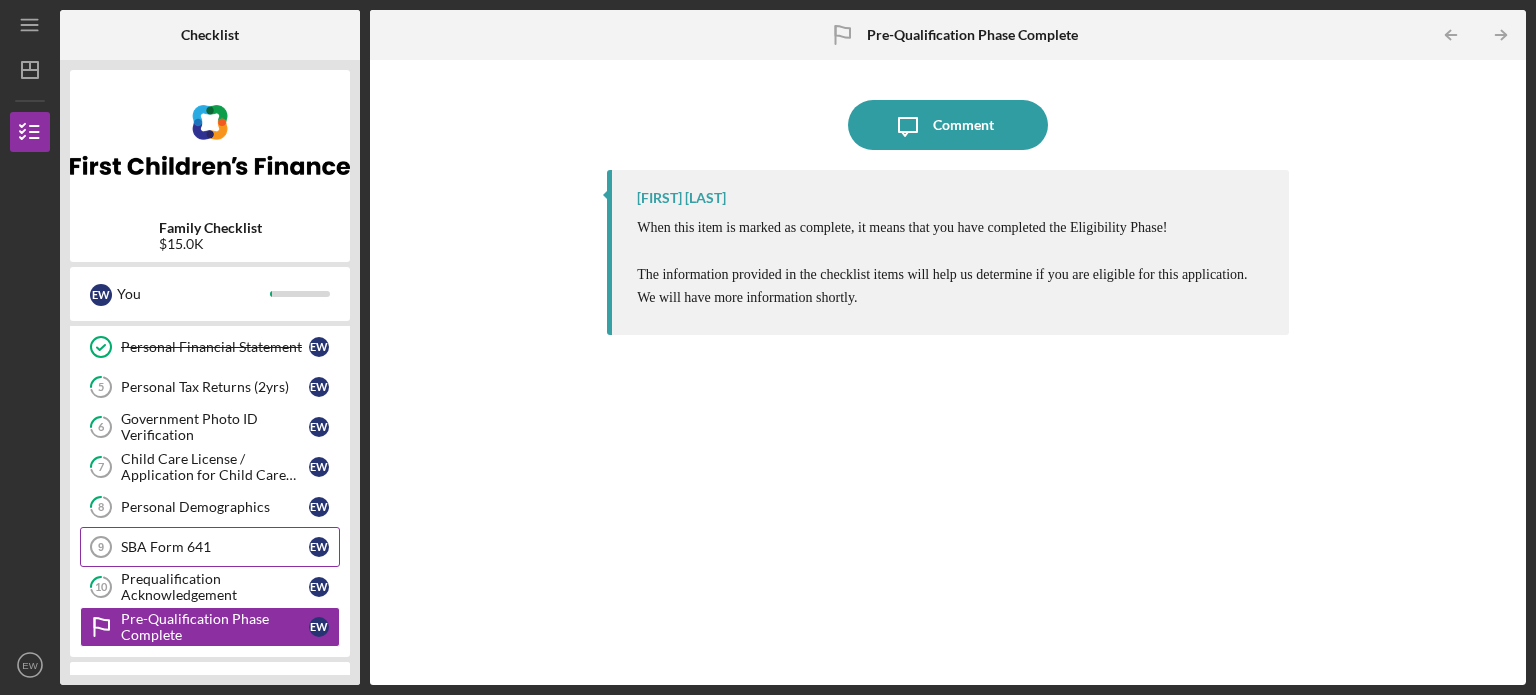 click on "SBA Form 641 9 SBA Form 641 E W" at bounding box center (210, 547) 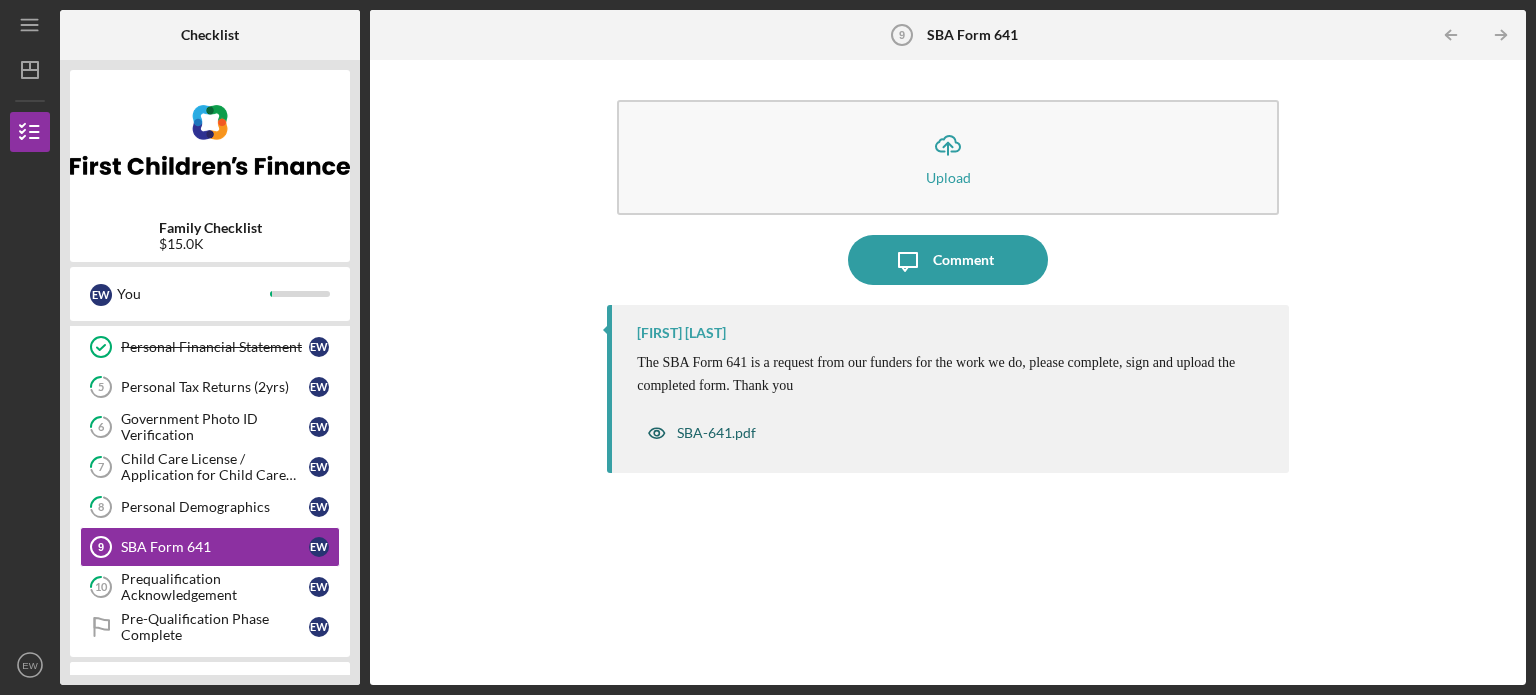 click on "SBA-641.pdf" at bounding box center (716, 433) 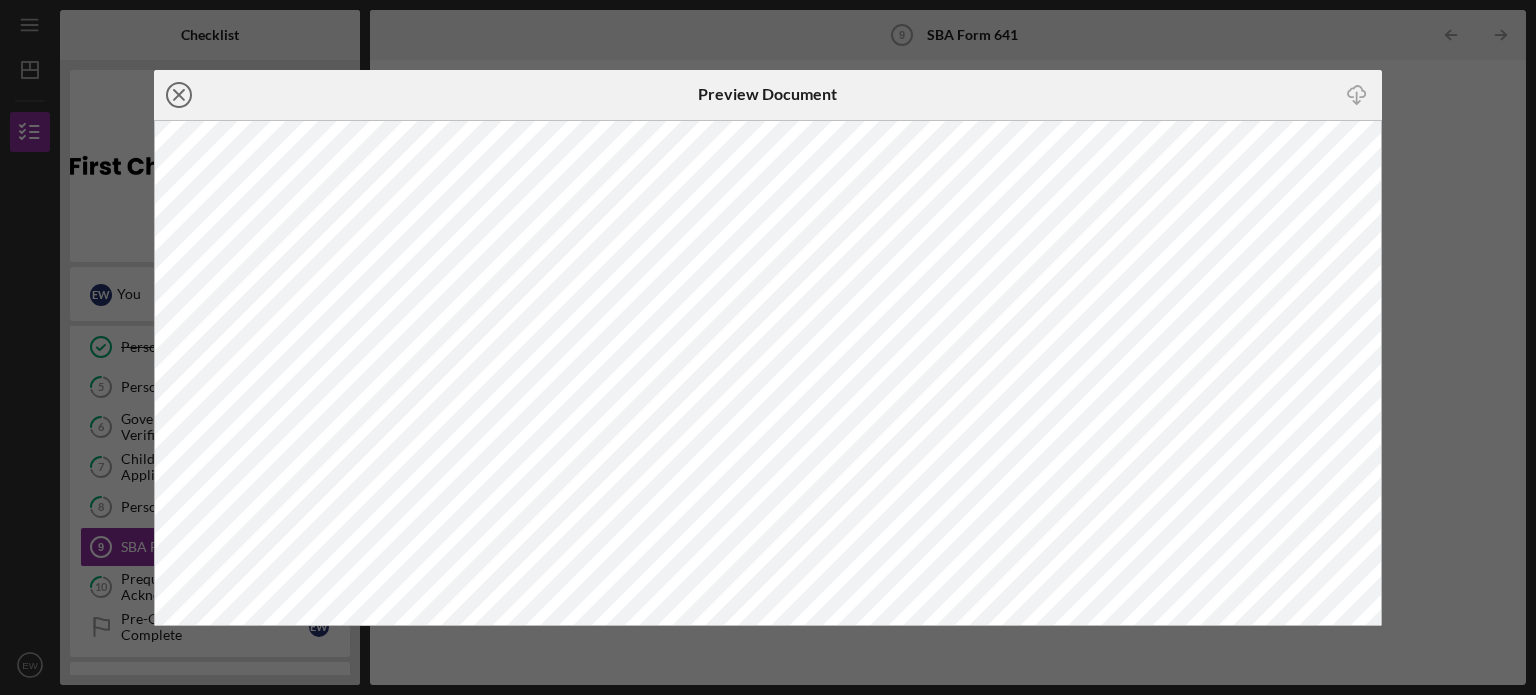 click on "Icon/Close" 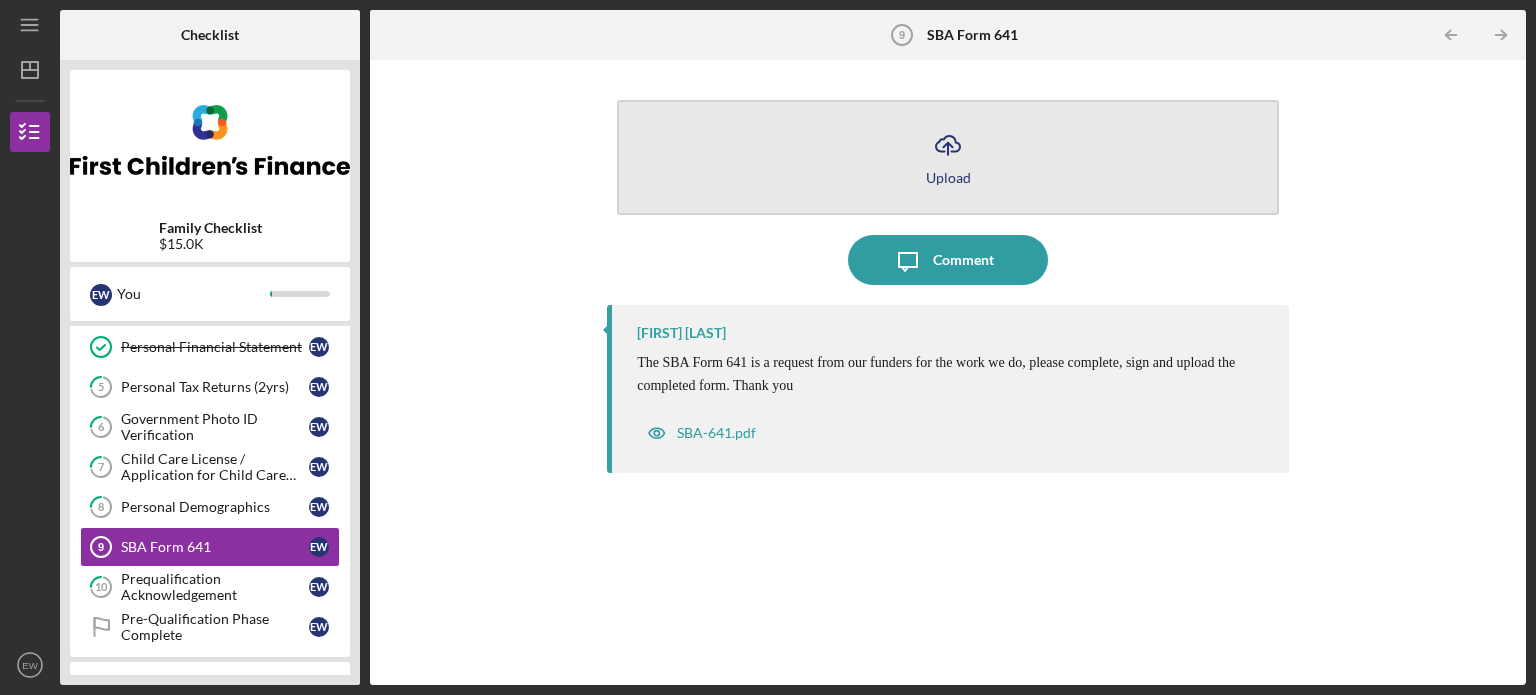 click on "Icon/Upload Upload" at bounding box center [948, 157] 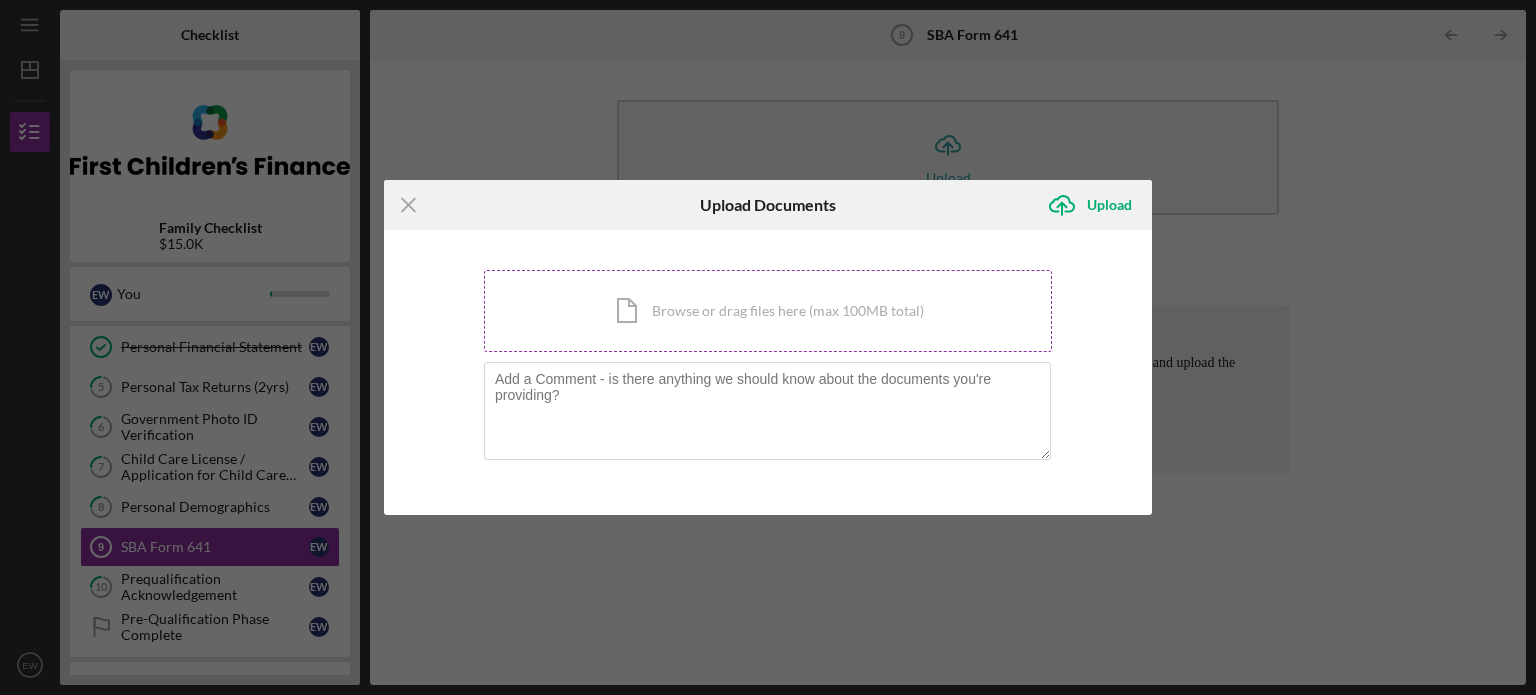 click on "Icon/Document Browse or drag files here (max 100MB total) Tap to choose files or take a photo" at bounding box center (768, 311) 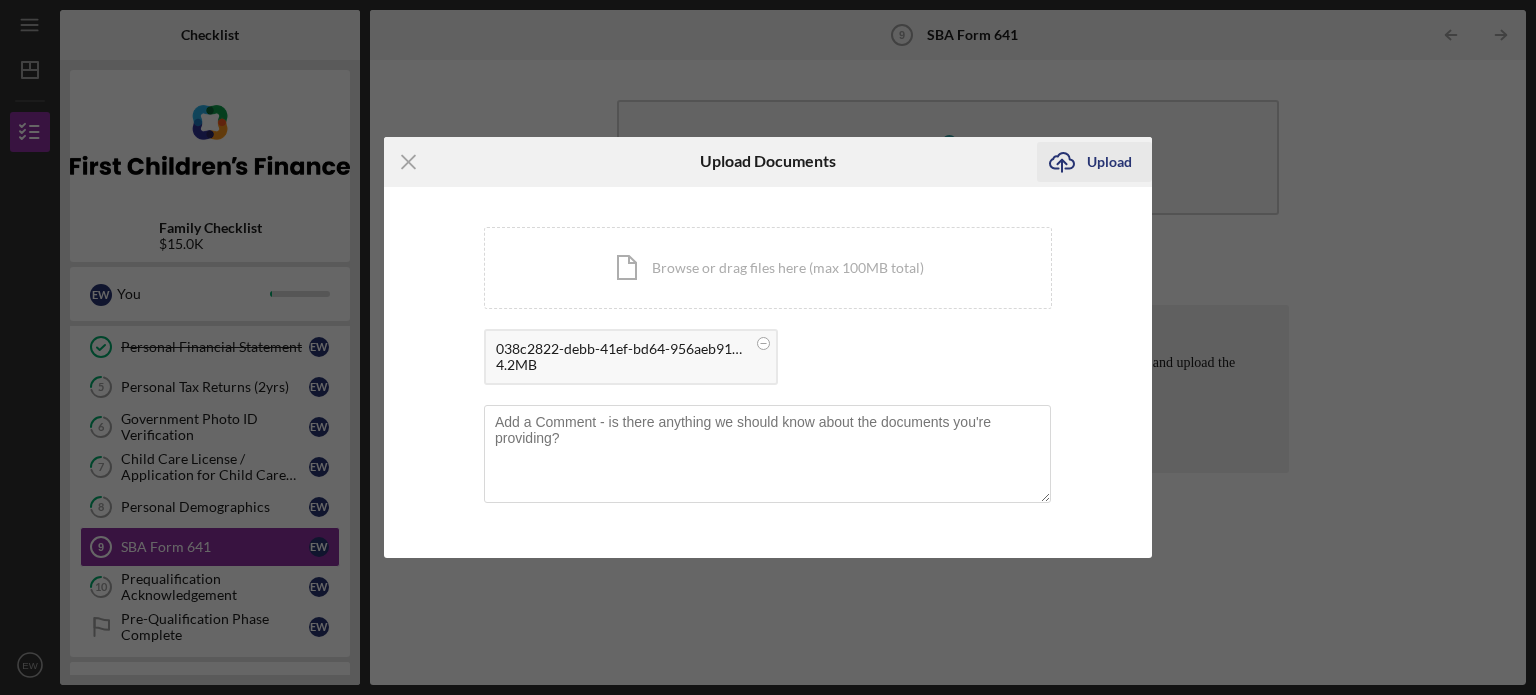 click on "Upload" at bounding box center [1109, 162] 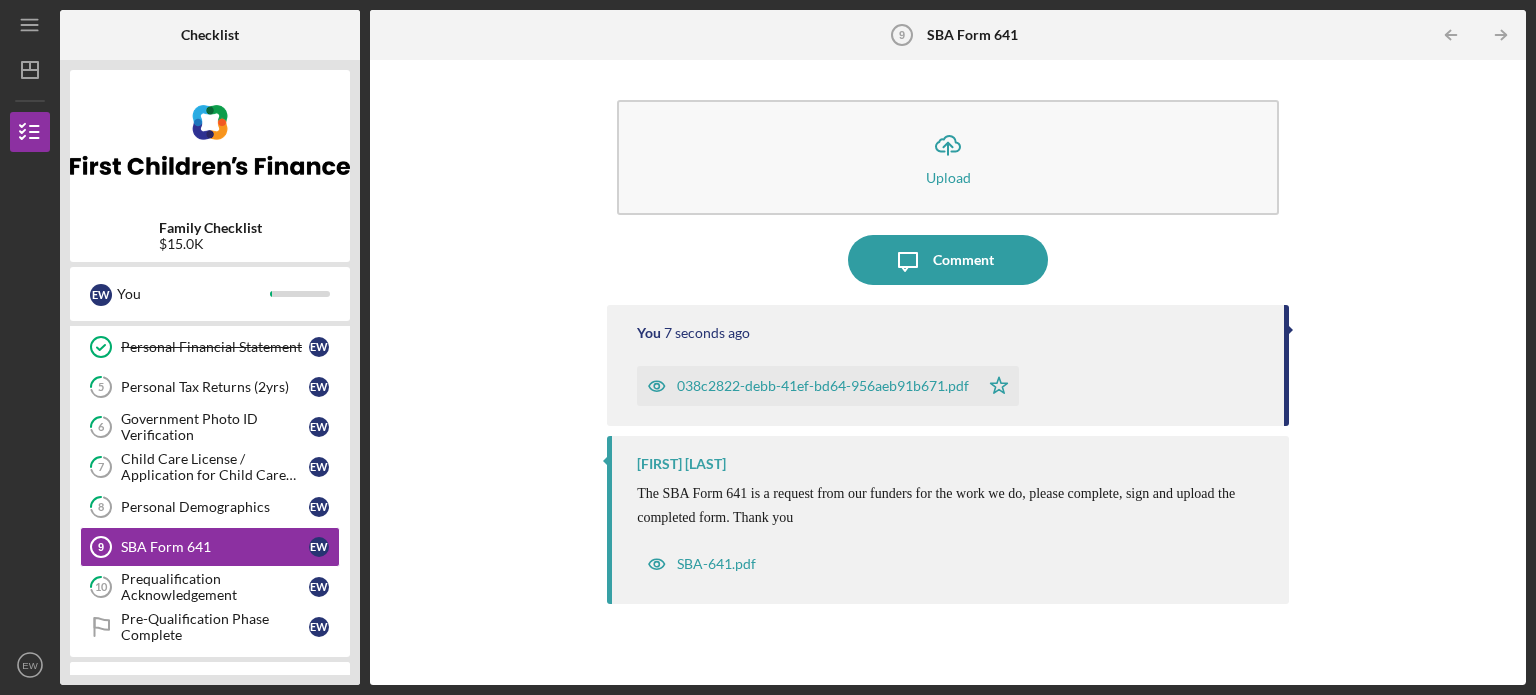 click on "Family Checklist $15.0K E W You Icon/Expander Pre-Qualification 1 / 11 1 Personal Profile E W 2 Business Information E W 3 Additional Information (Pre-Loan Qualification) E W Personal Financial Statement Personal Financial Statement E W 5 Personal Tax Returns (2yrs) E W 6 Government Photo ID Verification E W 7 Child Care License / Application for Child Care License E W 8 Personal Demographics E W SBA Form 641 9 SBA Form 641 E W 10 Prequalification Acknowledgement E W Pre-Qualification Phase Complete Pre-Qualification Phase Complete E W Icon/Expander INTAKE - LOAN OPENING 0 / 21 Icon/Expander UNDERWRITING 0 / 4 Icon/Expander CLOSING 0 / 1 Icon/Expander Funding 0 / 1 Icon/Expander POST-CLOSING 0 / 1" at bounding box center (210, 372) 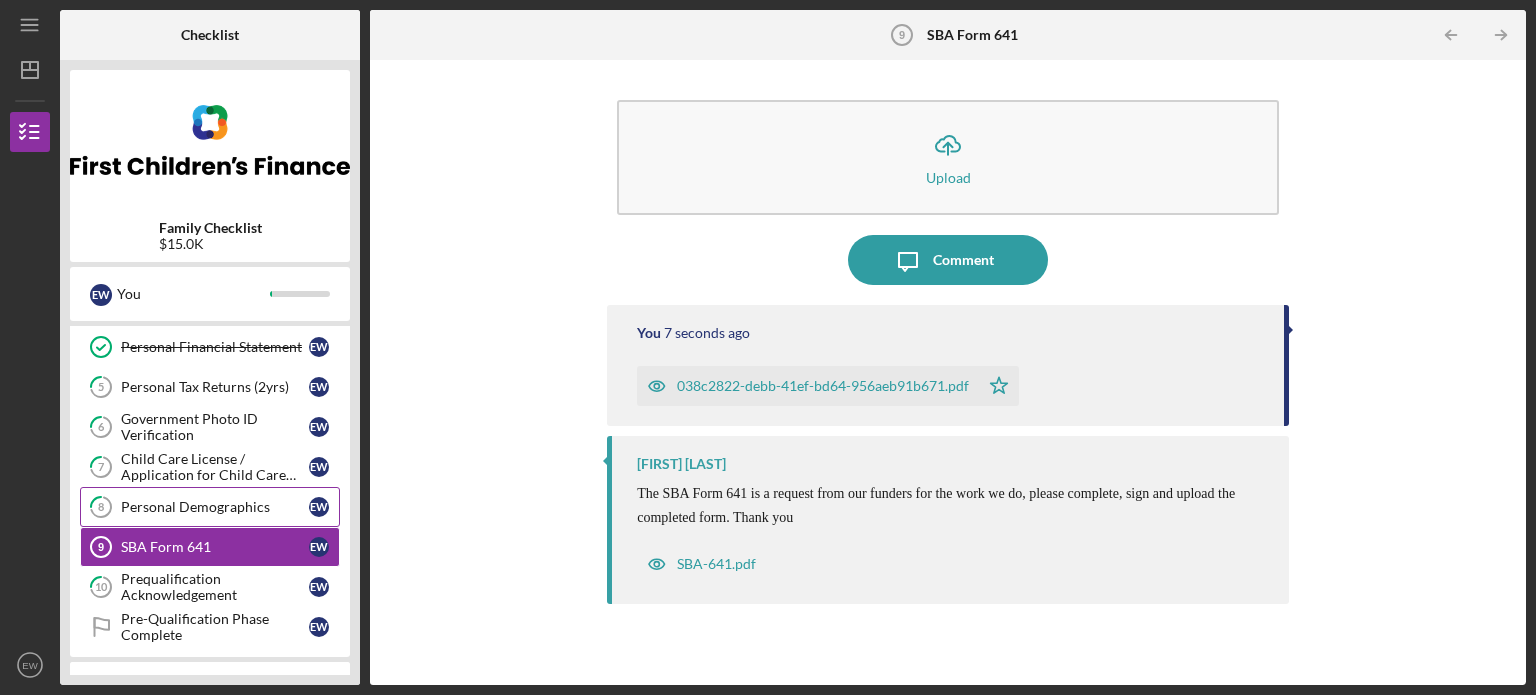 click on "8 Personal Demographics E W" at bounding box center [210, 507] 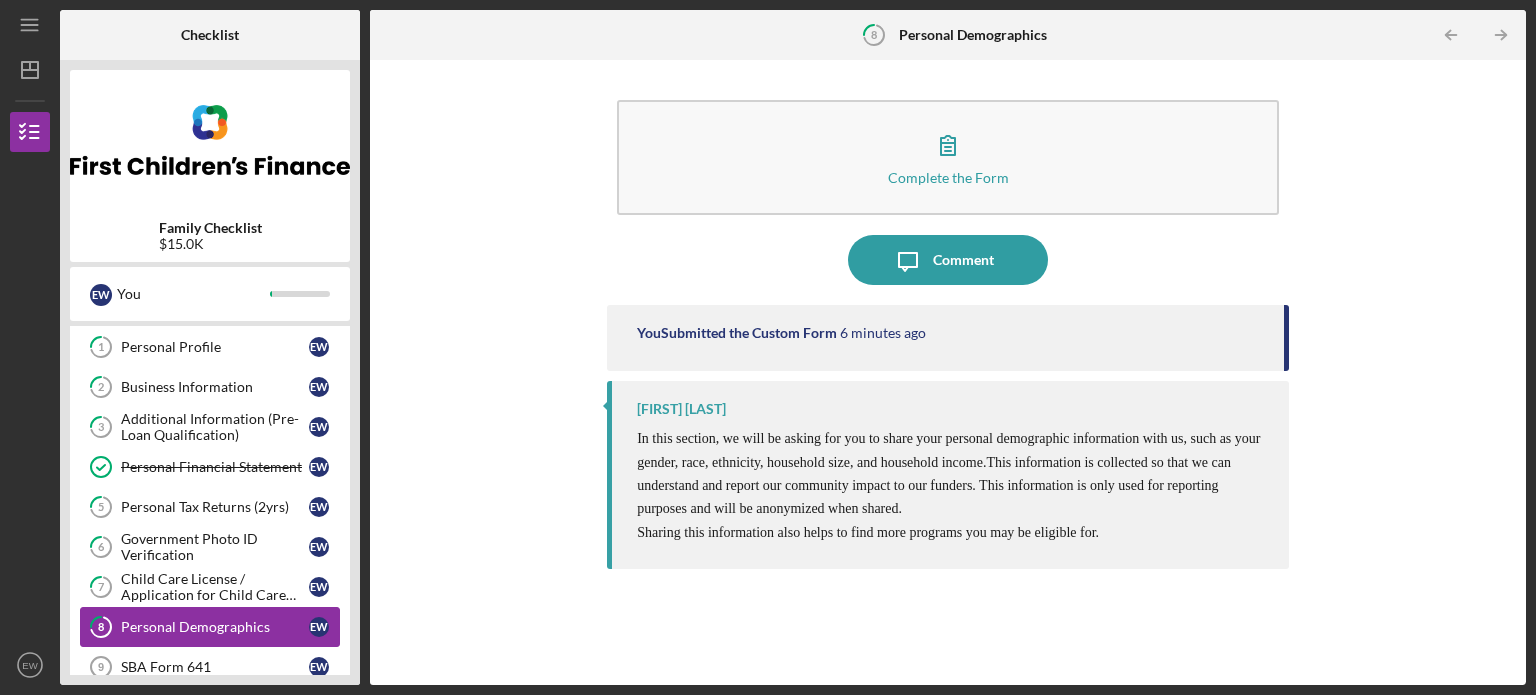 scroll, scrollTop: 0, scrollLeft: 0, axis: both 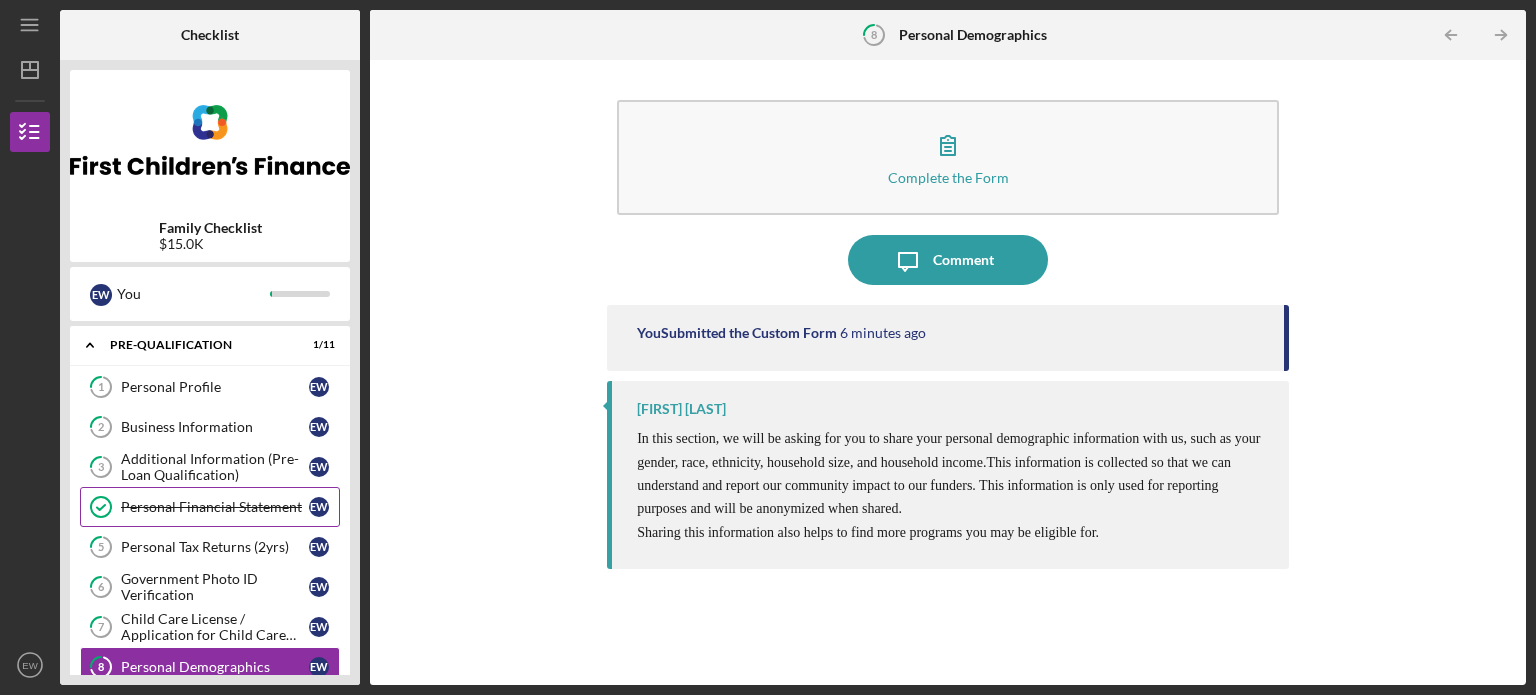 click on "Personal Financial Statement" at bounding box center [215, 507] 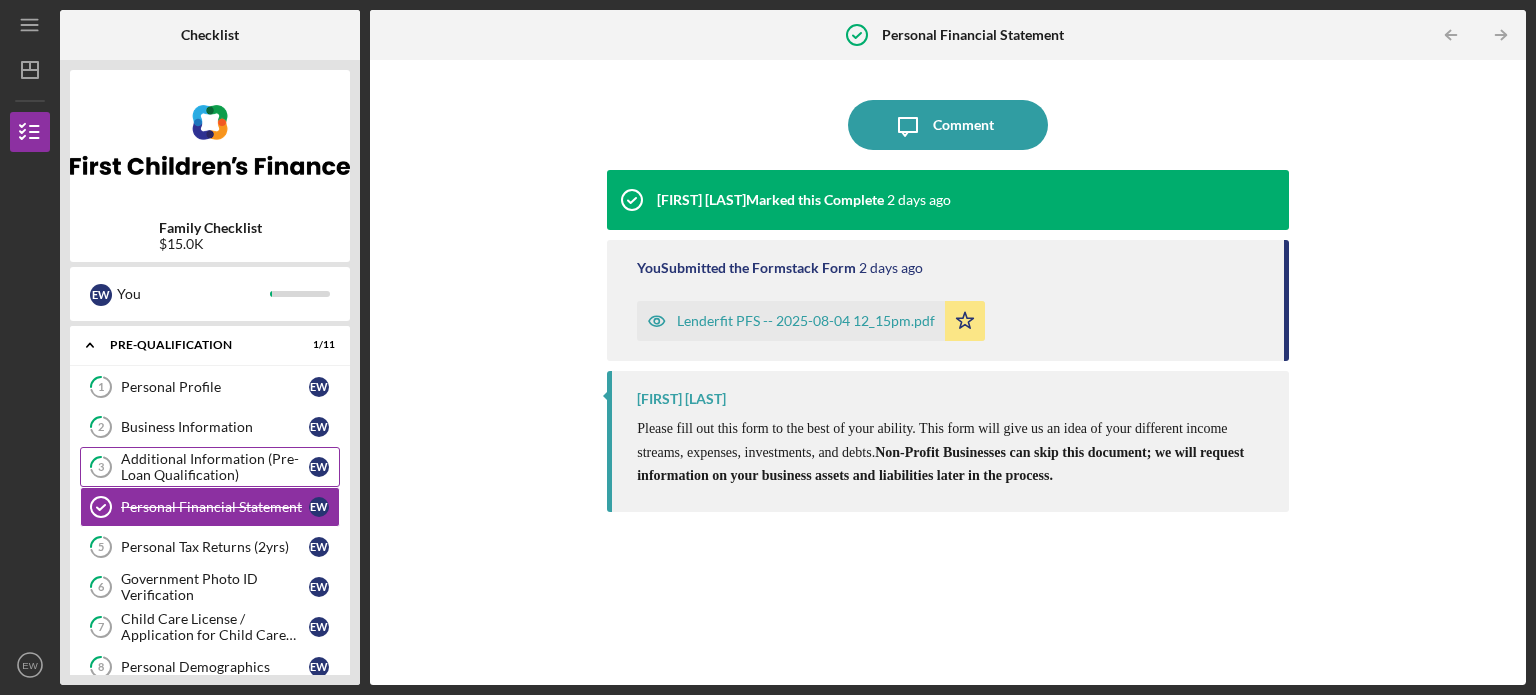 click on "Additional Information (Pre-Loan Qualification)" at bounding box center [215, 467] 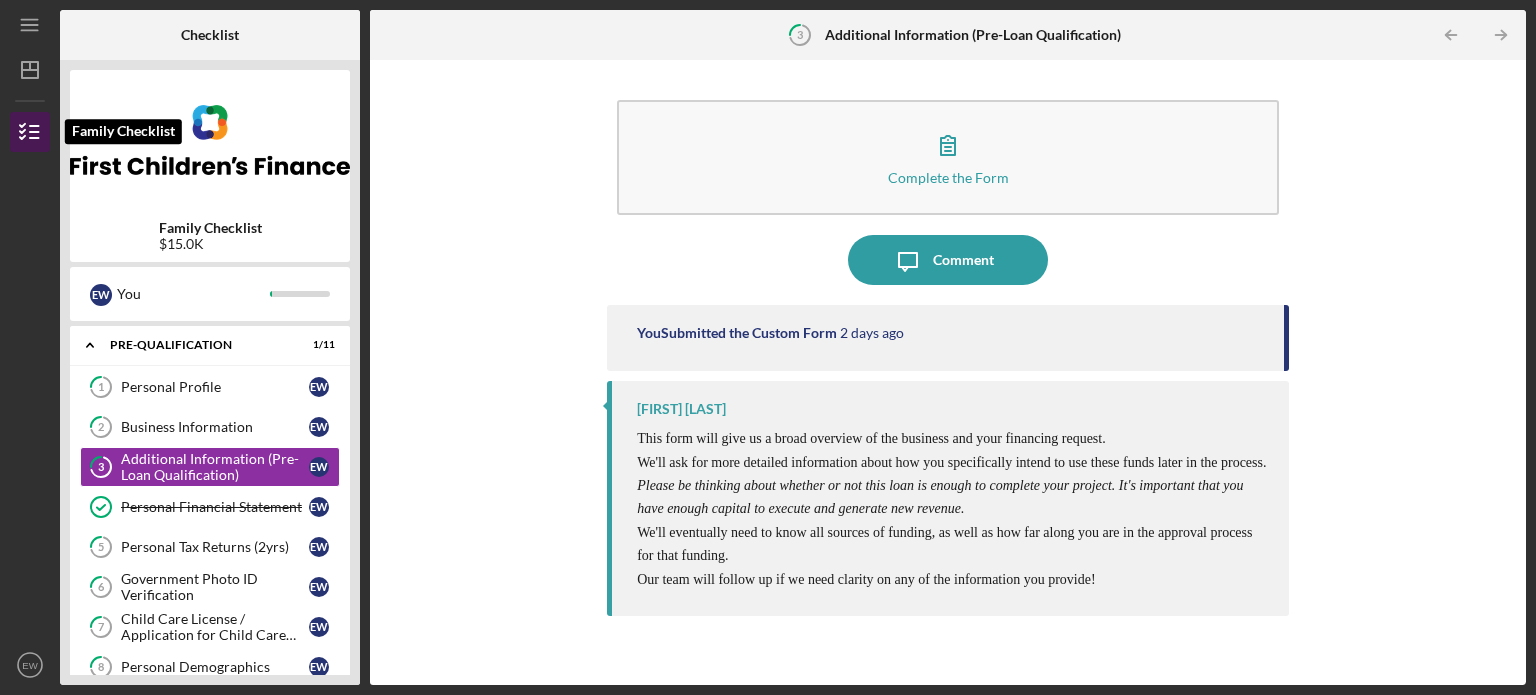 click 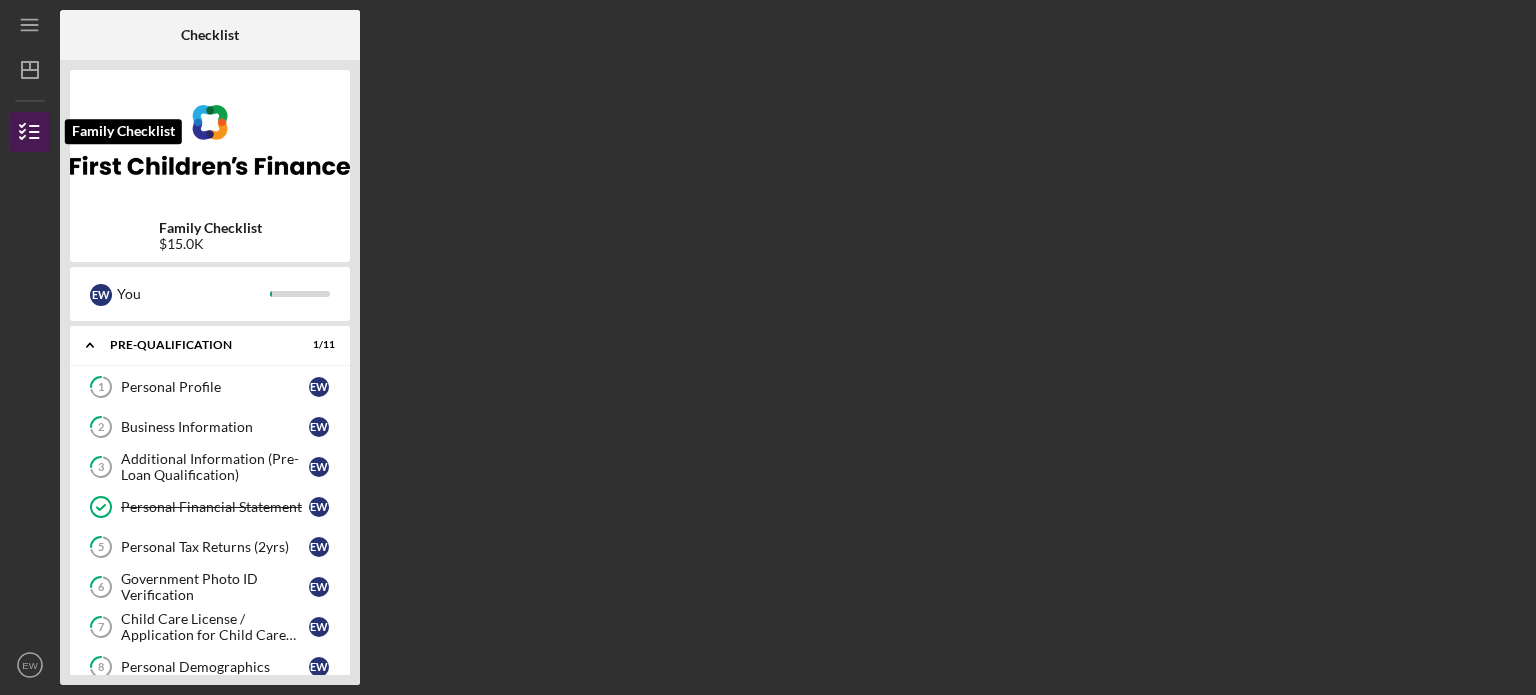 click 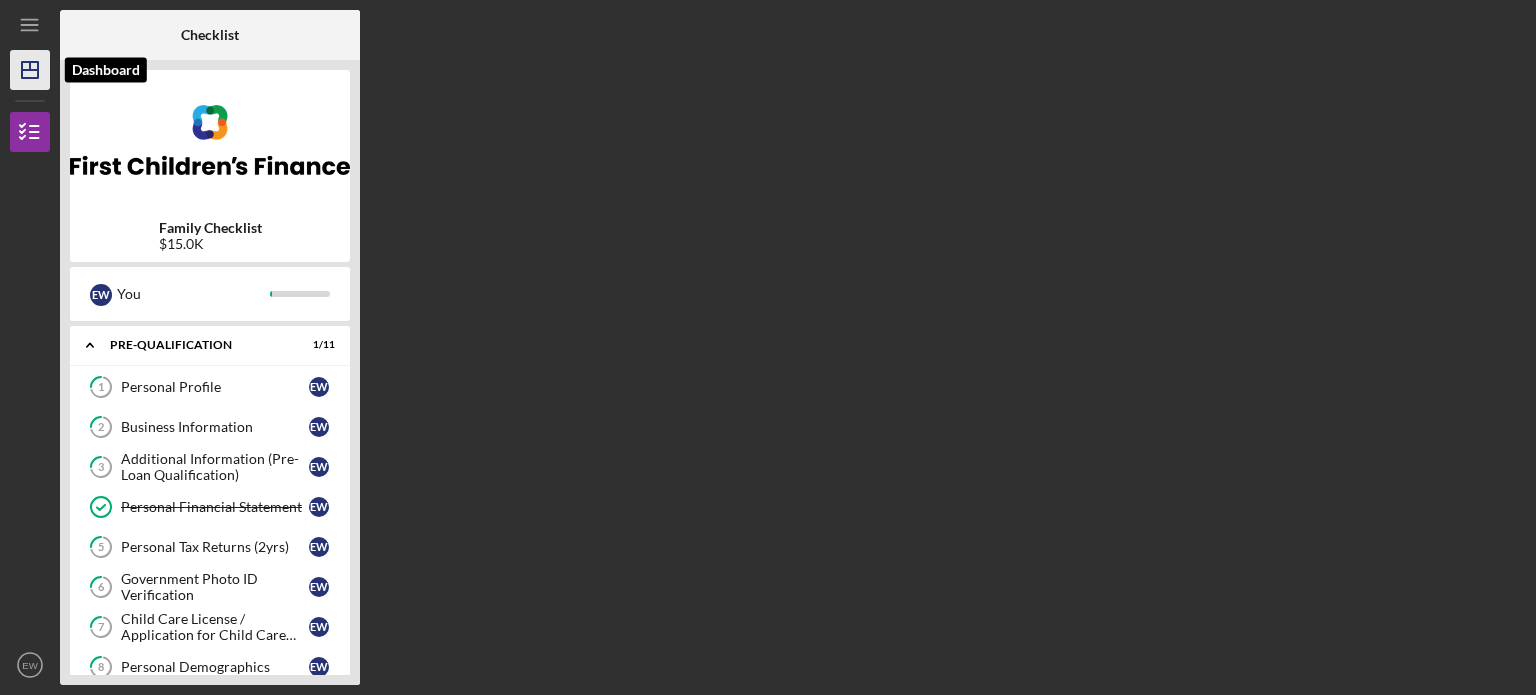 click 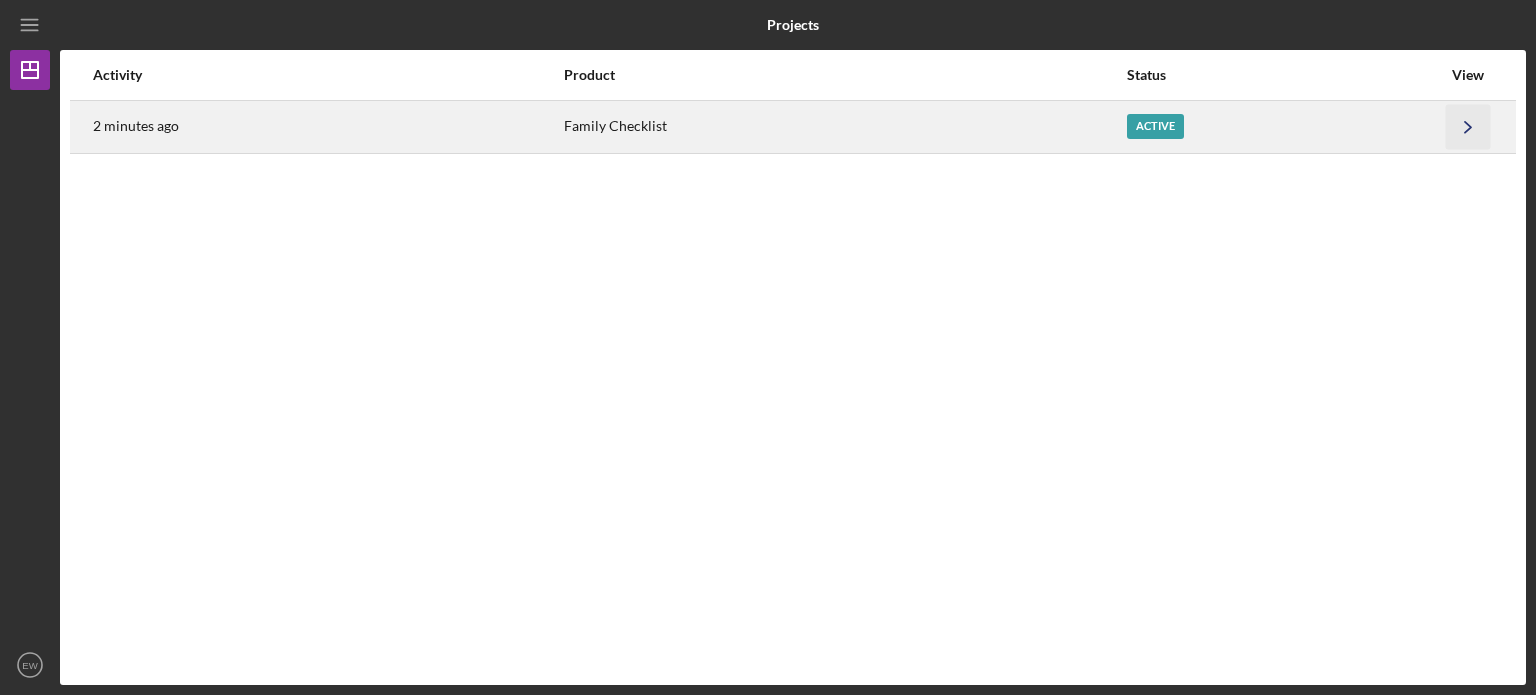 click on "Icon/Navigate" 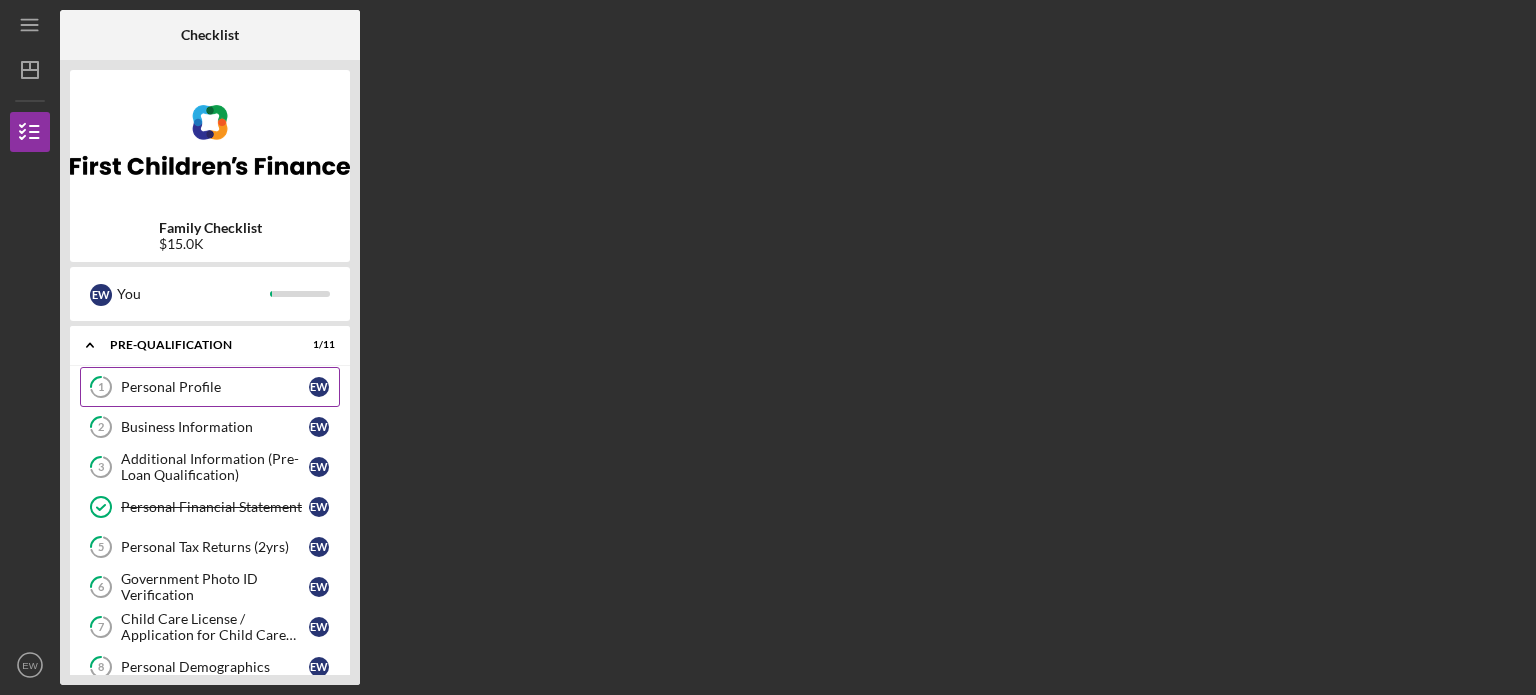 click on "Personal Profile" at bounding box center [215, 387] 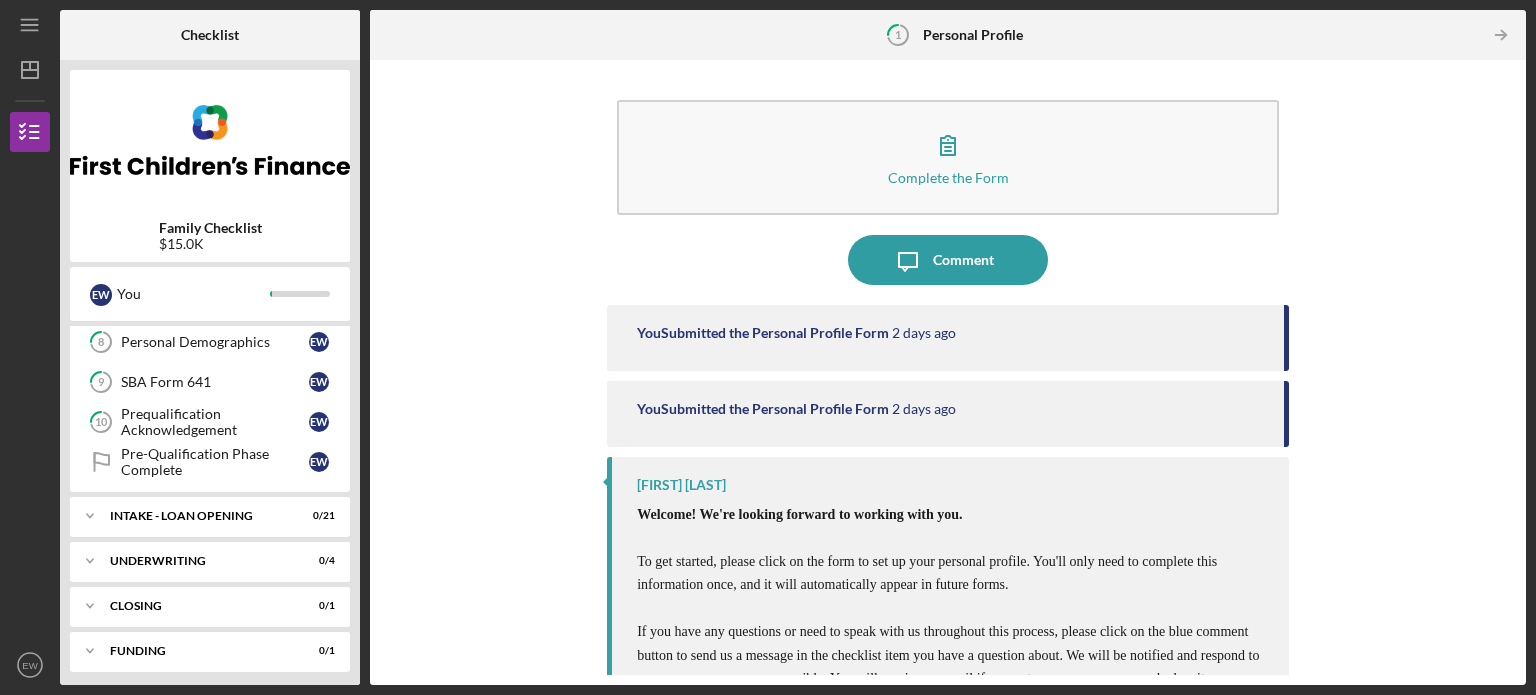 scroll, scrollTop: 372, scrollLeft: 0, axis: vertical 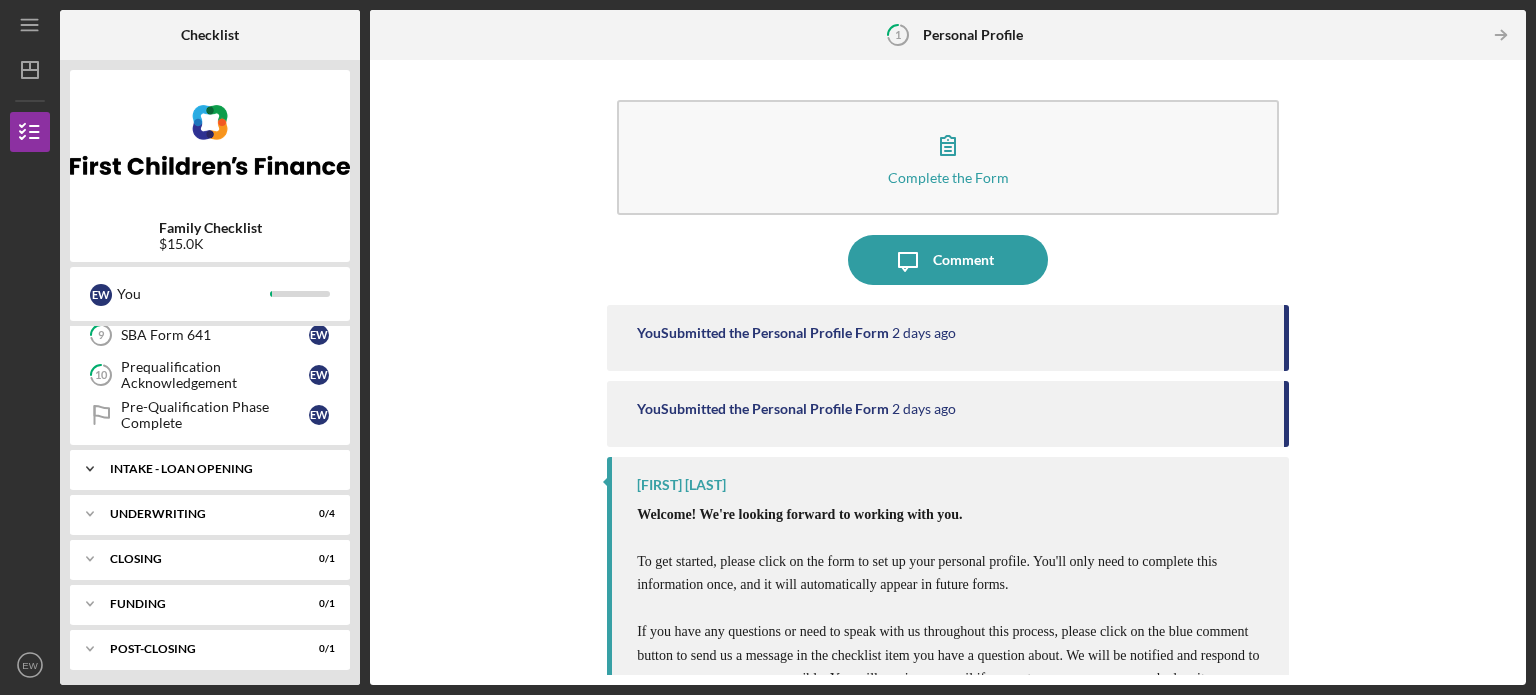 click on "Icon/Expander INTAKE - LOAN OPENING 0 / 21" at bounding box center (210, 469) 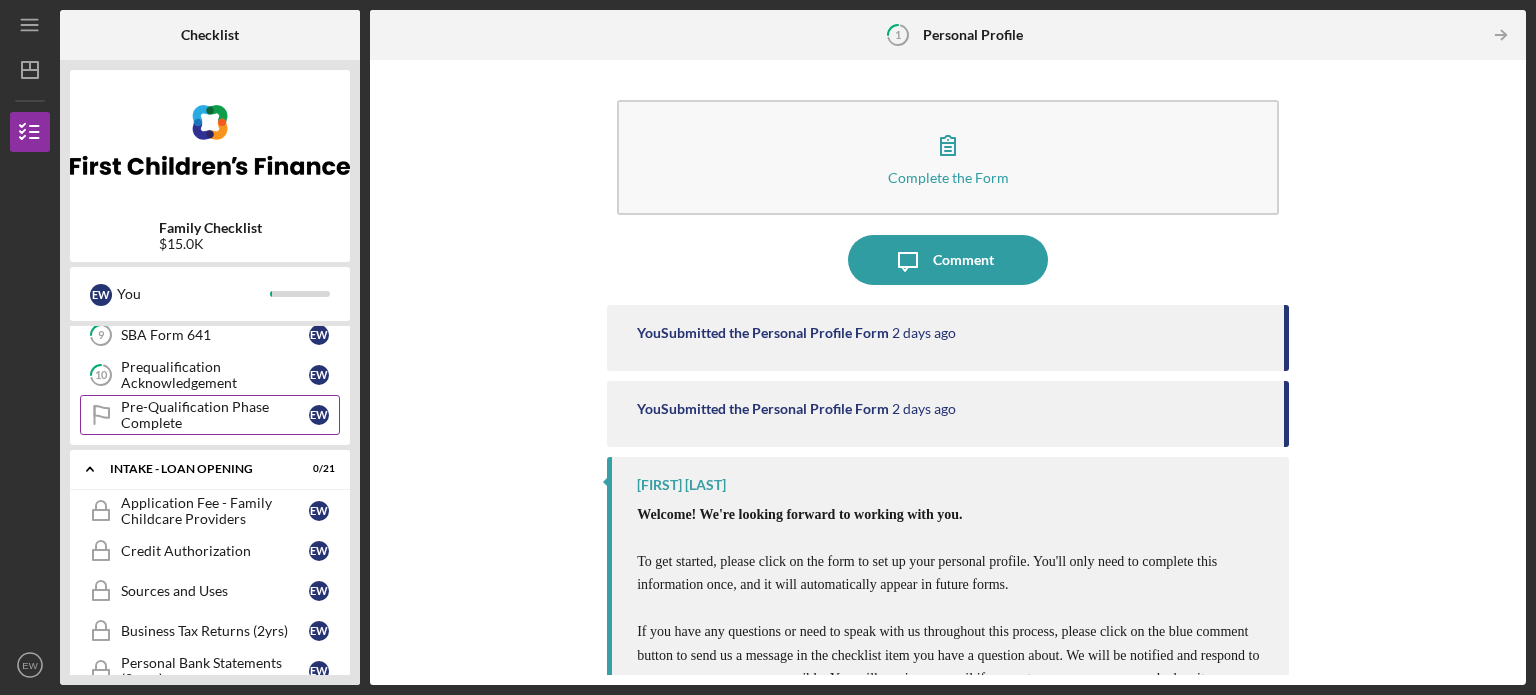 click on "Pre-Qualification Phase Complete" at bounding box center [215, 415] 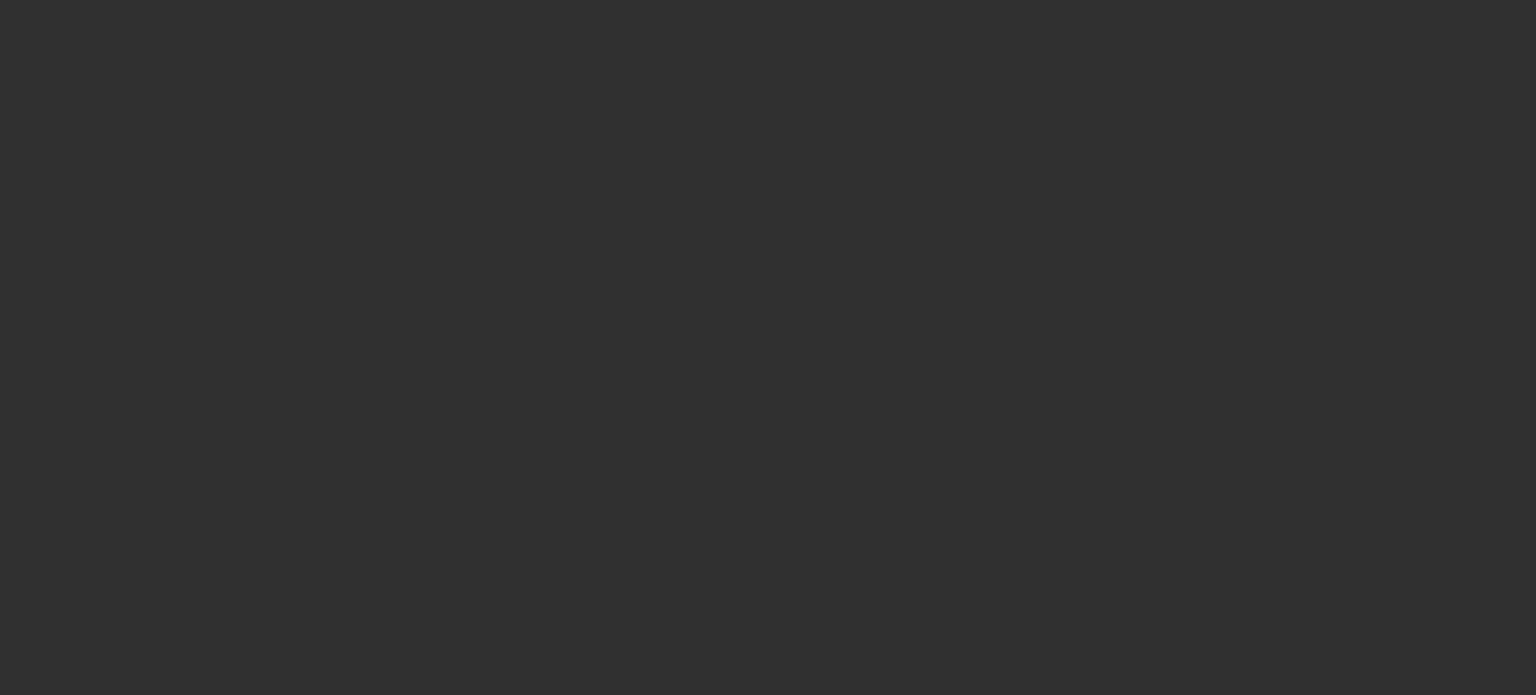 scroll, scrollTop: 0, scrollLeft: 0, axis: both 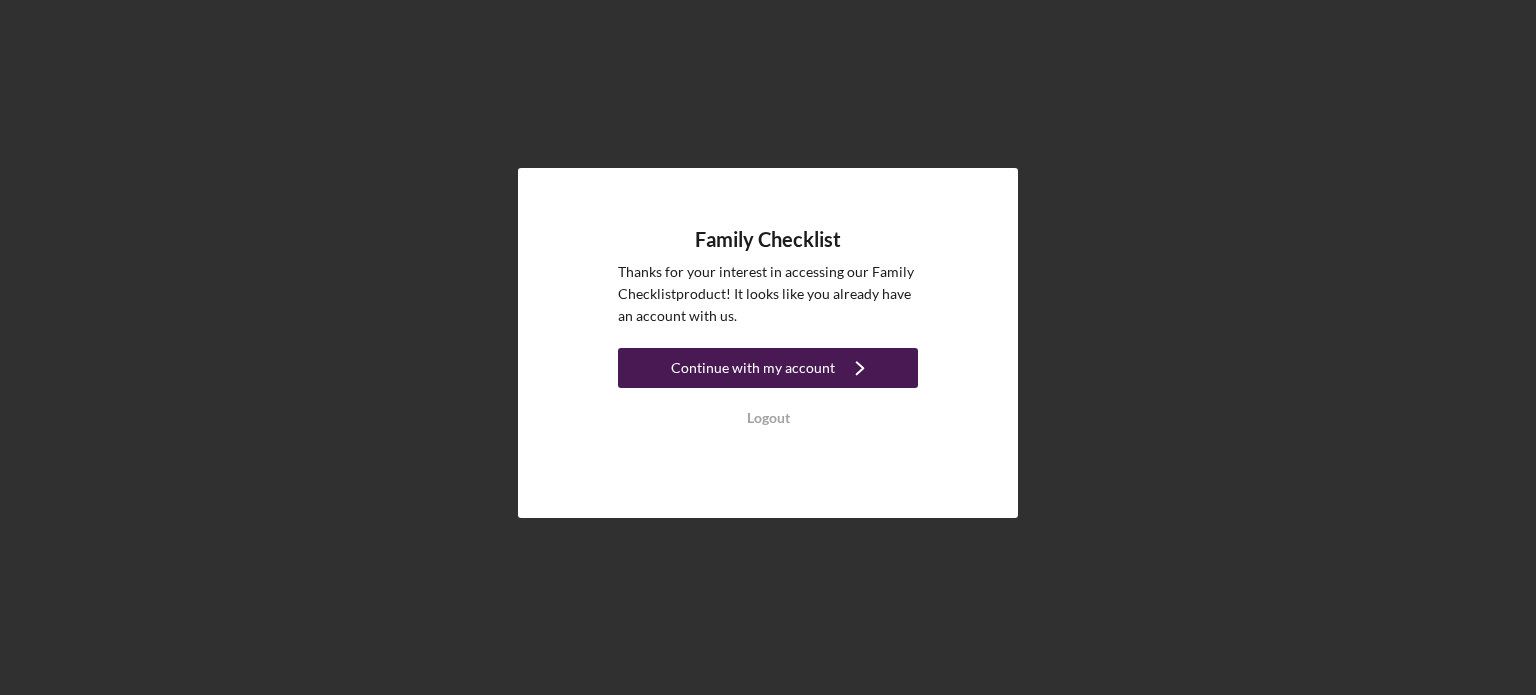 click on "Continue with my account" at bounding box center (753, 368) 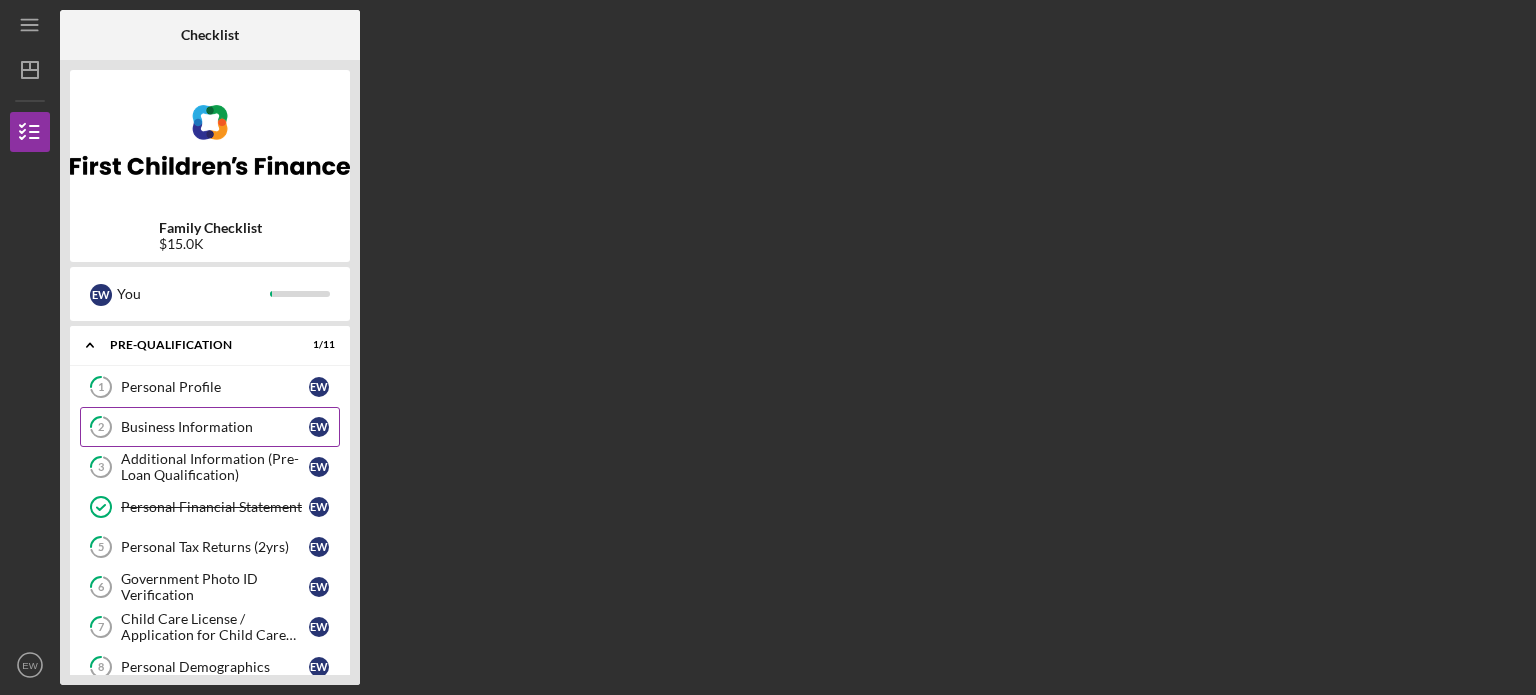 click on "Business Information" at bounding box center (215, 427) 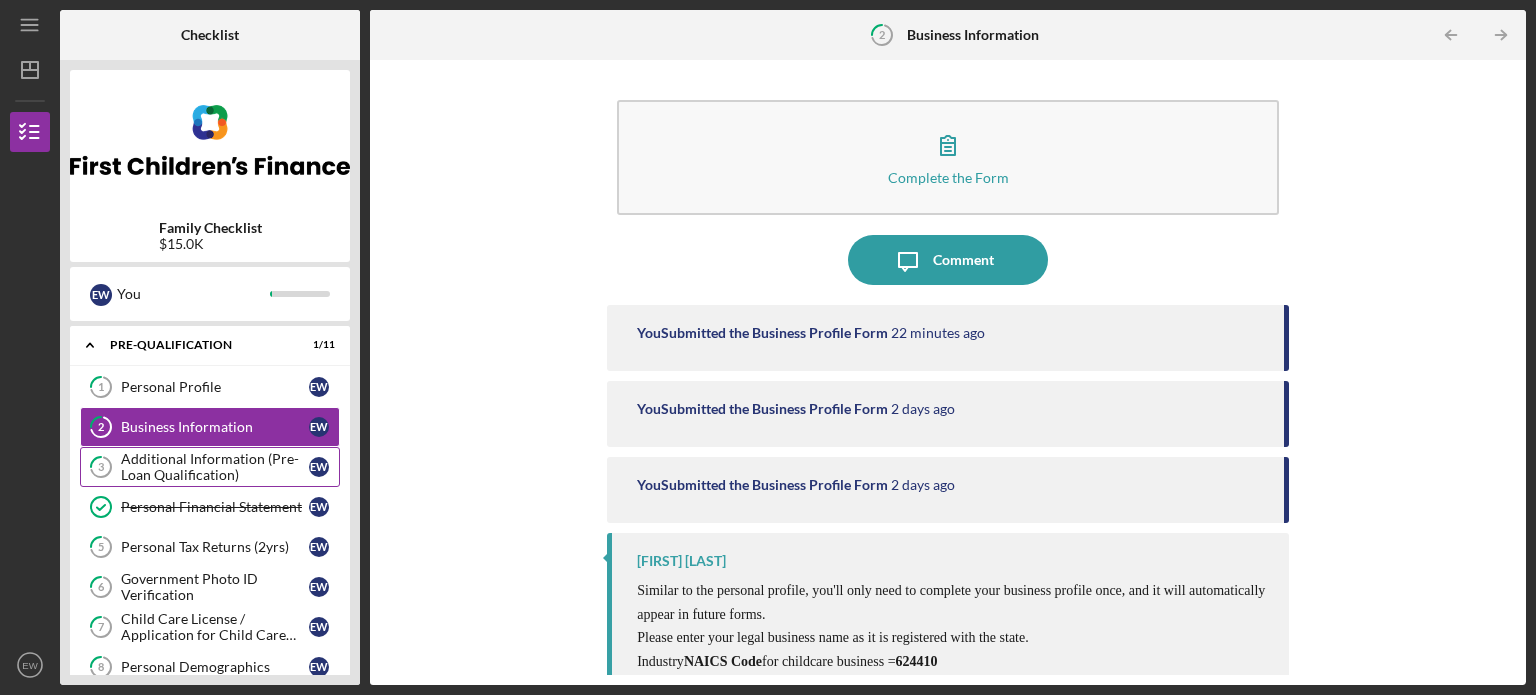 click on "Additional Information (Pre-Loan Qualification)" at bounding box center (215, 467) 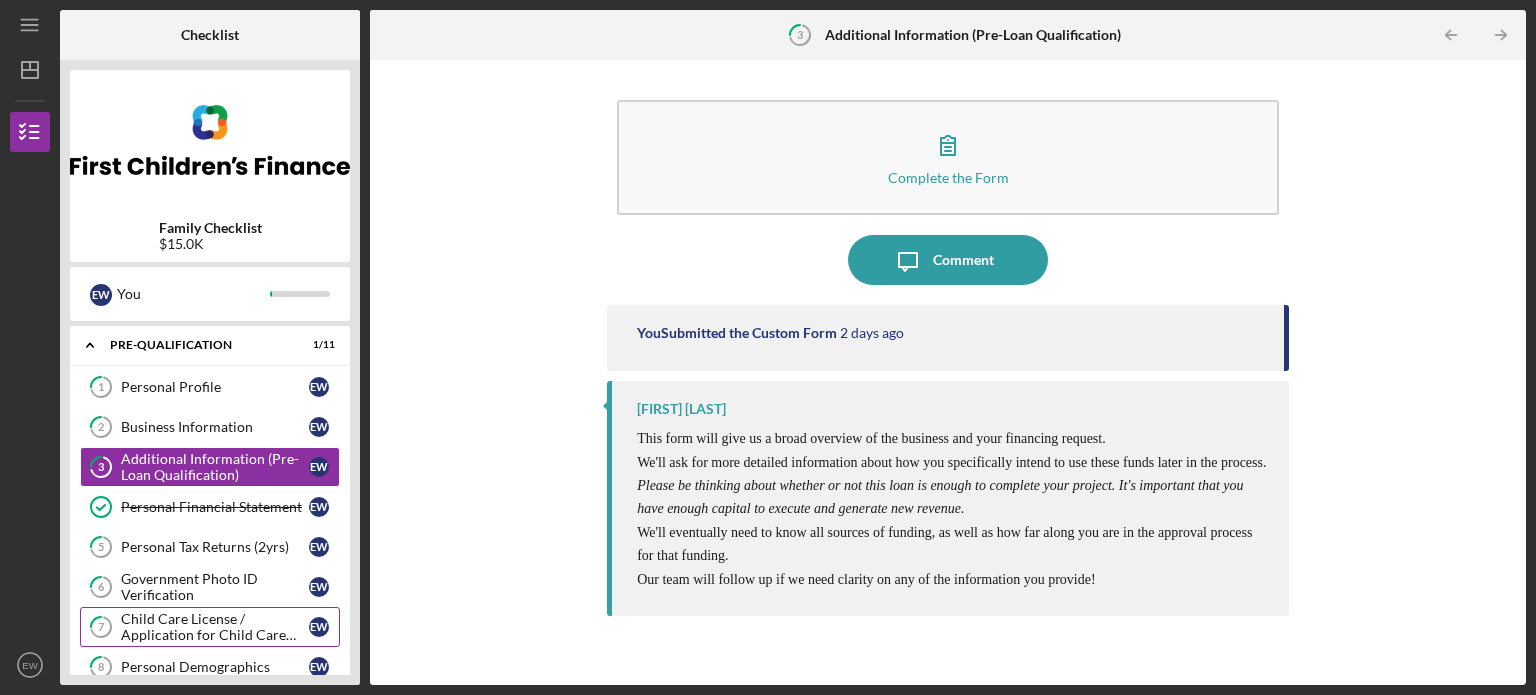 click on "Child Care License / Application for Child Care License" at bounding box center [215, 627] 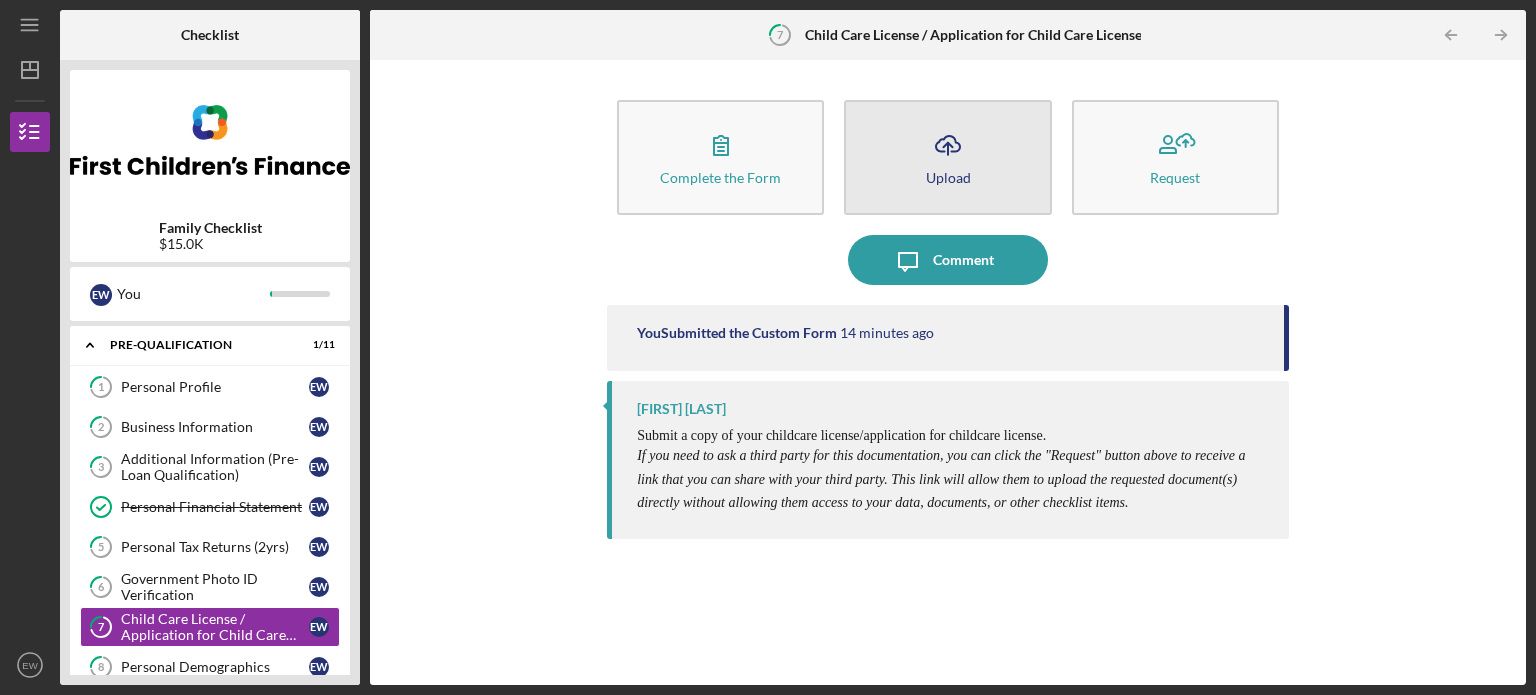 click on "Icon/Upload Upload" at bounding box center (947, 157) 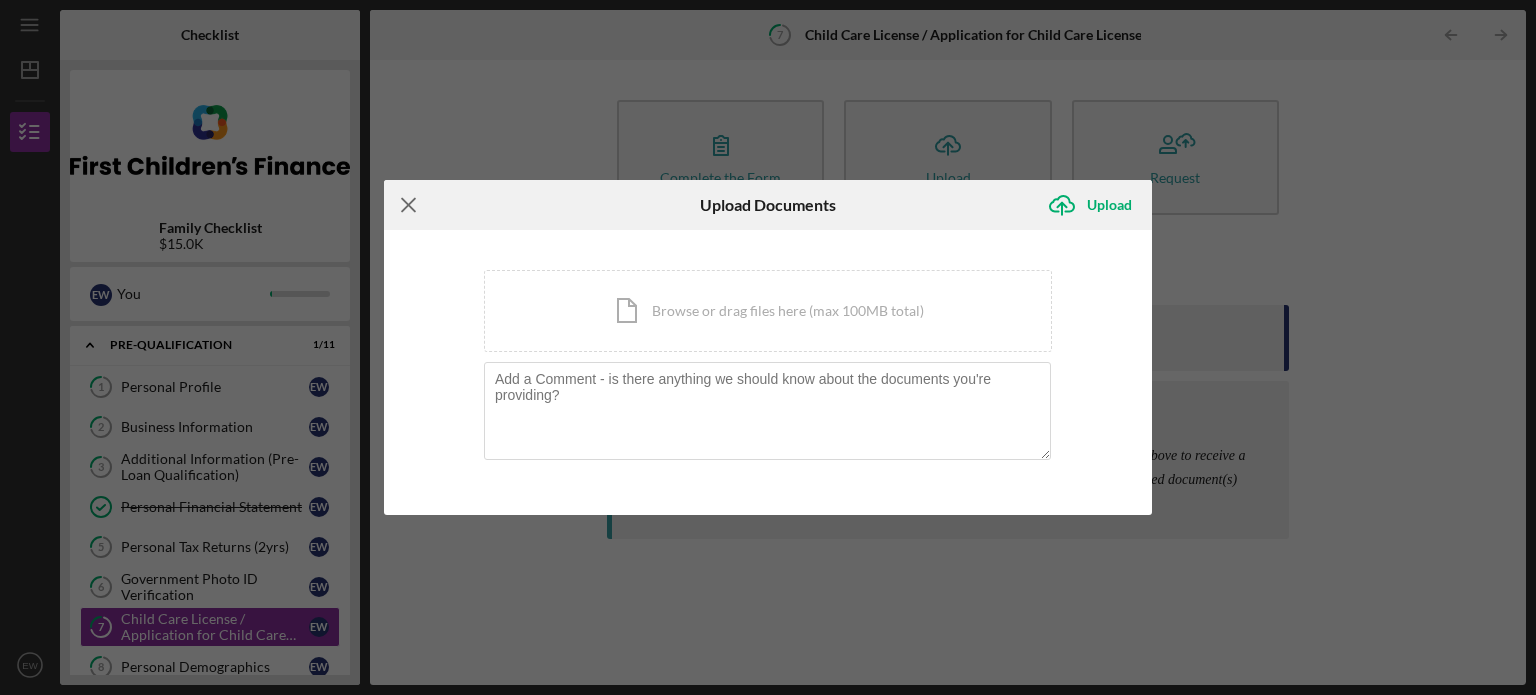 click on "Icon/Menu Close" 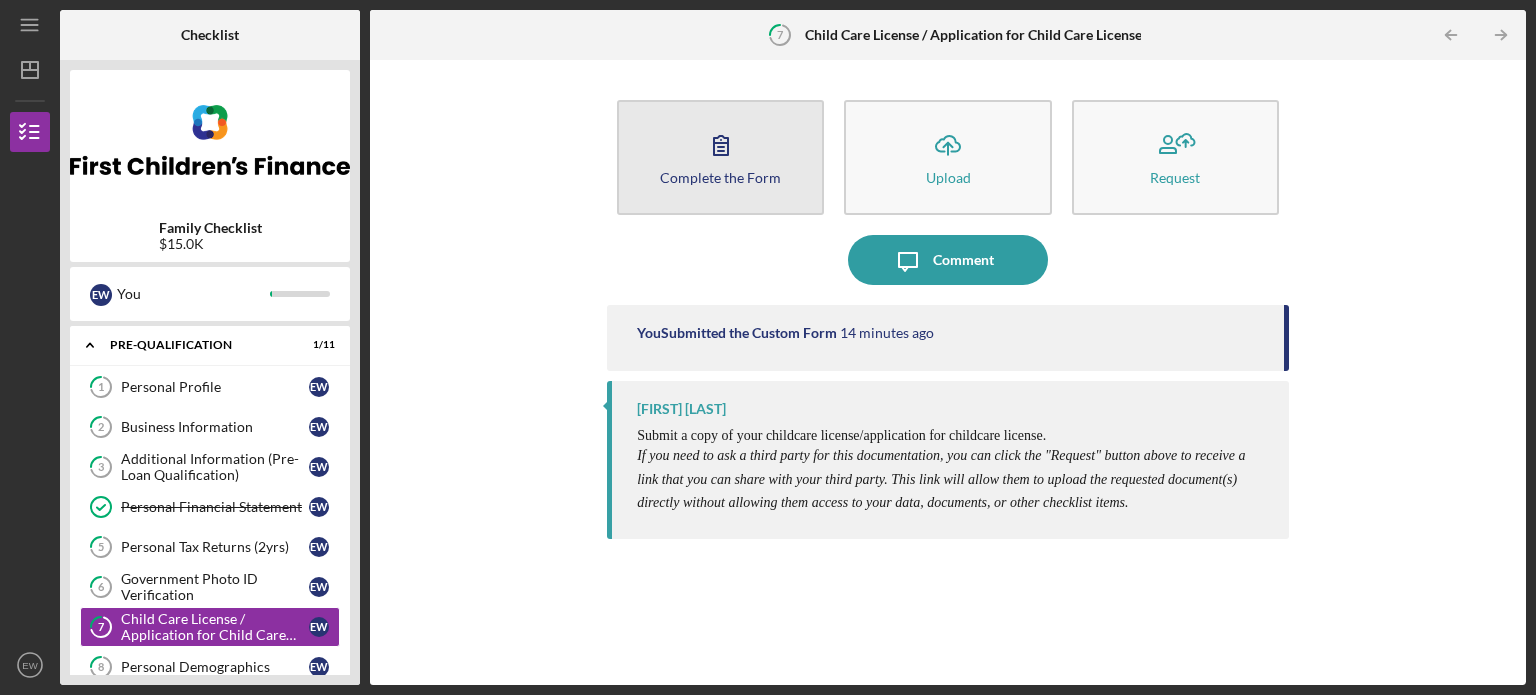 click on "Complete the Form Form" at bounding box center [720, 157] 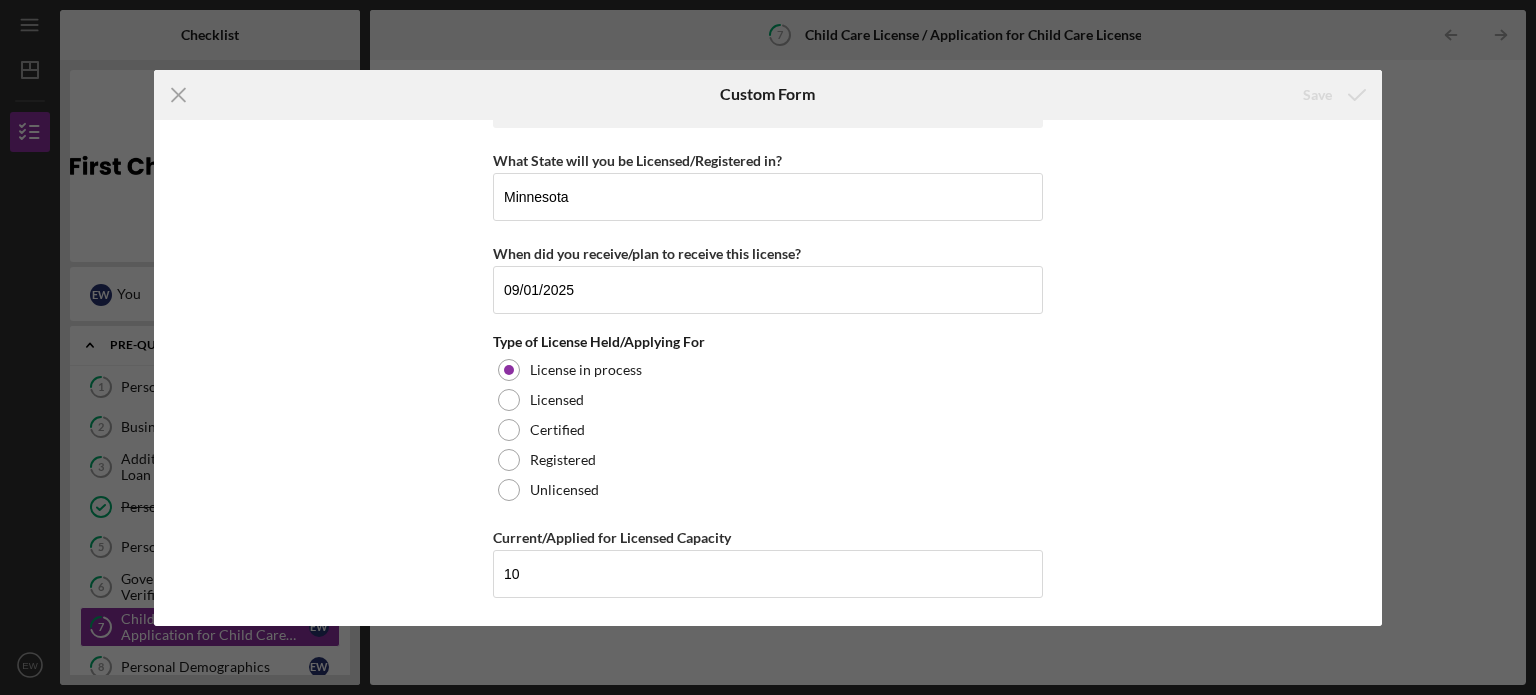 scroll, scrollTop: 0, scrollLeft: 0, axis: both 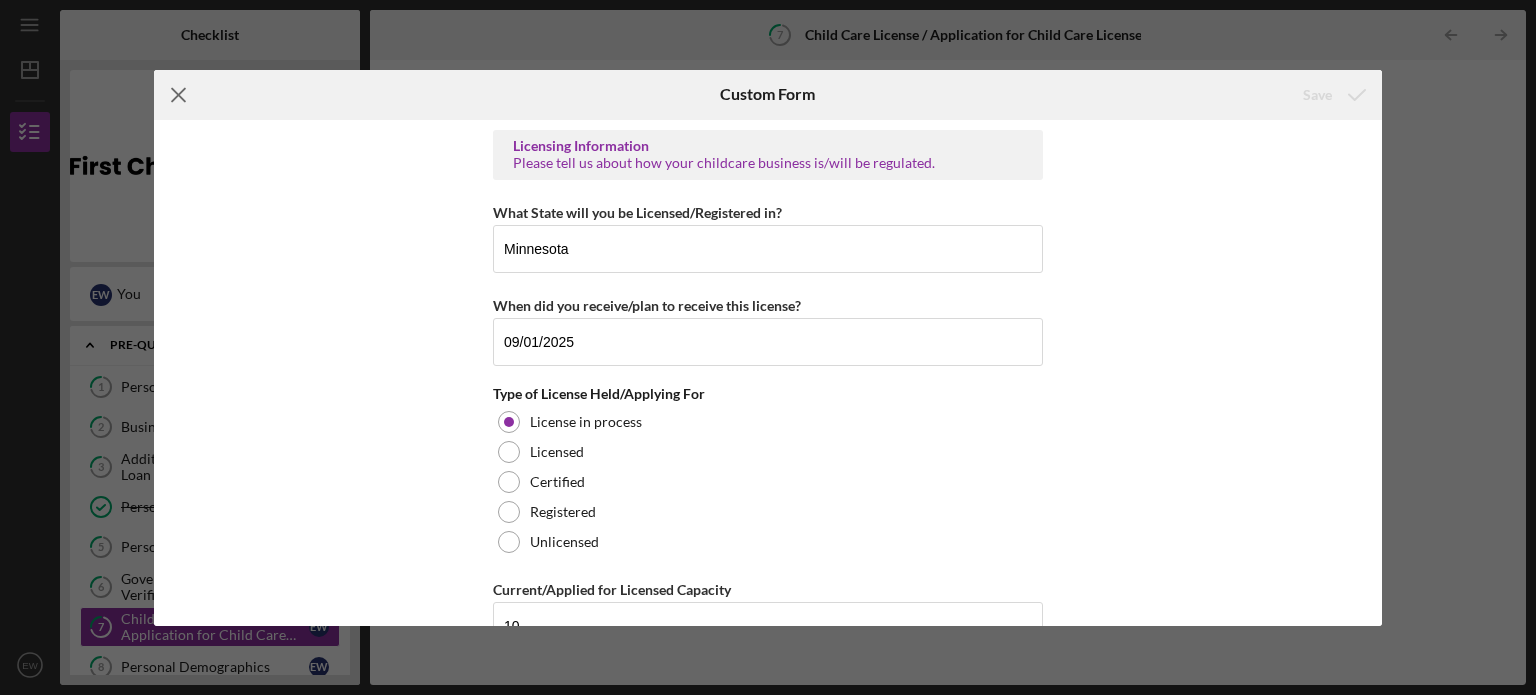 click on "Icon/Menu Close" 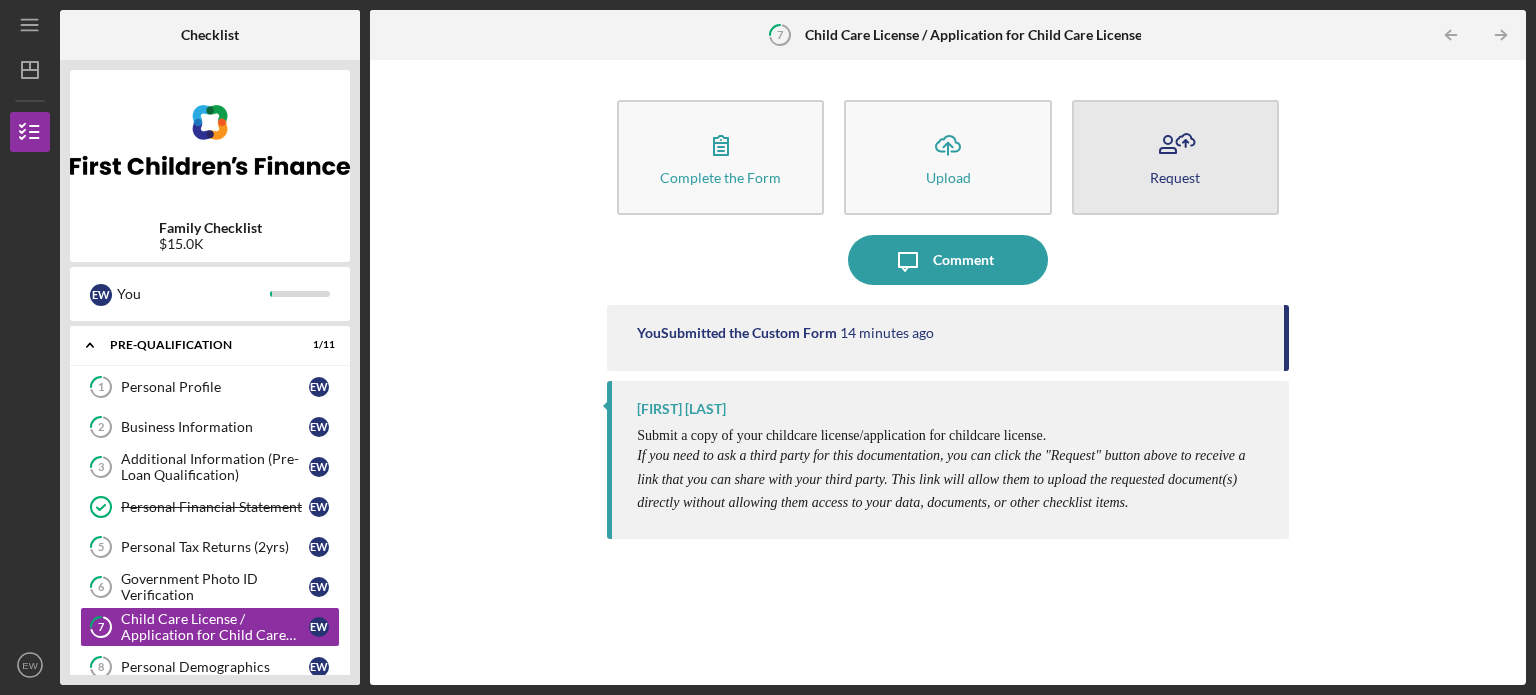 click on "Request" at bounding box center (1175, 157) 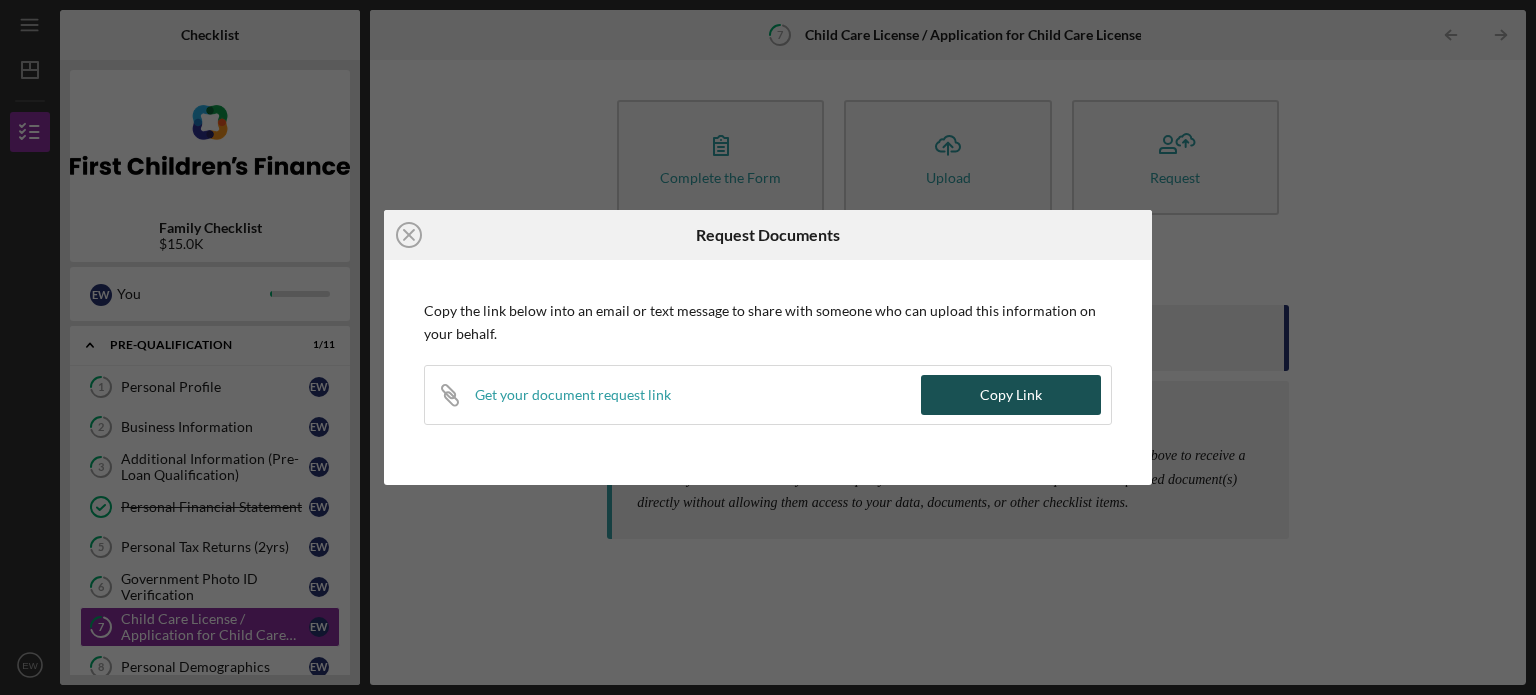 click on "Copy Link" at bounding box center (1011, 395) 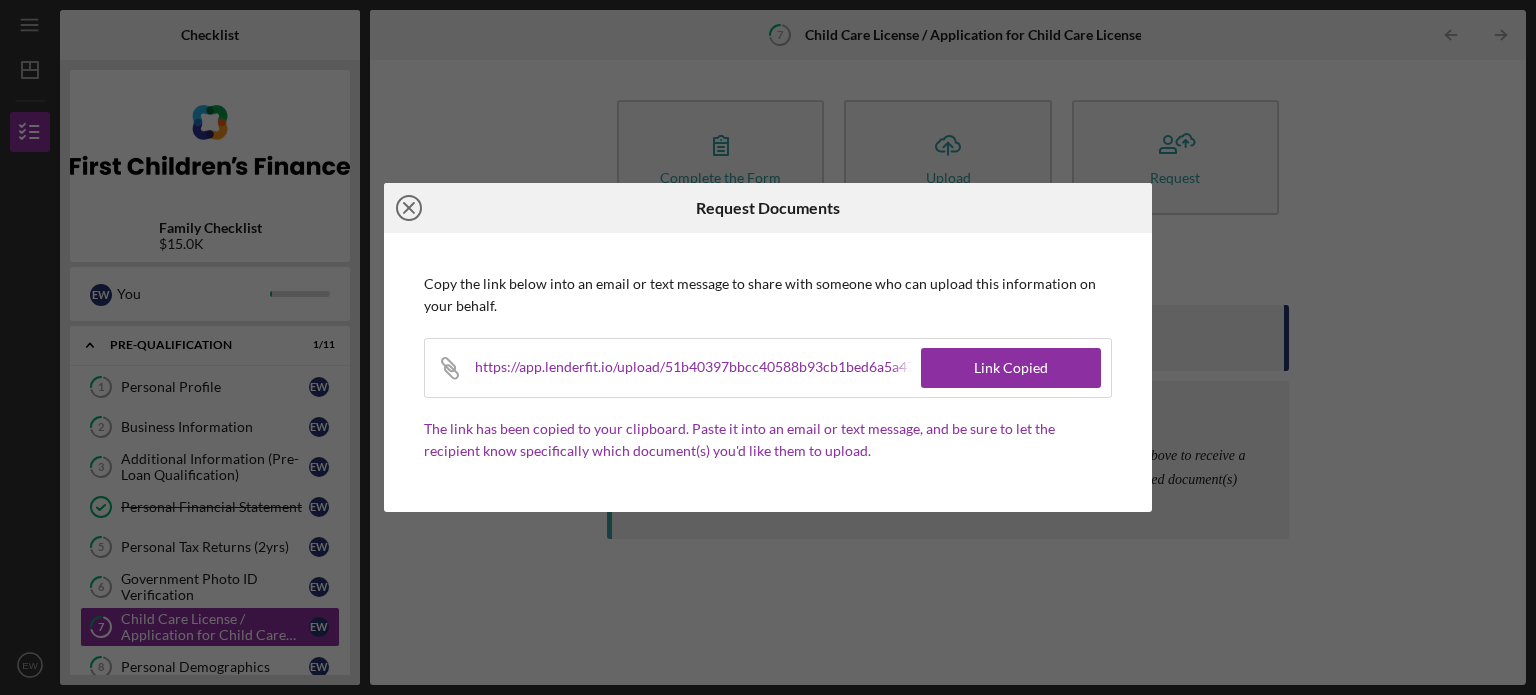 click on "Icon/Close" 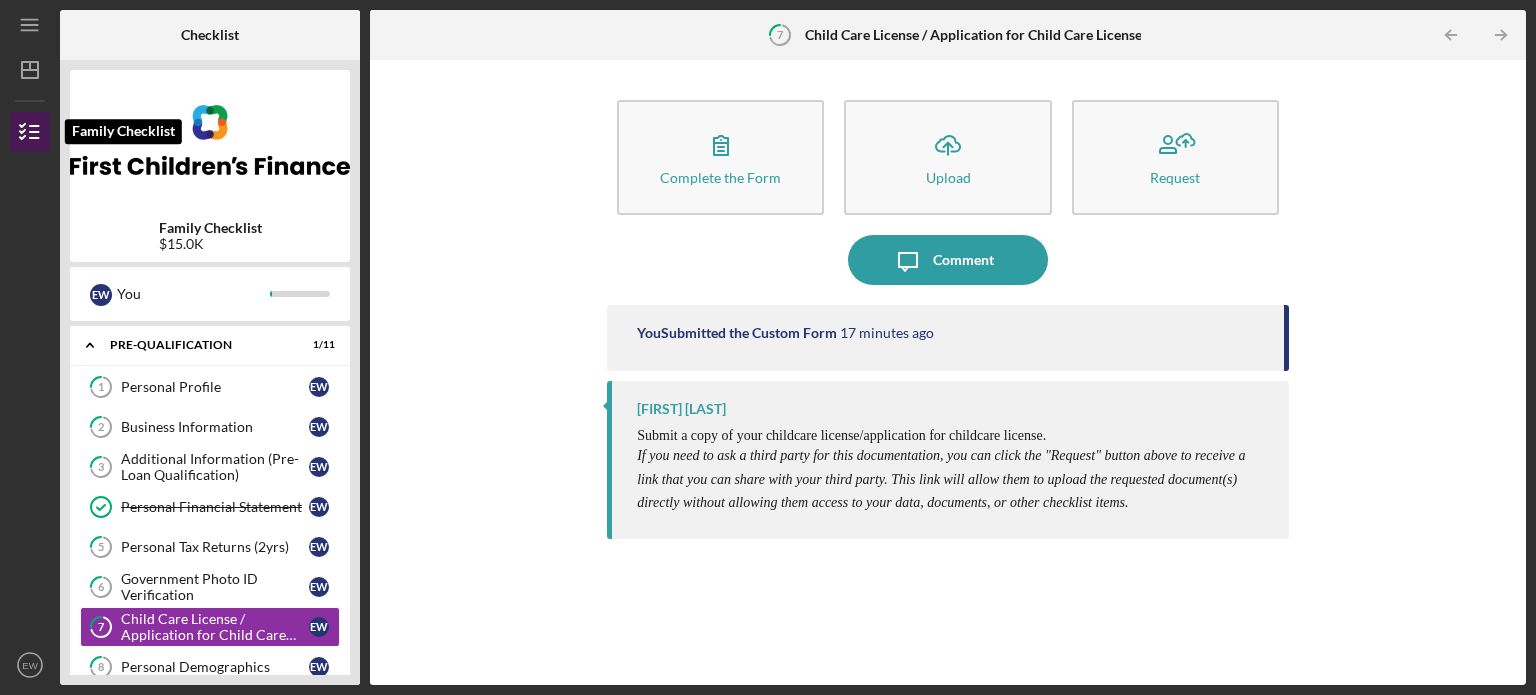 click 